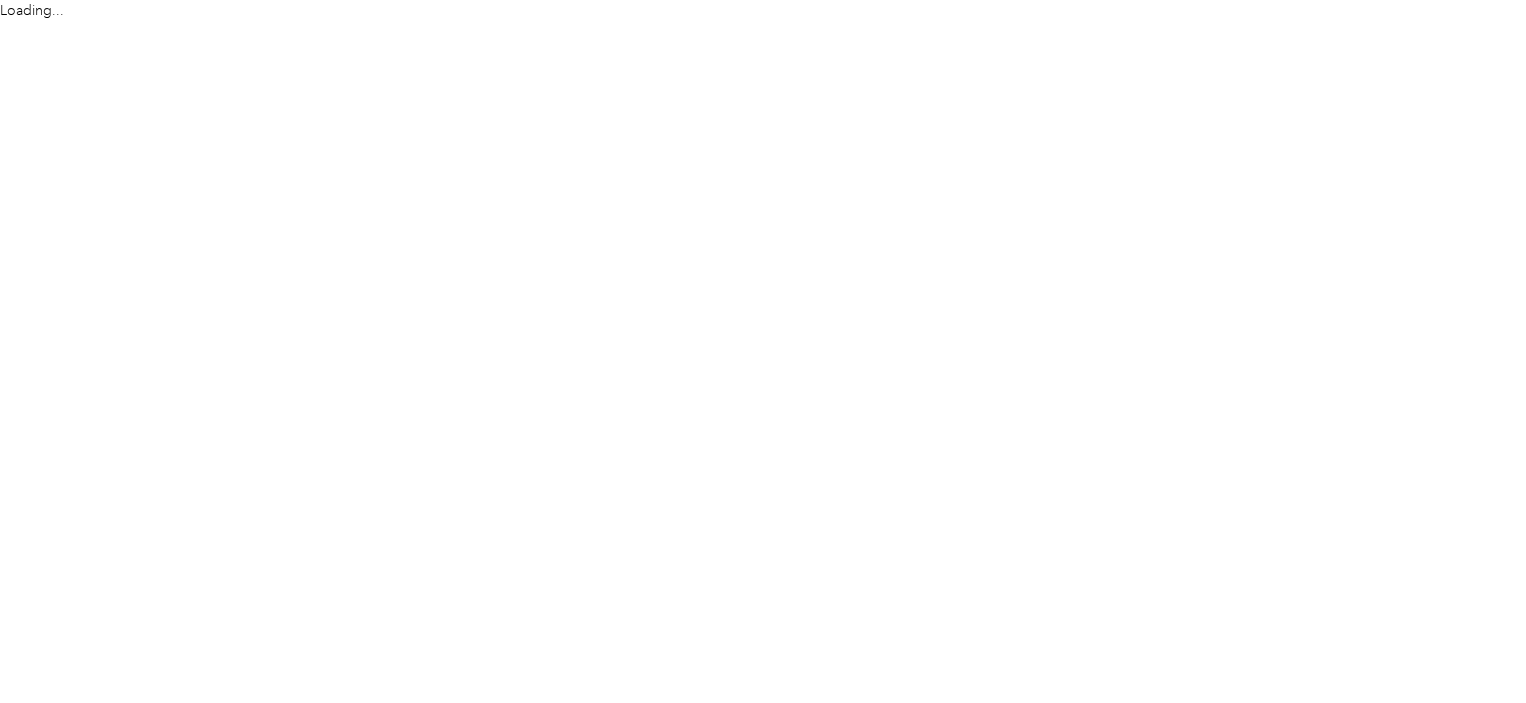 scroll, scrollTop: 0, scrollLeft: 0, axis: both 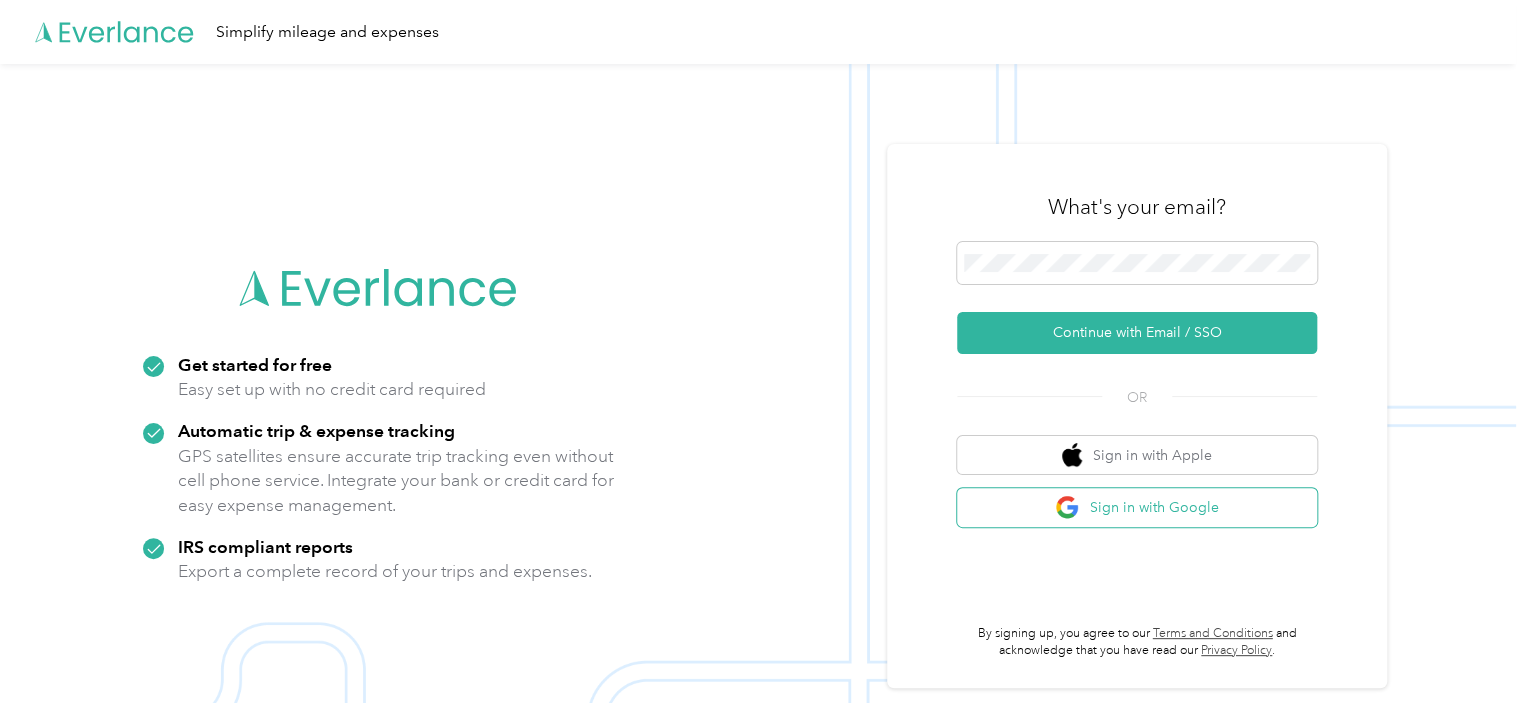 click on "Sign in with Google" at bounding box center (1137, 507) 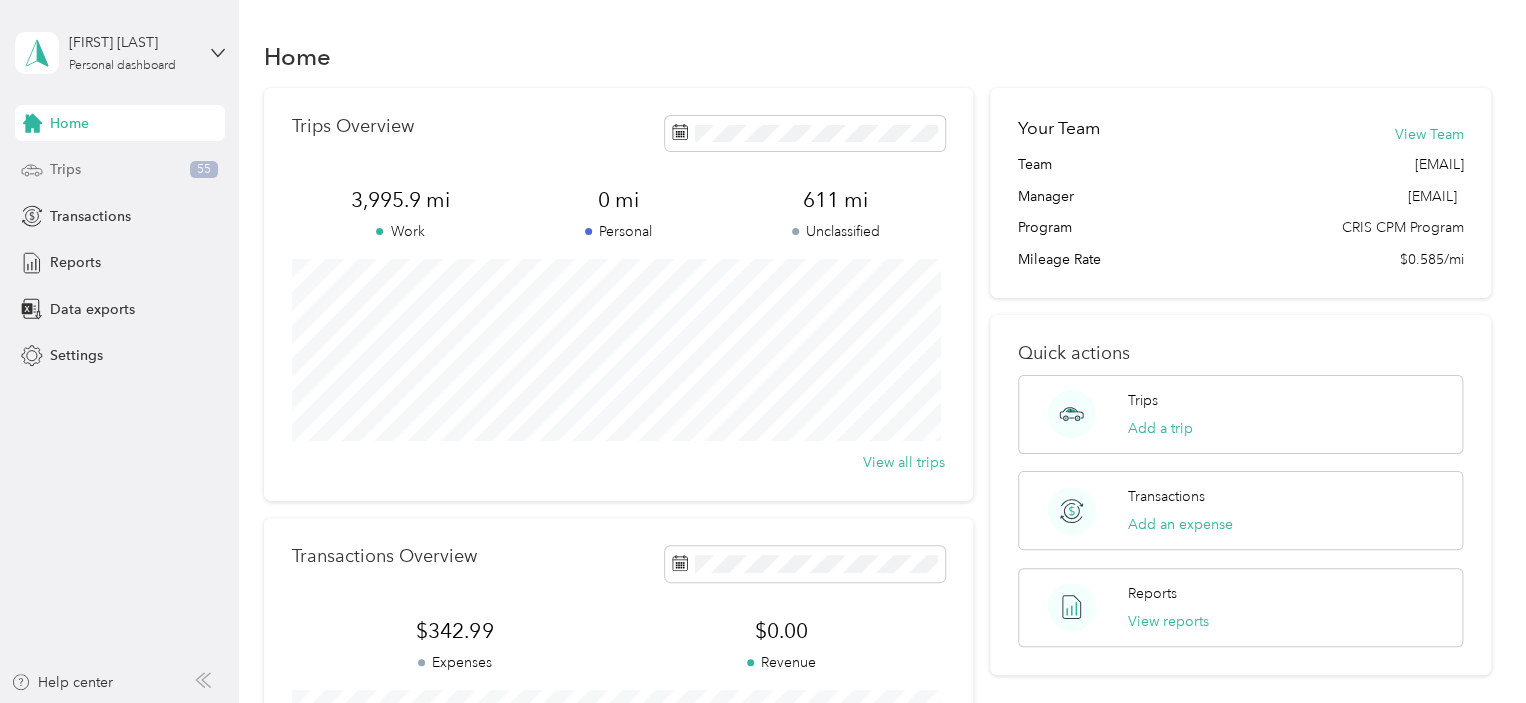 click on "Trips" at bounding box center [65, 169] 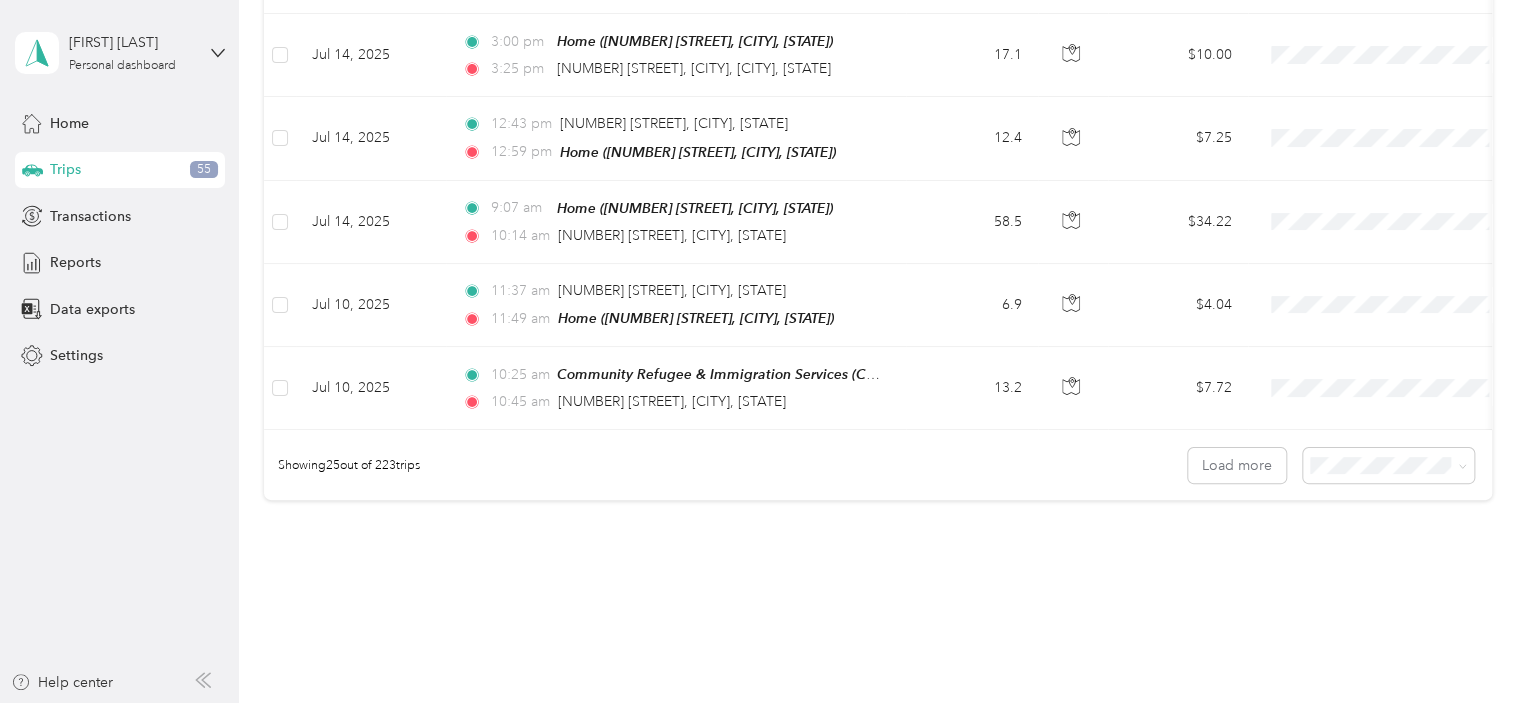 scroll, scrollTop: 2046, scrollLeft: 0, axis: vertical 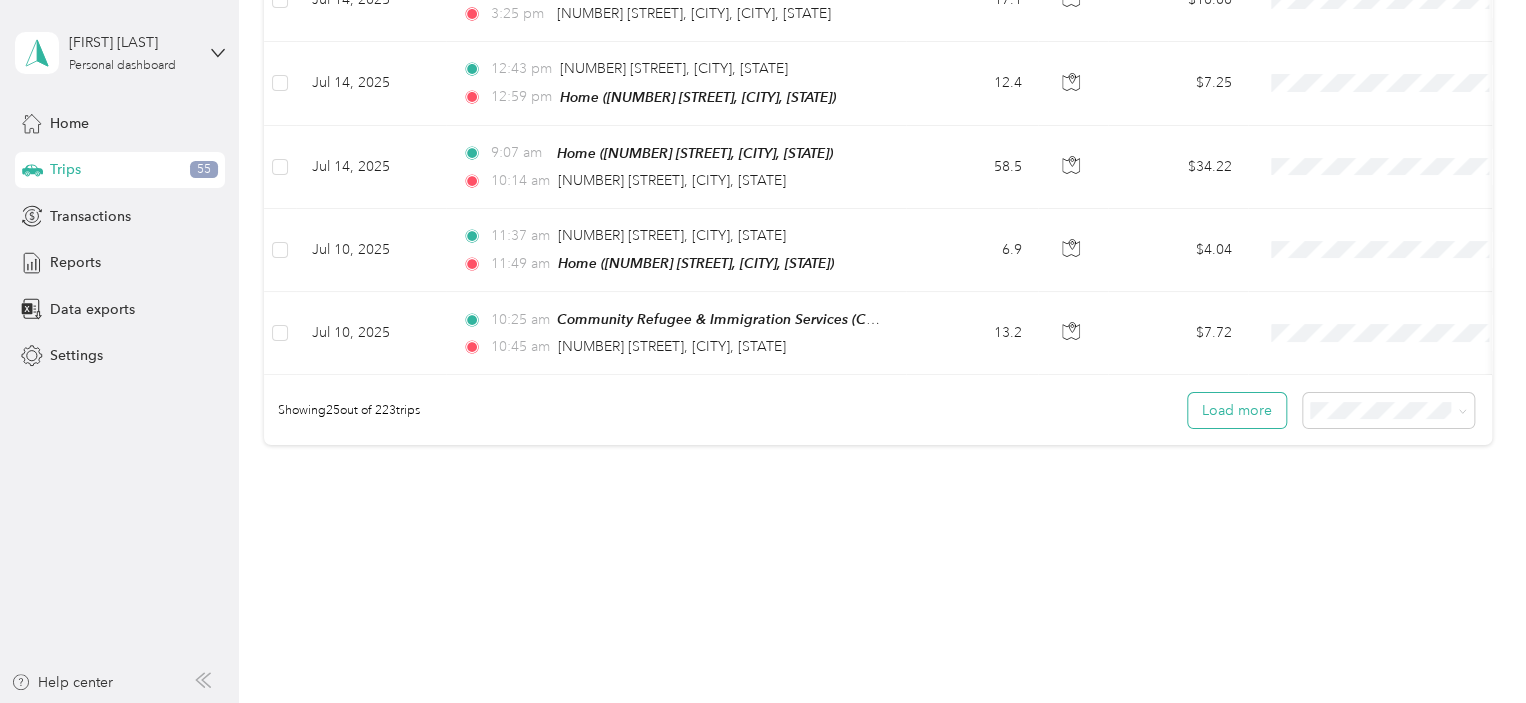 click on "Load more" at bounding box center [1237, 410] 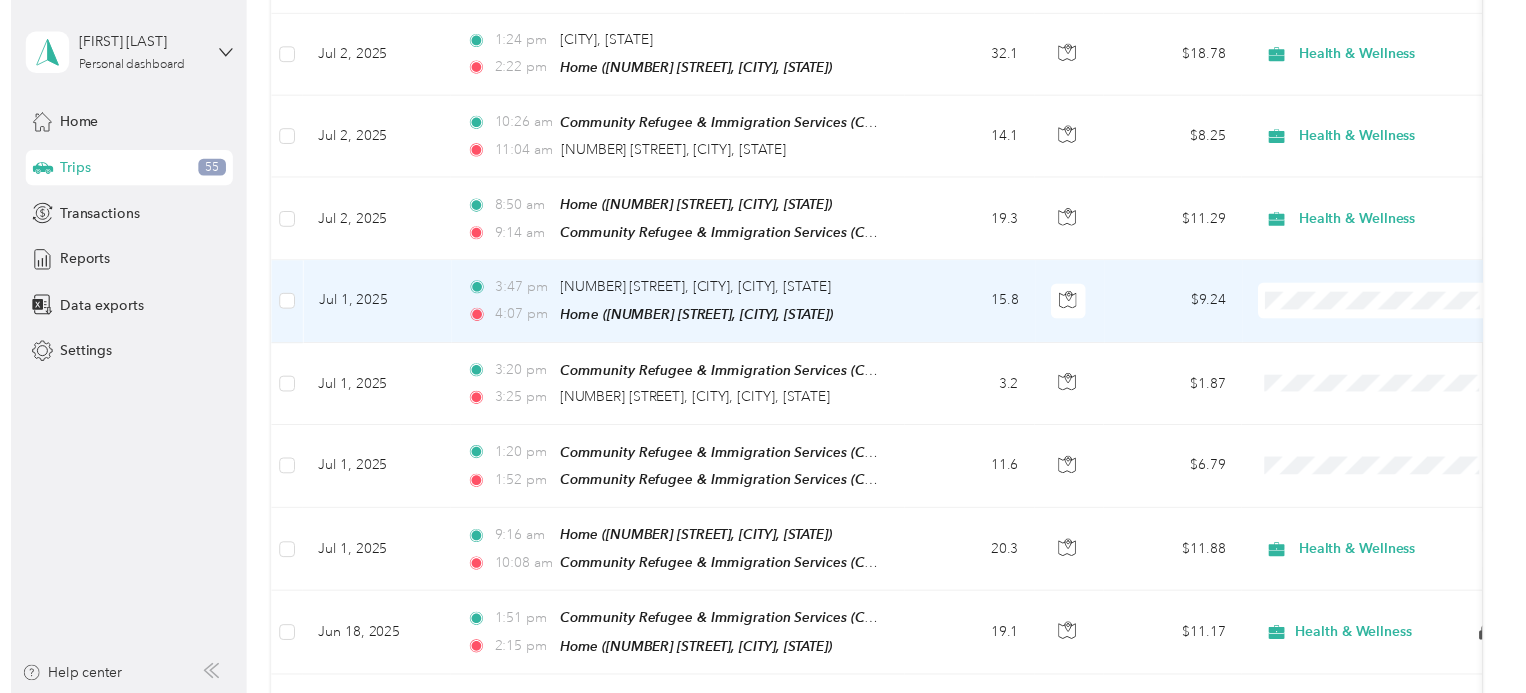 scroll, scrollTop: 3159, scrollLeft: 0, axis: vertical 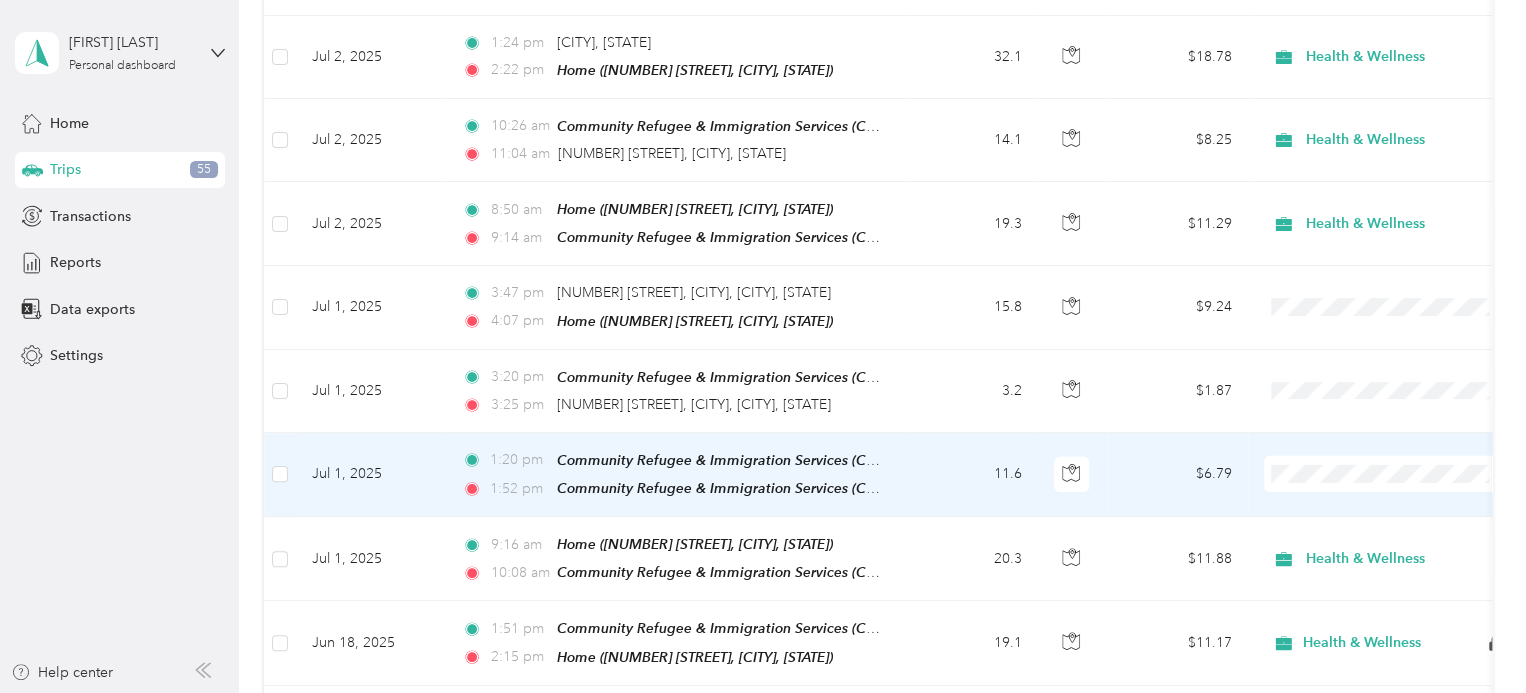 click on "Health & Wellness" at bounding box center [1408, 272] 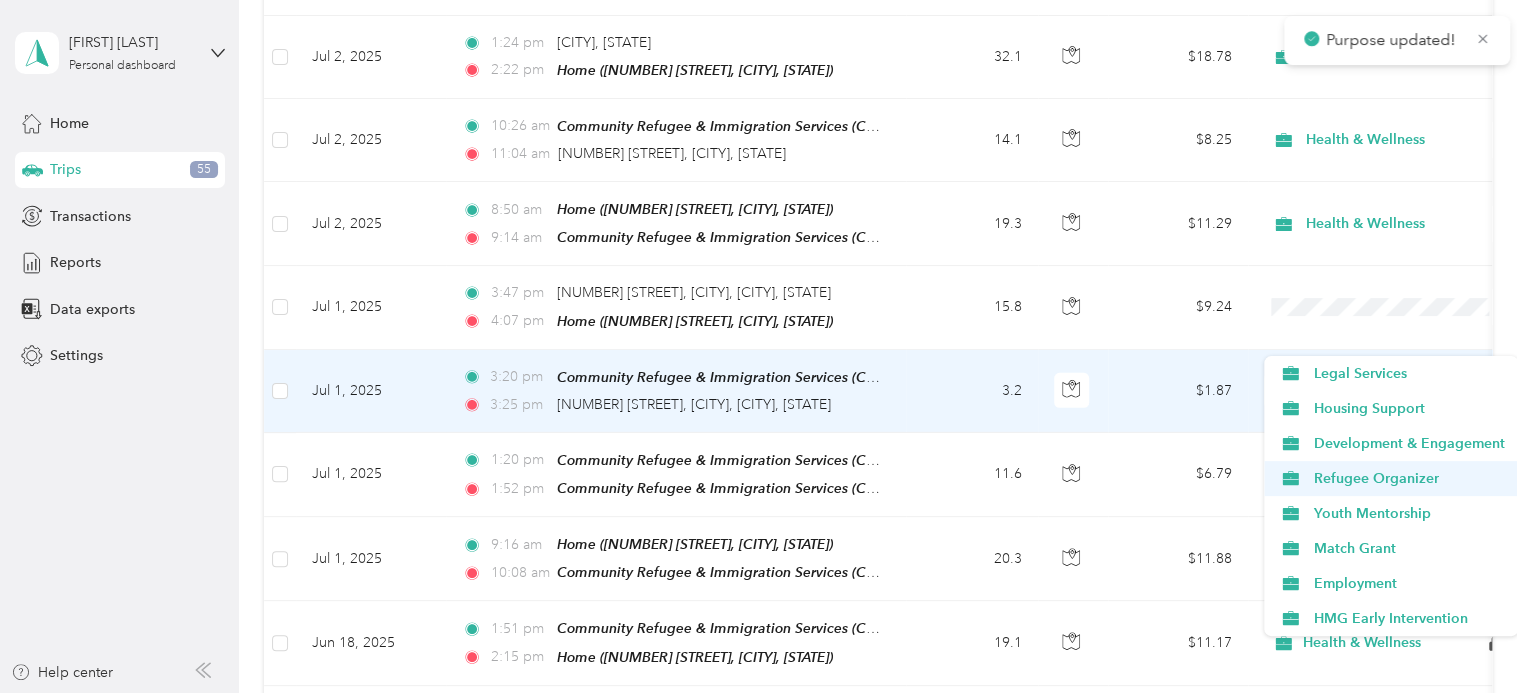 scroll, scrollTop: 314, scrollLeft: 0, axis: vertical 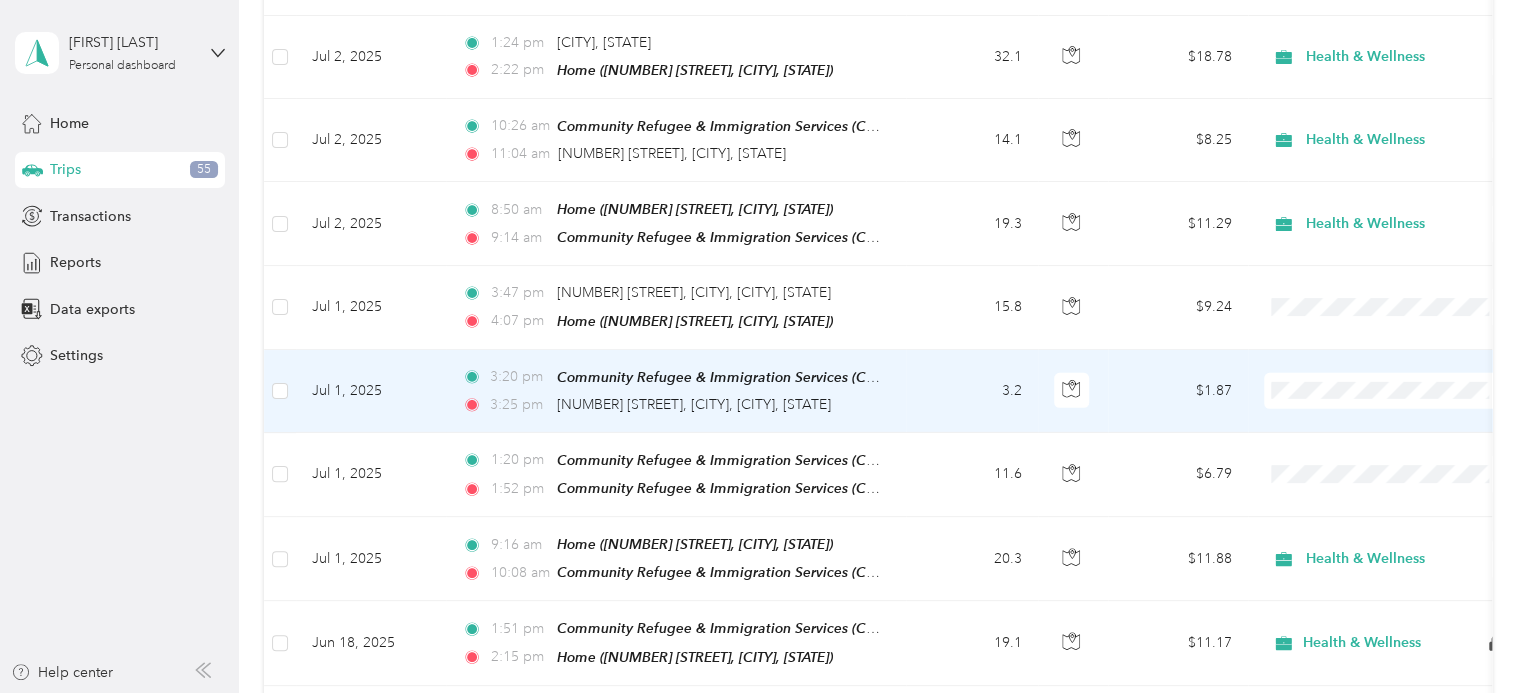 click on "Health & Wellness" at bounding box center [1391, 514] 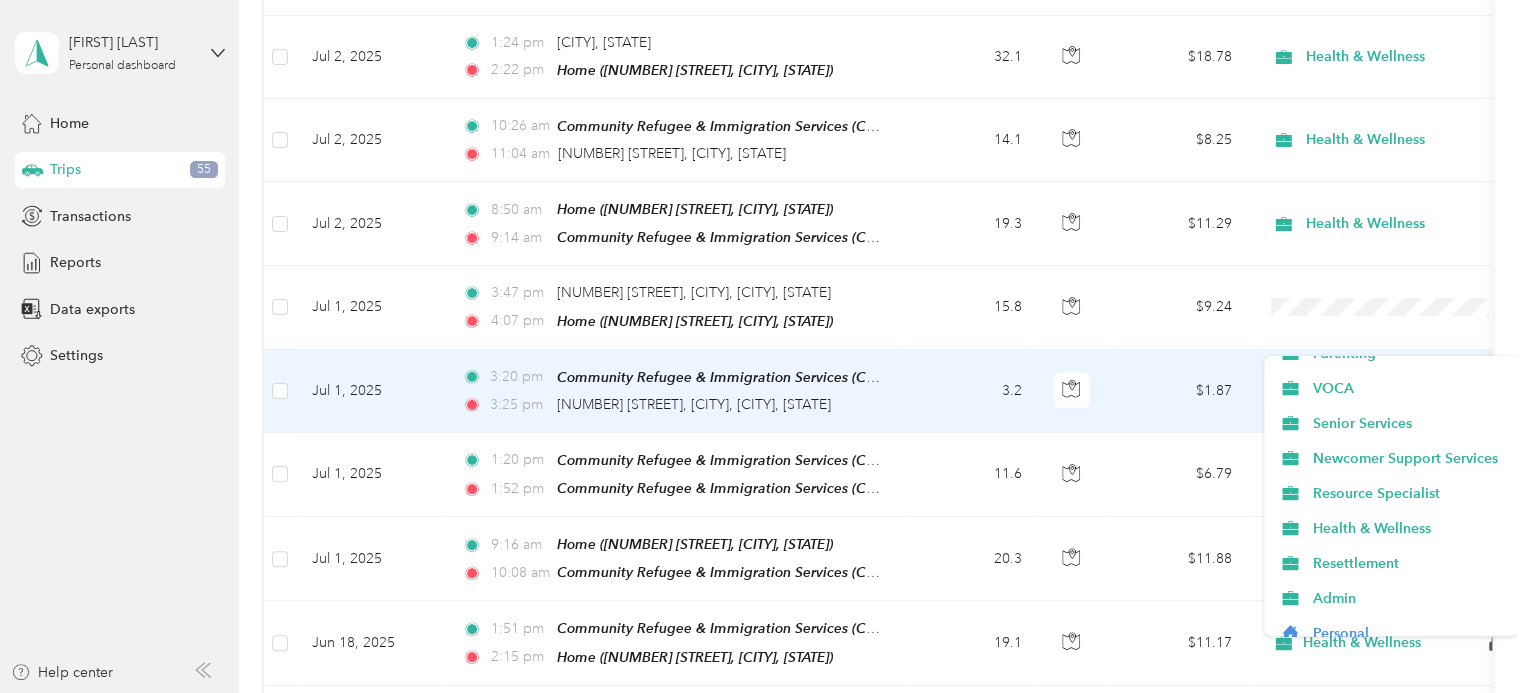 scroll, scrollTop: 304, scrollLeft: 0, axis: vertical 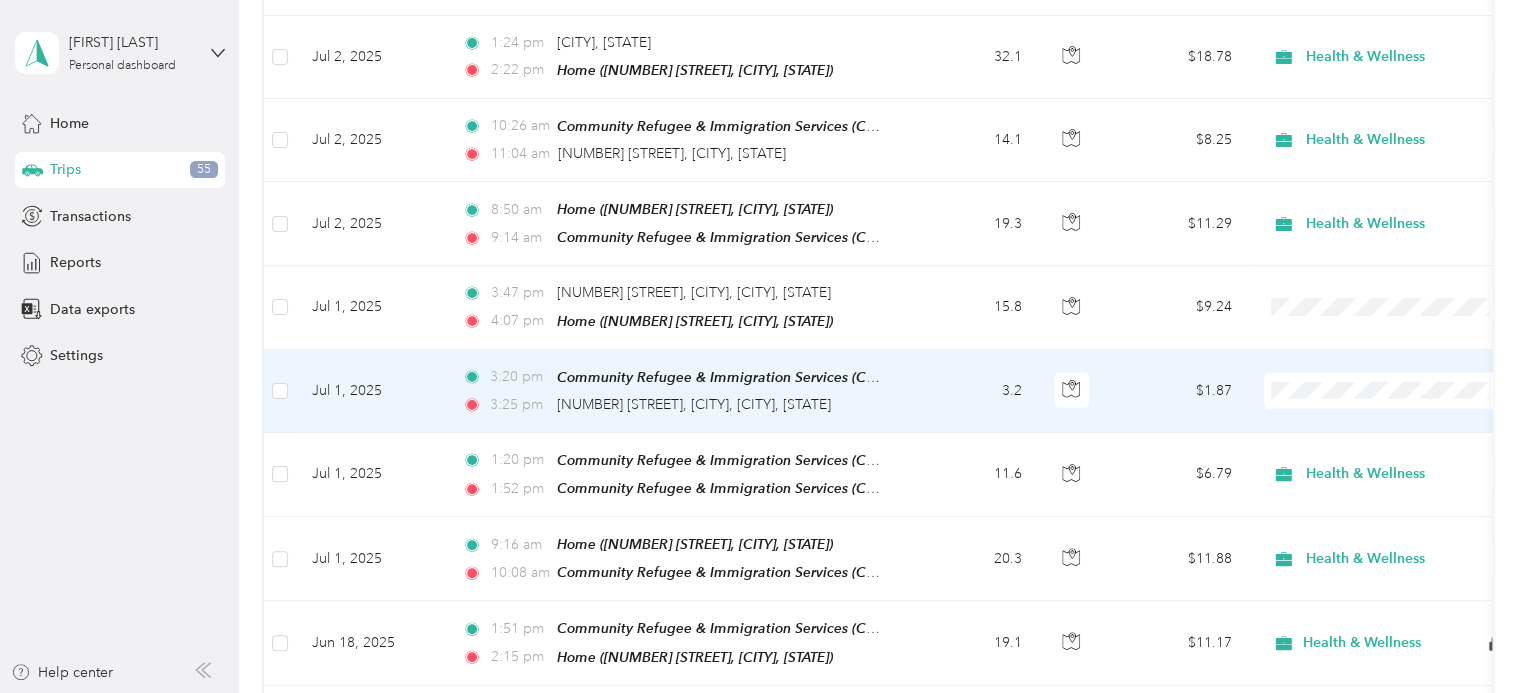 click on "Health & Wellness" at bounding box center [1408, 524] 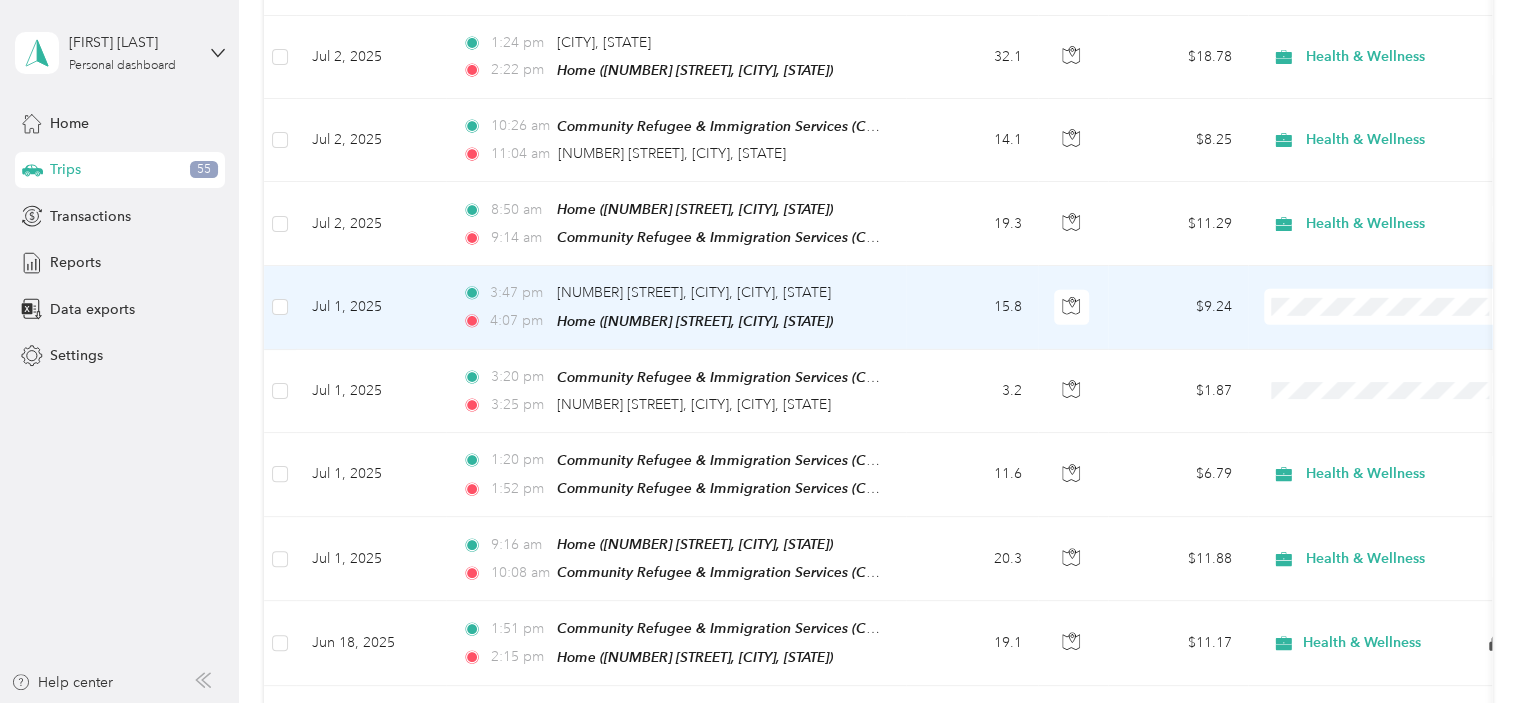 click at bounding box center (1388, 307) 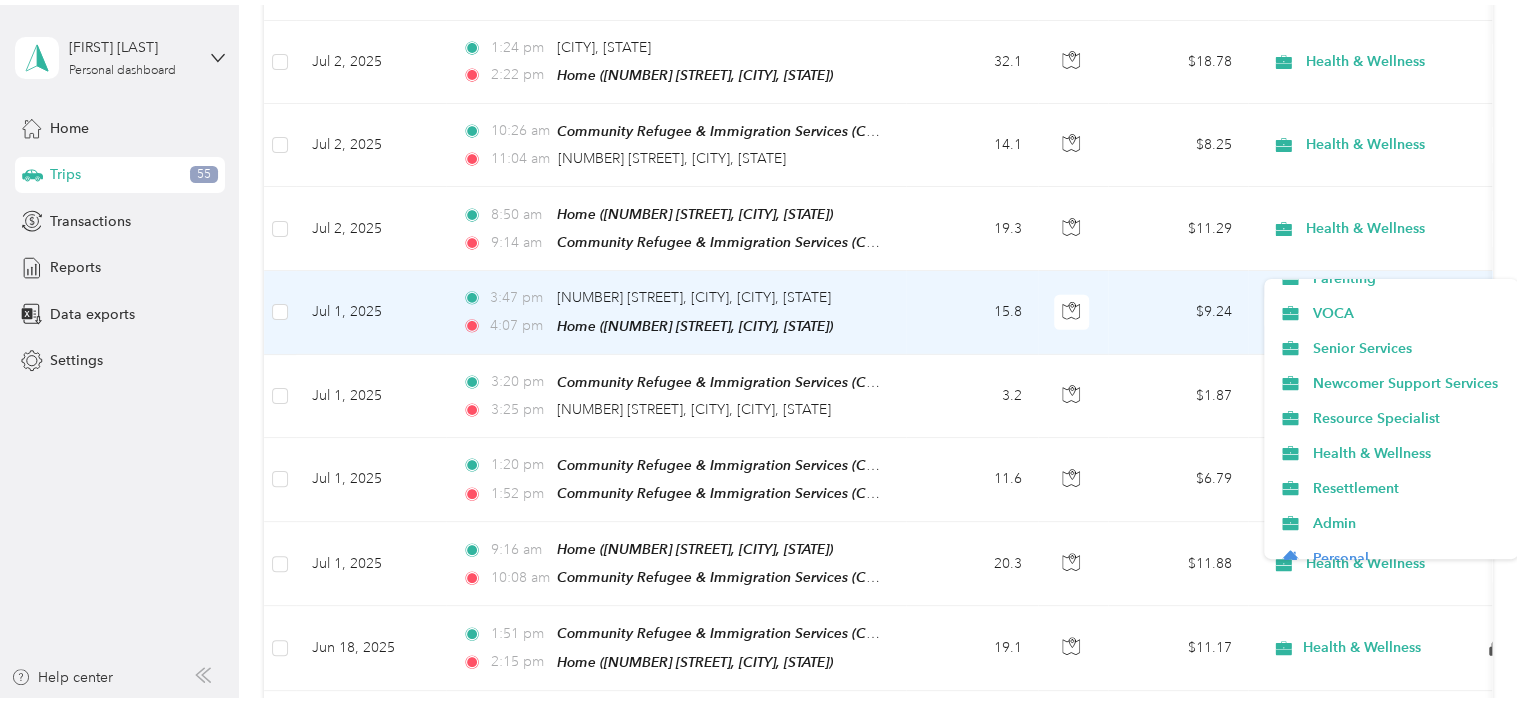 scroll, scrollTop: 315, scrollLeft: 0, axis: vertical 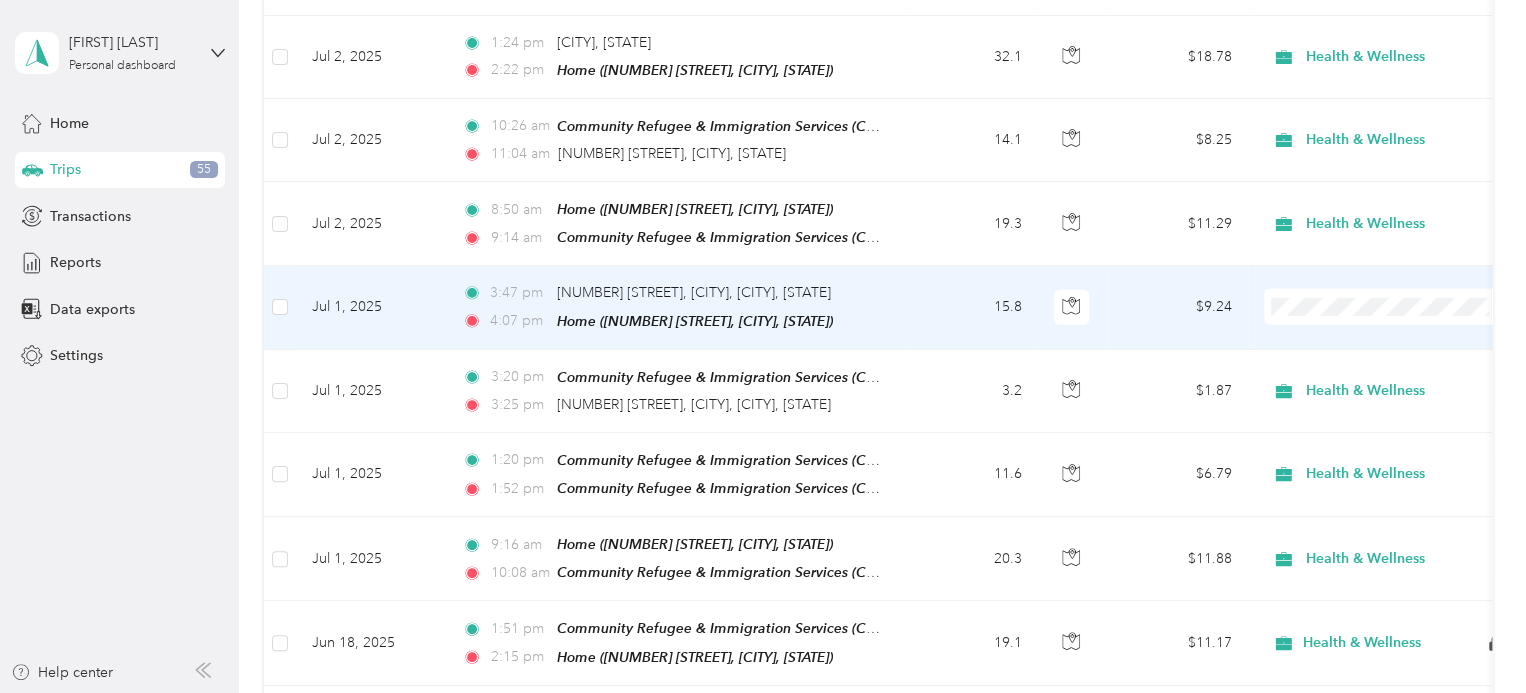 click on "Health & Wellness" at bounding box center (1408, 431) 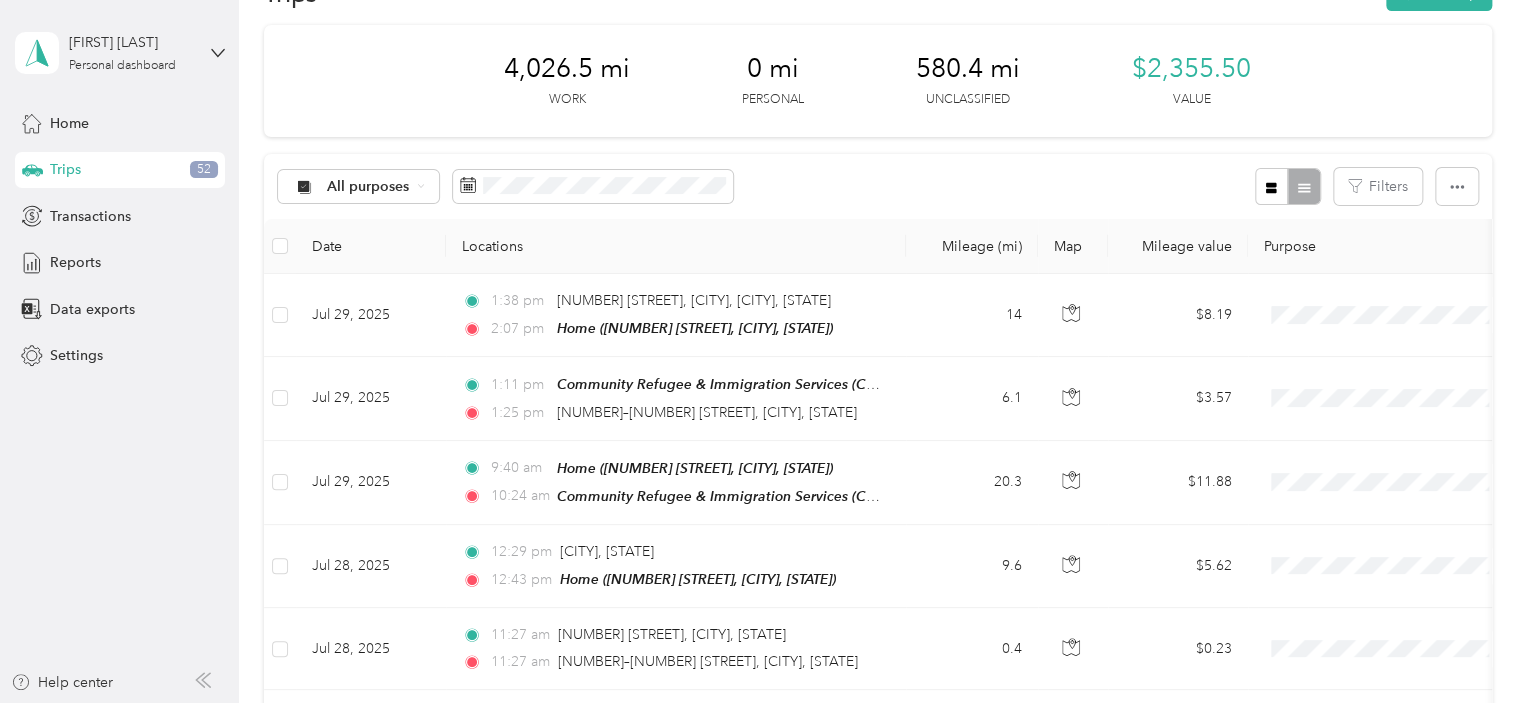 scroll, scrollTop: 0, scrollLeft: 0, axis: both 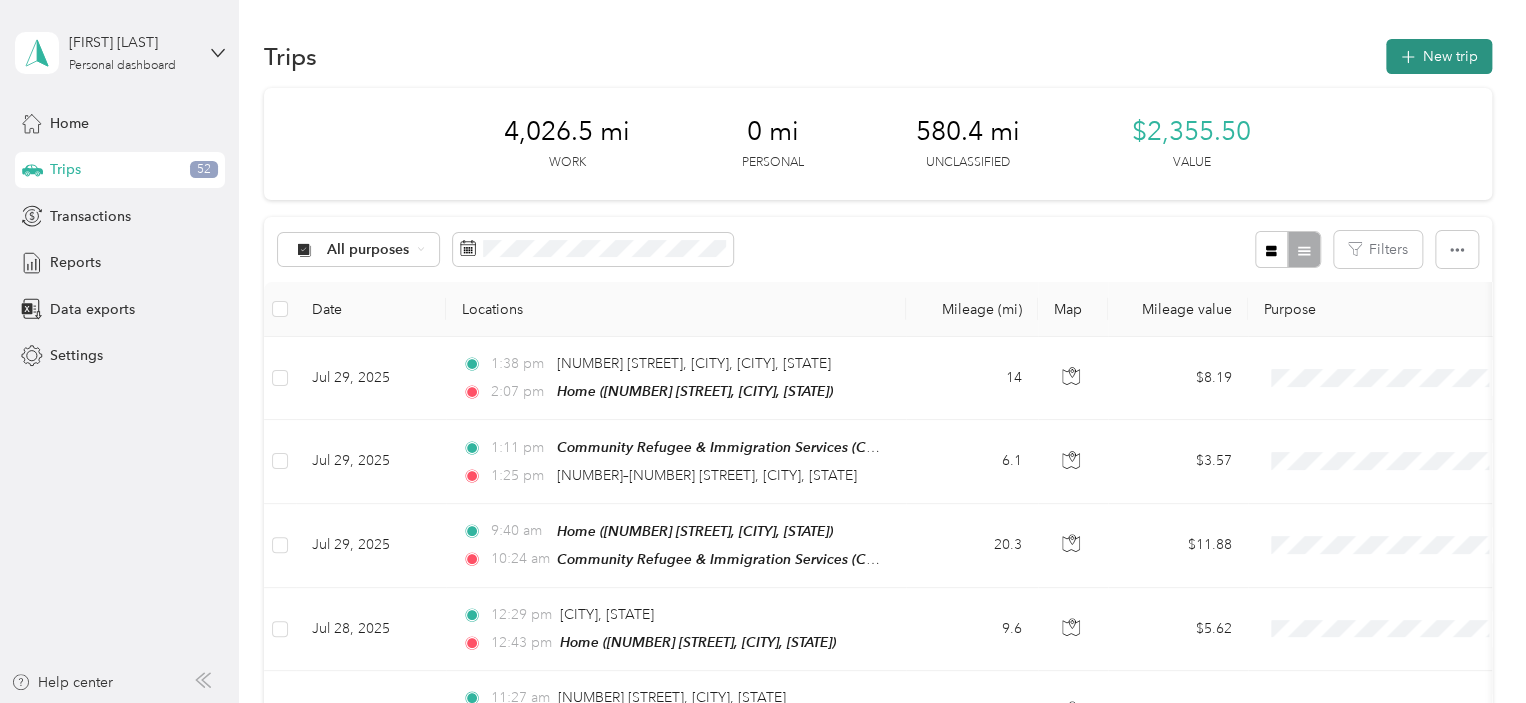 click on "New trip" at bounding box center (1439, 56) 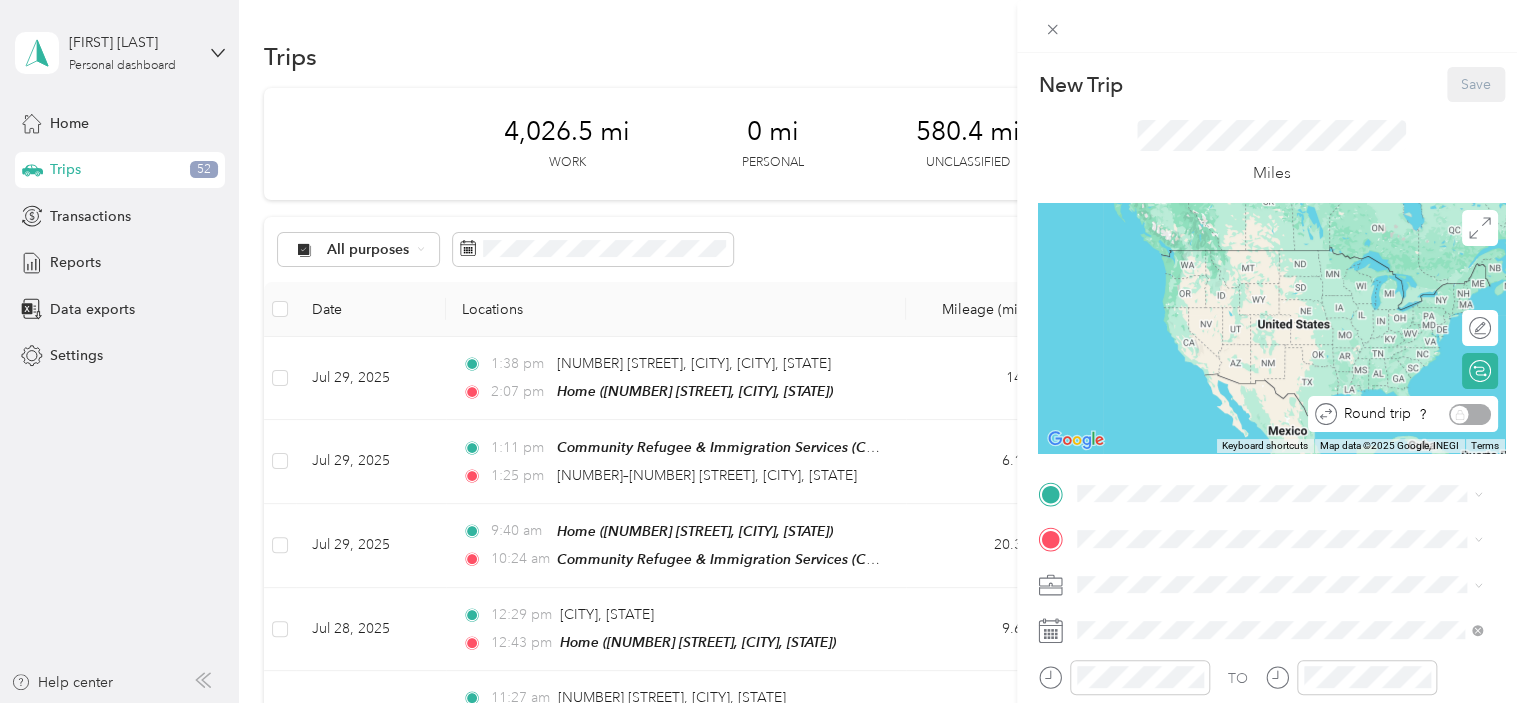 click on "Round trip" at bounding box center (1414, 414) 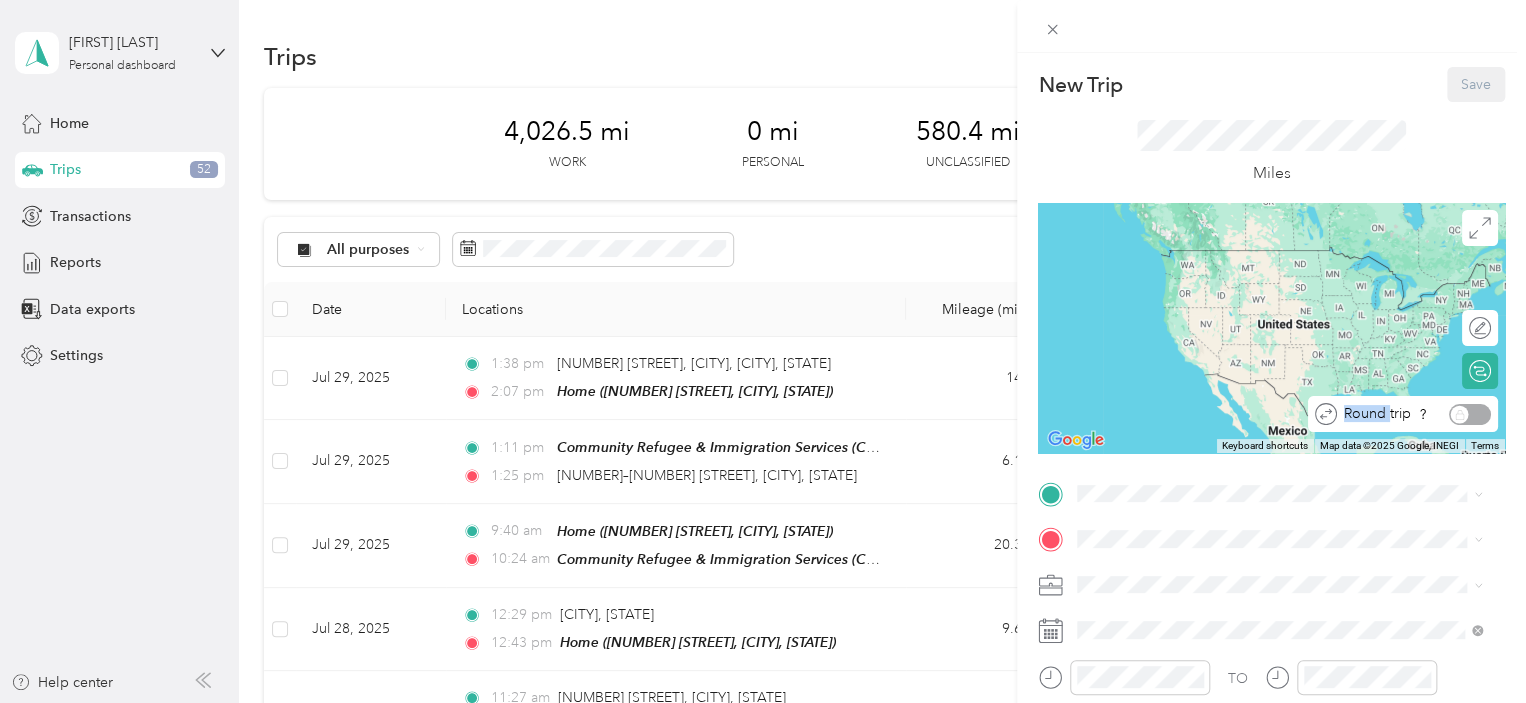 click on "Round trip" at bounding box center [1377, 414] 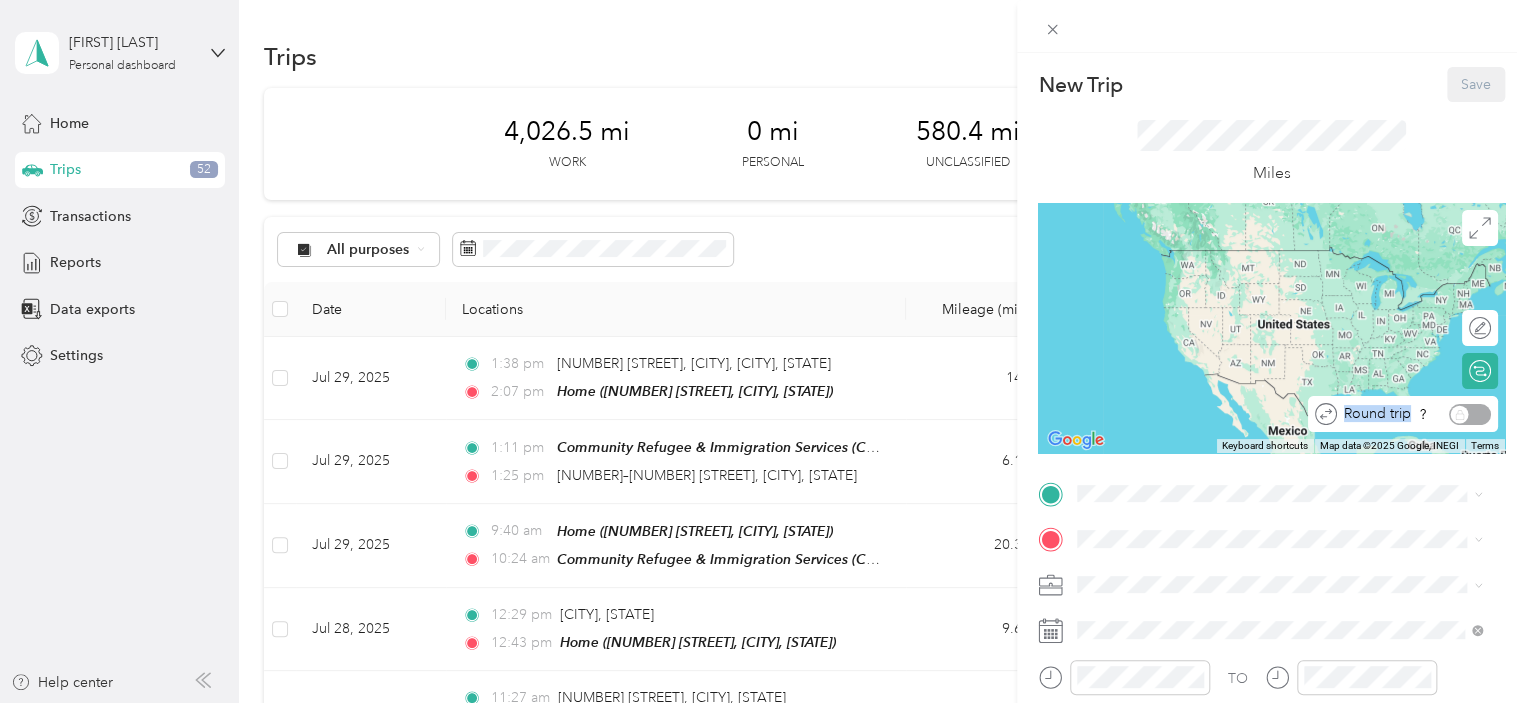 click on "Round trip" at bounding box center (1377, 414) 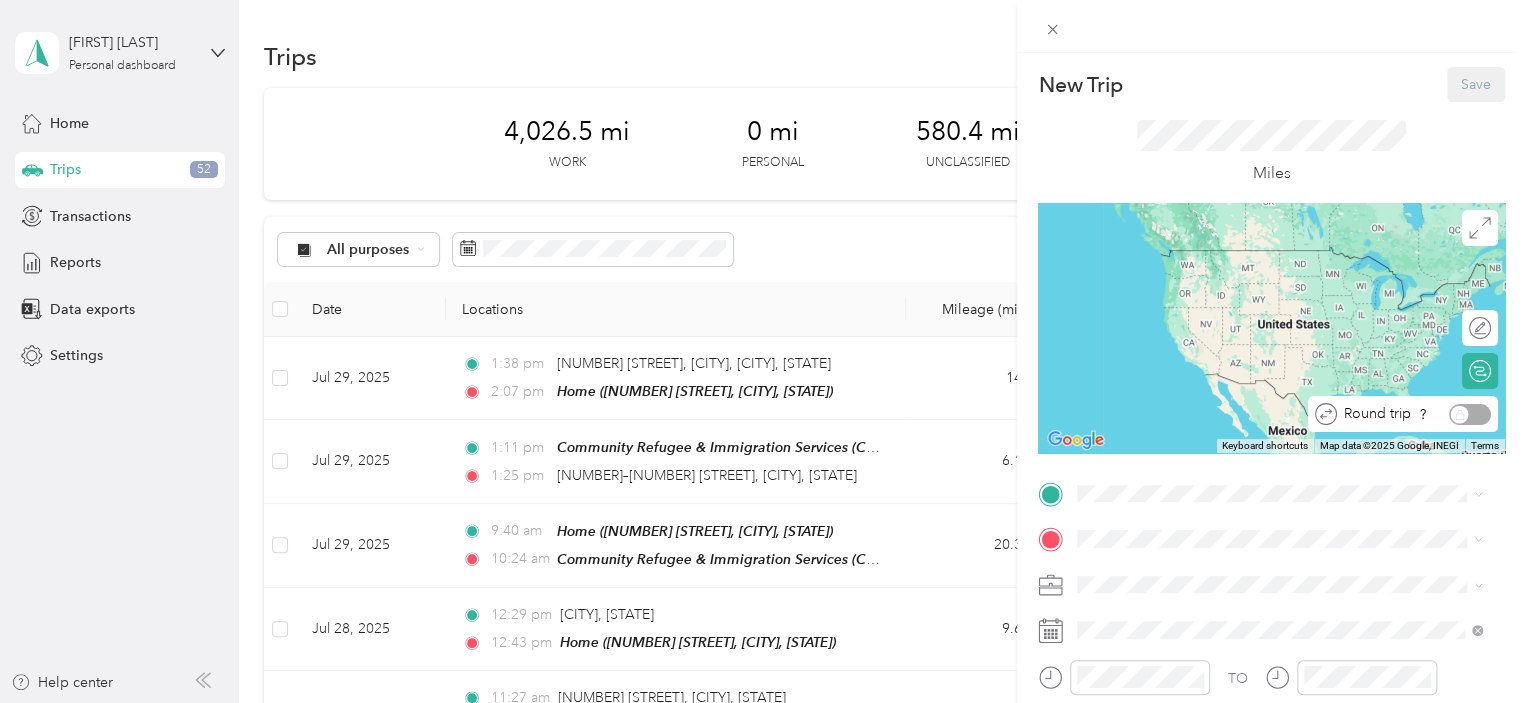 click on "Round trip" at bounding box center [1414, 414] 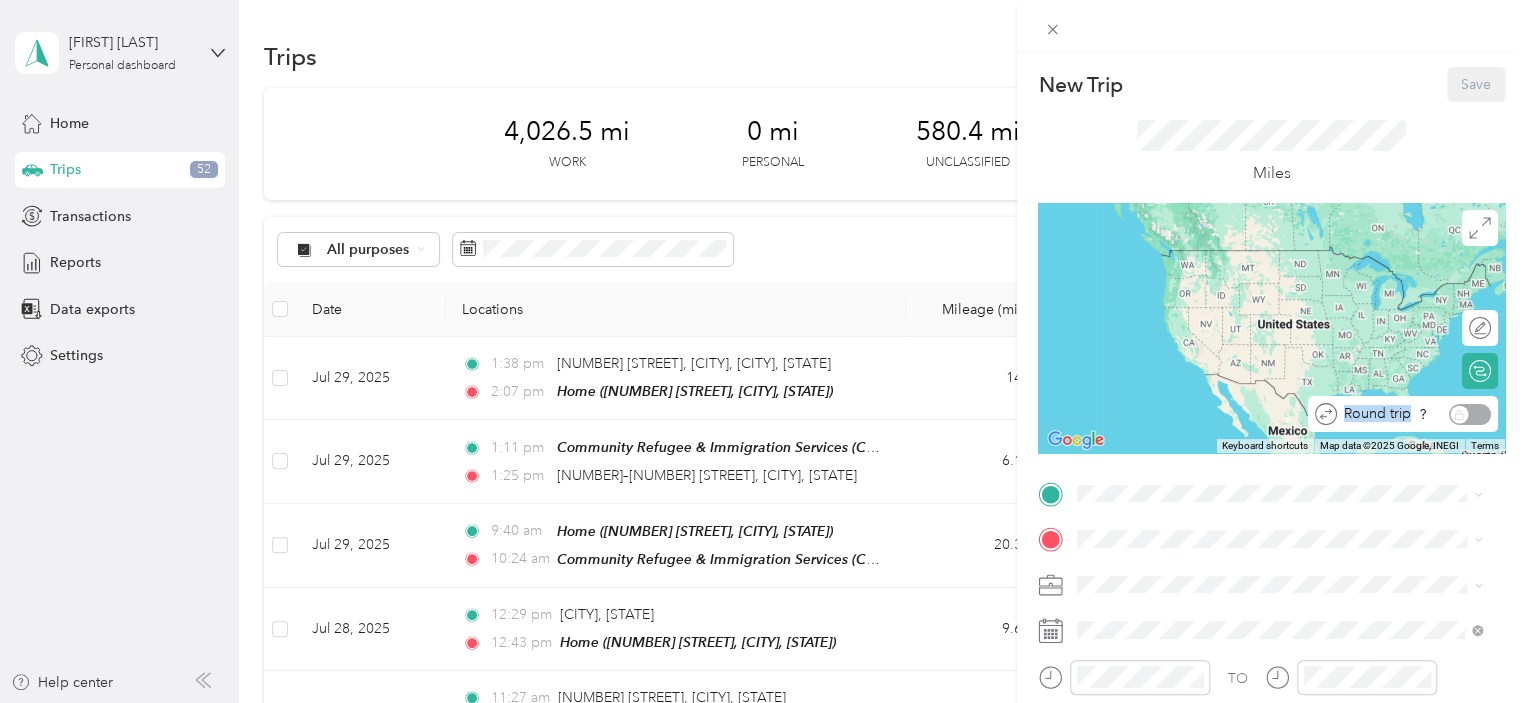 drag, startPoint x: 1445, startPoint y: 417, endPoint x: 1484, endPoint y: 419, distance: 39.051247 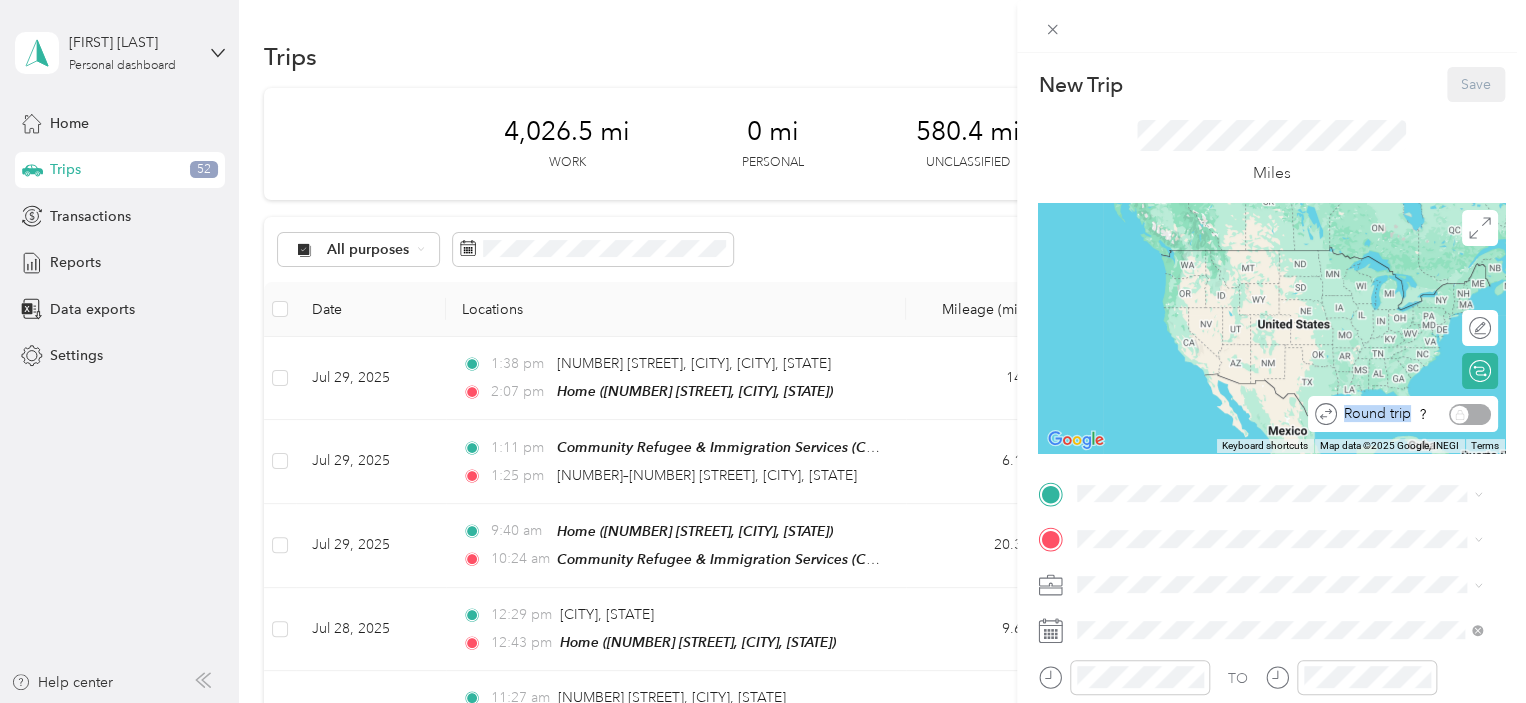 click on "Round trip" at bounding box center [1414, 414] 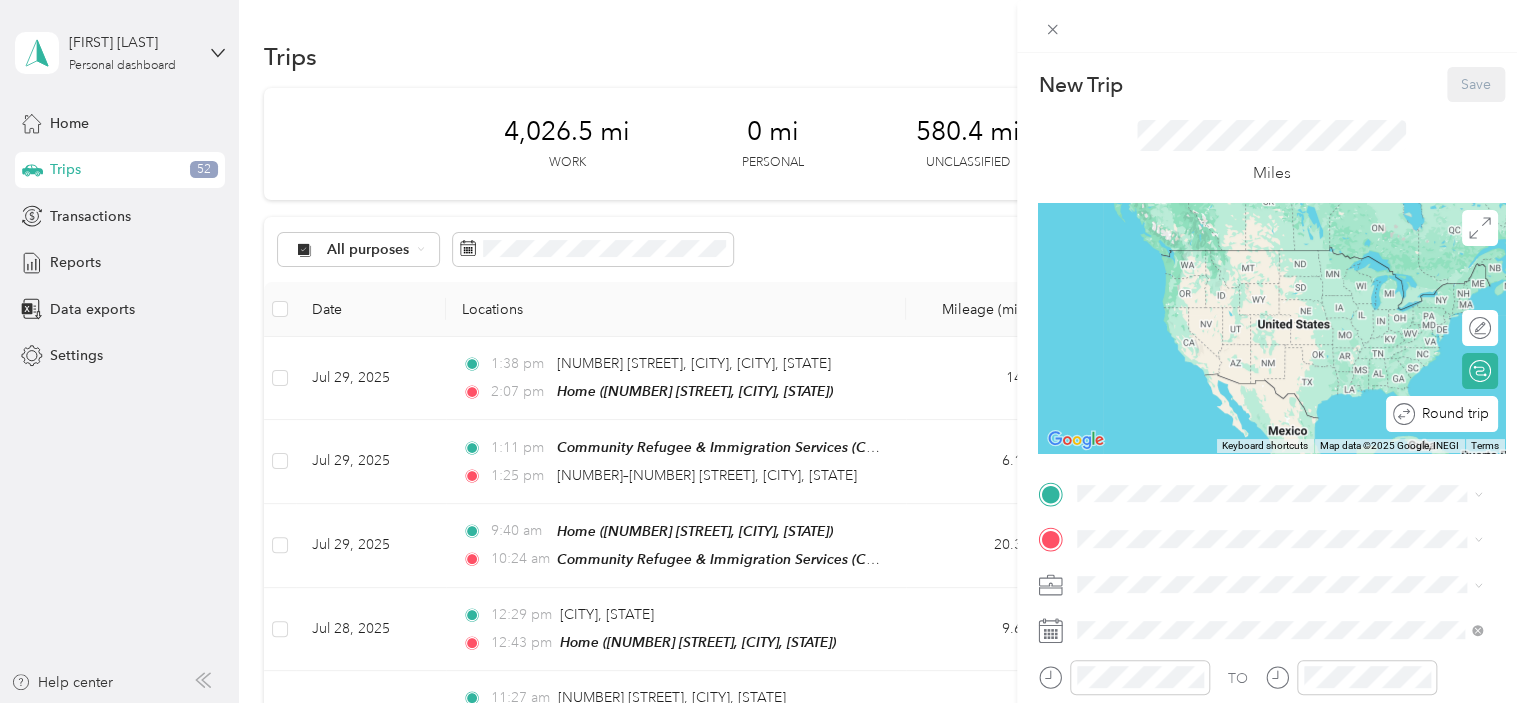click 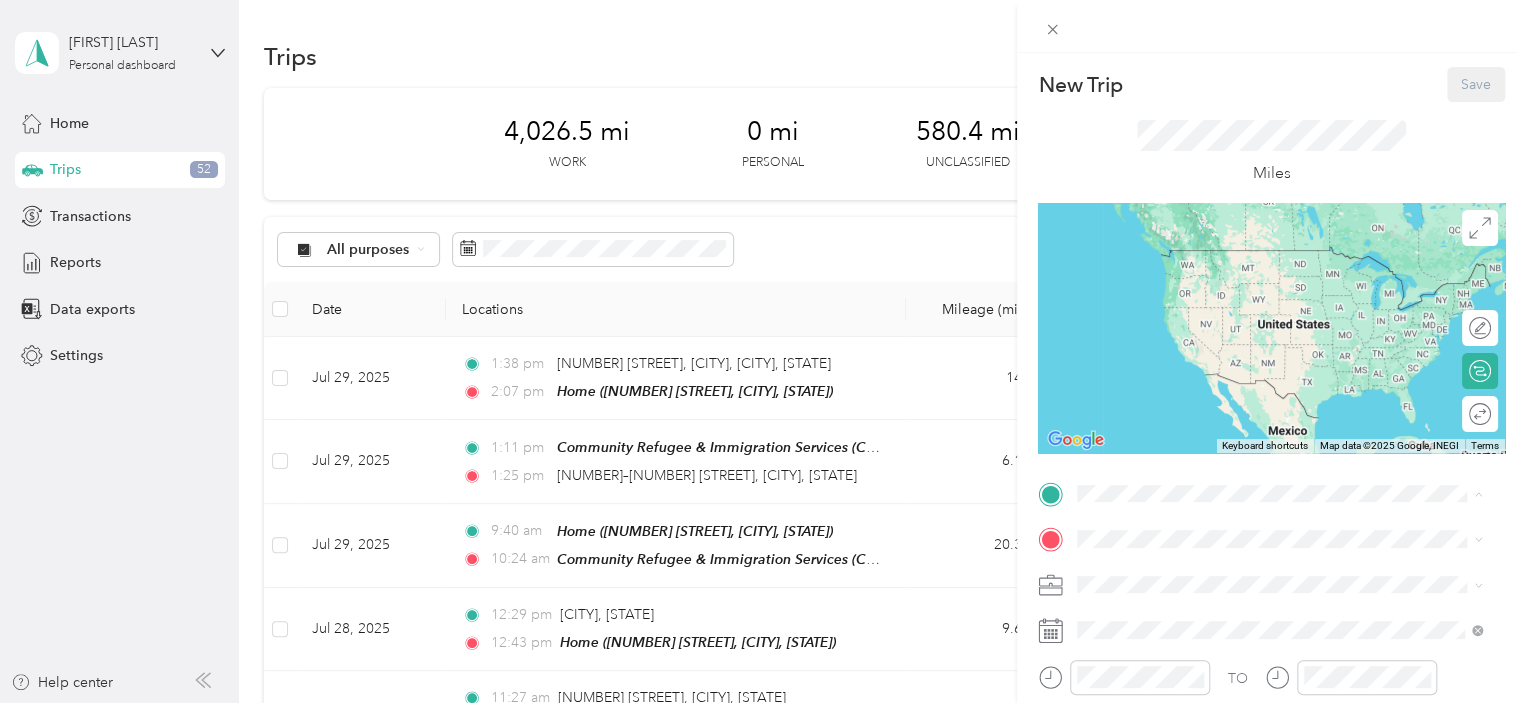 click on "Community Refugee & Immigration Services (CRIS)" at bounding box center [1330, 339] 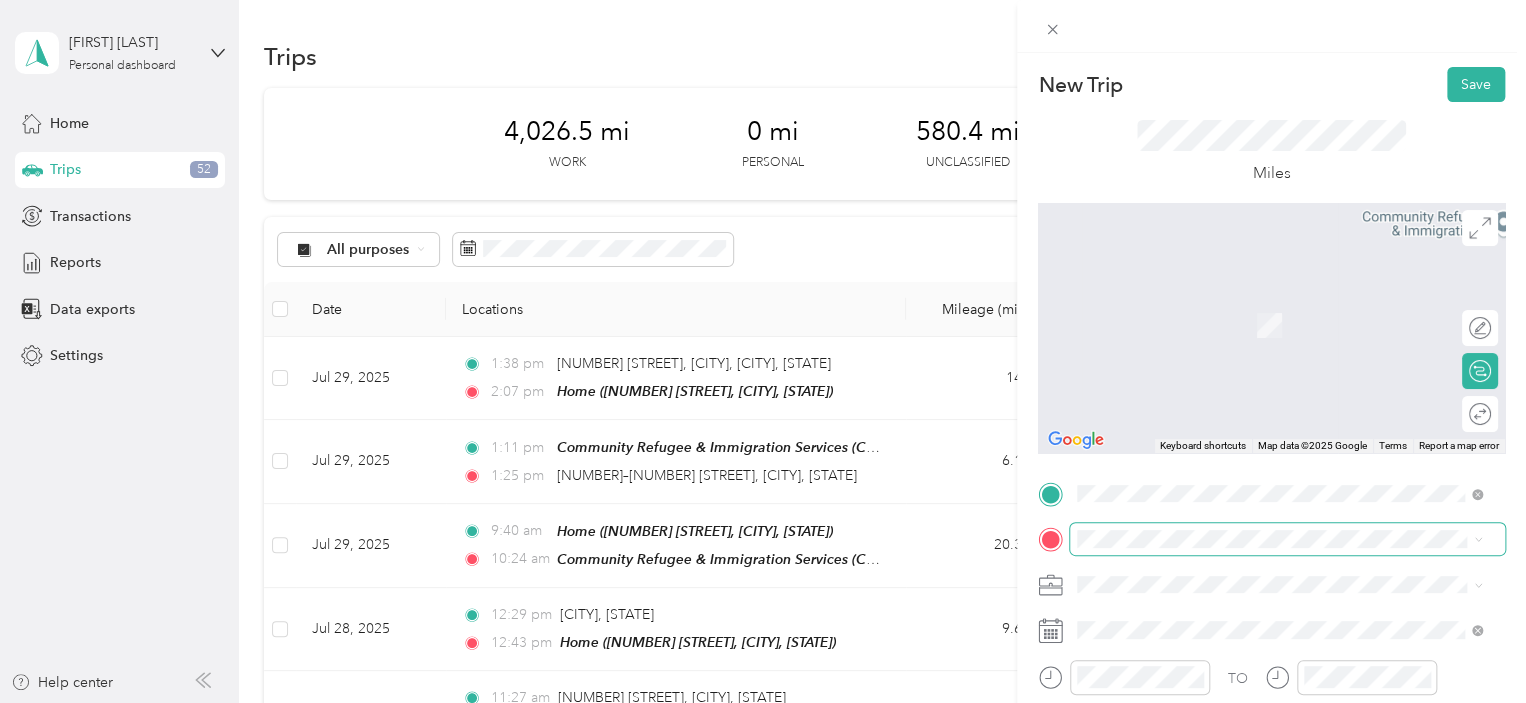 click at bounding box center (1287, 539) 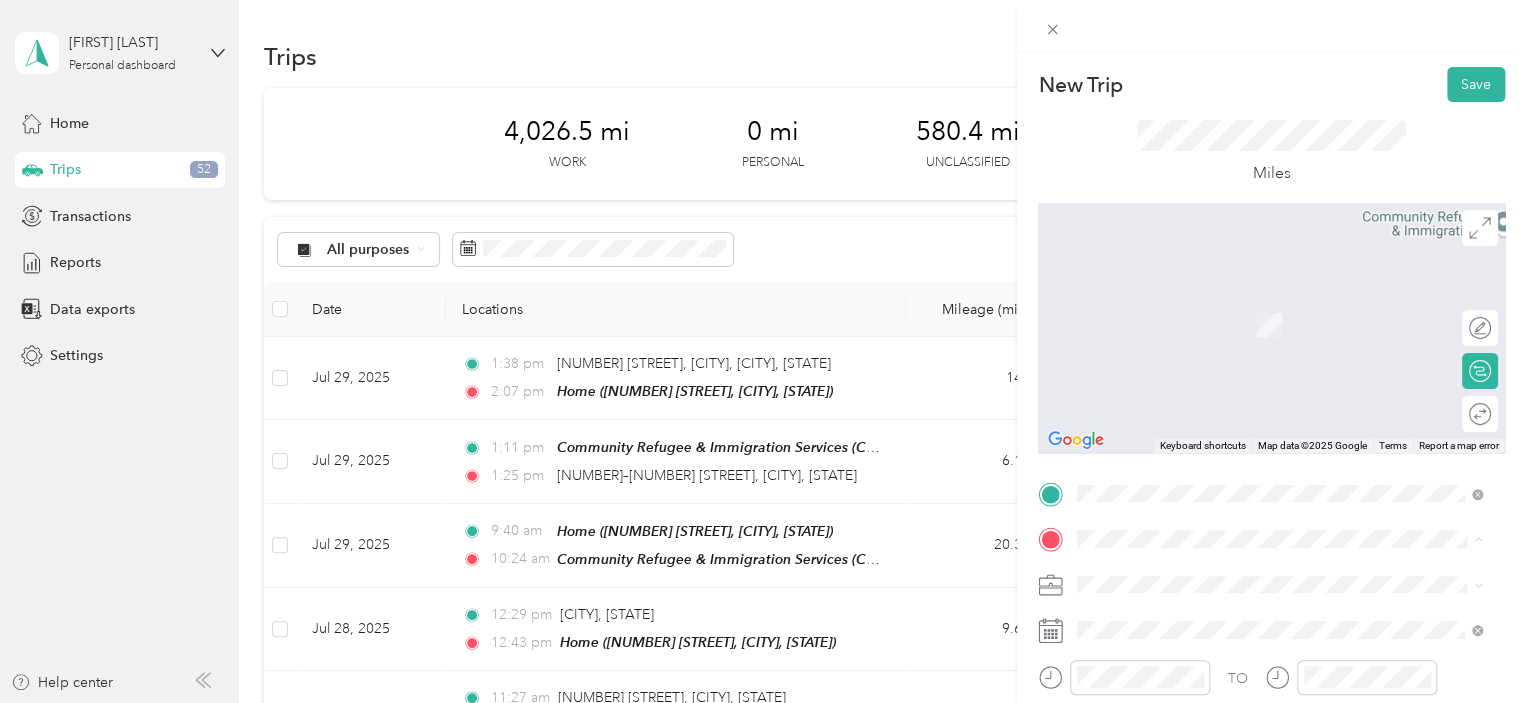 click on "Home [NUMBER] [STREET], [POSTAL_CODE], [CITY], [STATE], [COUNTRY]" at bounding box center [1295, 500] 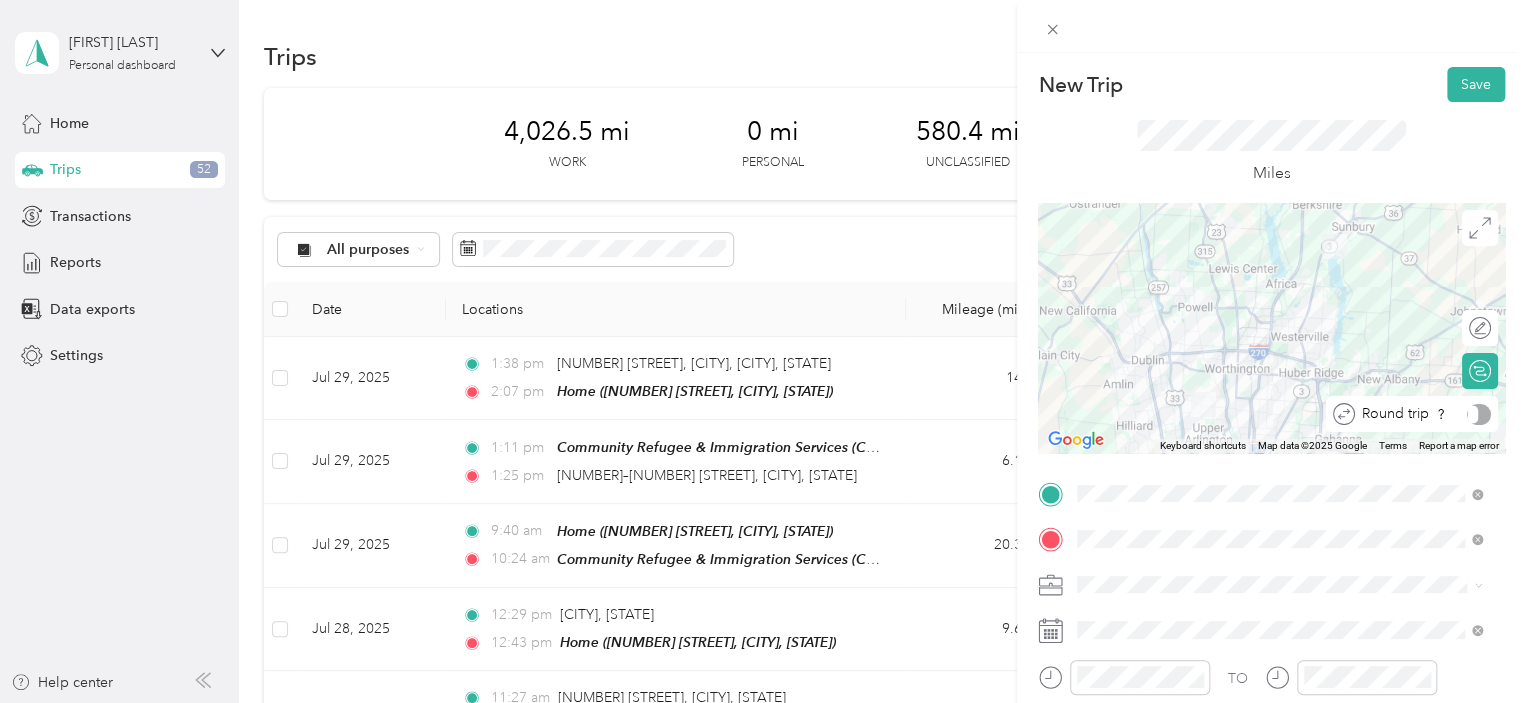 click on "Round trip" at bounding box center (1423, 414) 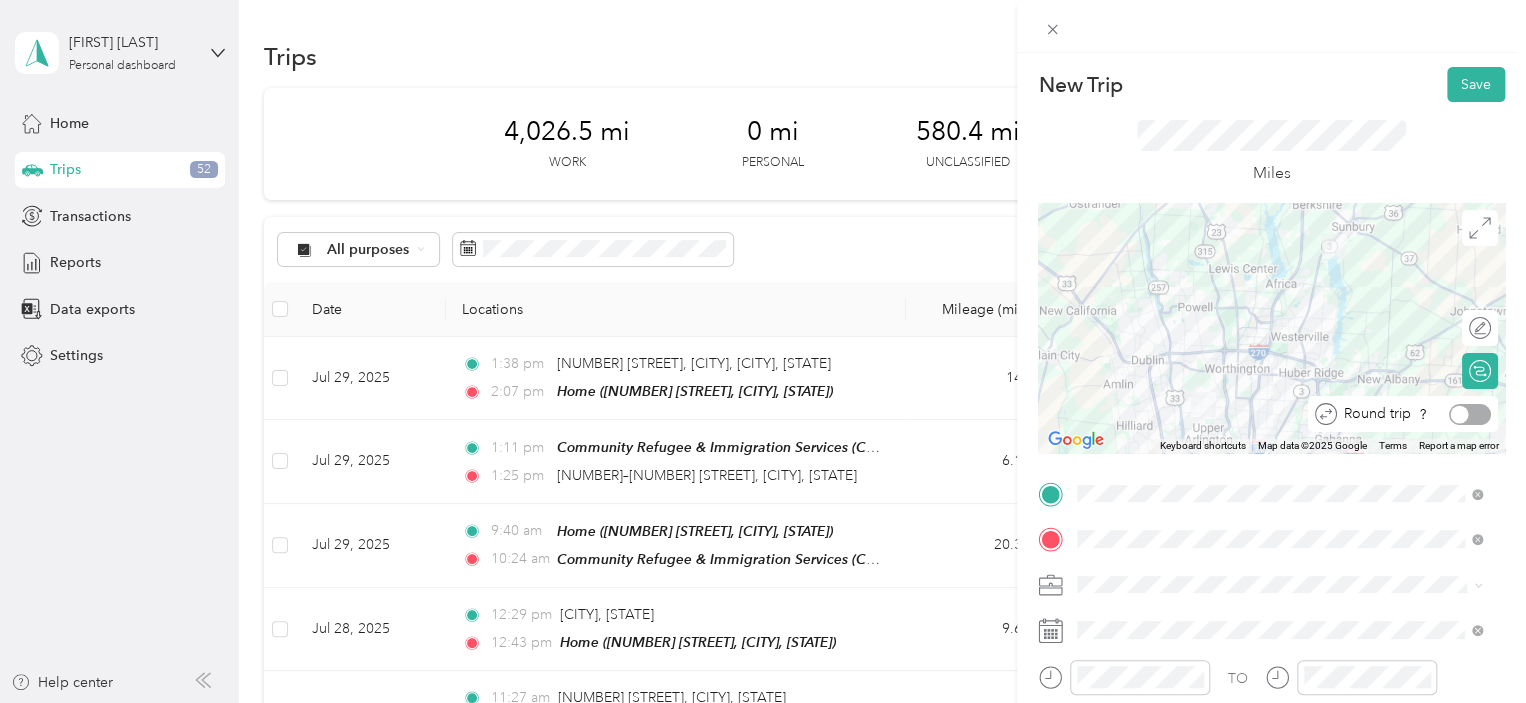 drag, startPoint x: 1455, startPoint y: 409, endPoint x: 1442, endPoint y: 418, distance: 15.811388 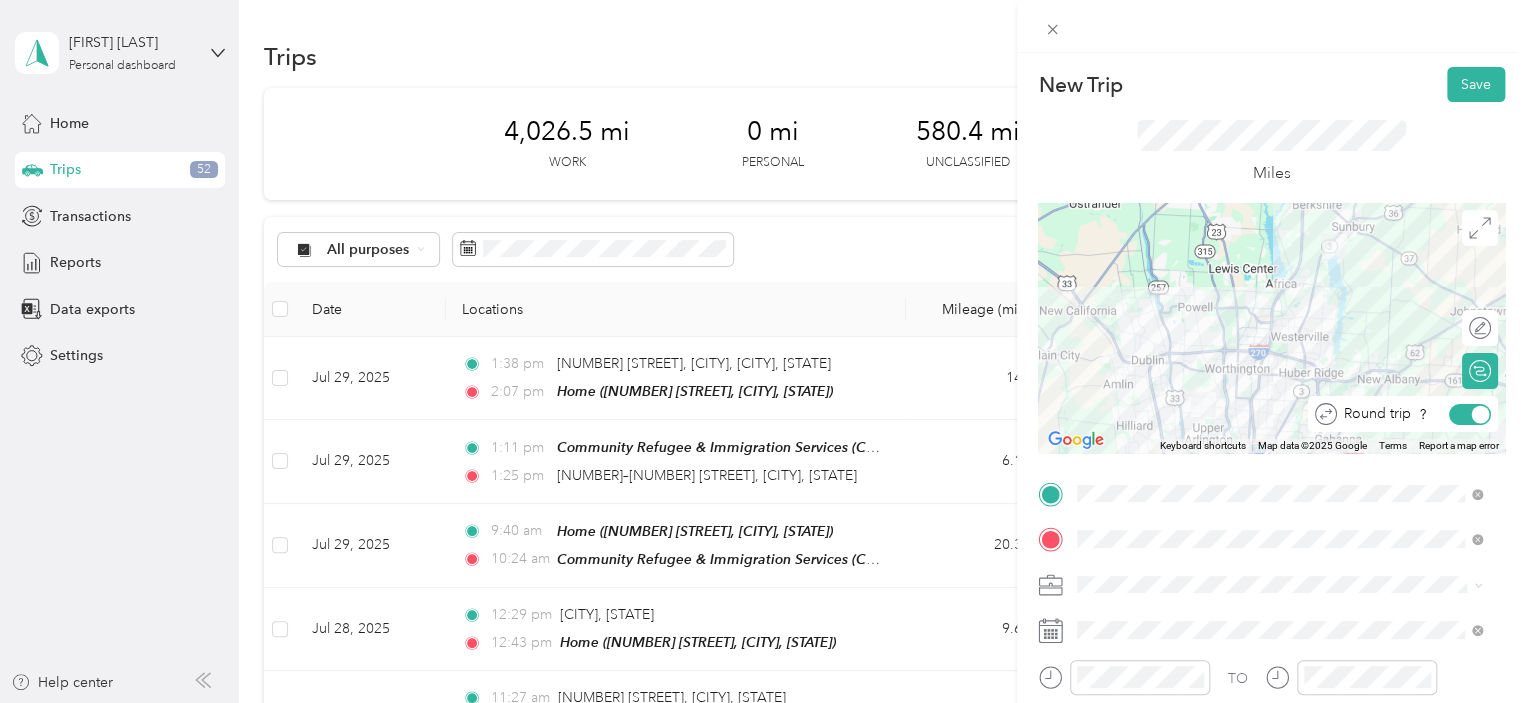 click at bounding box center (1470, 414) 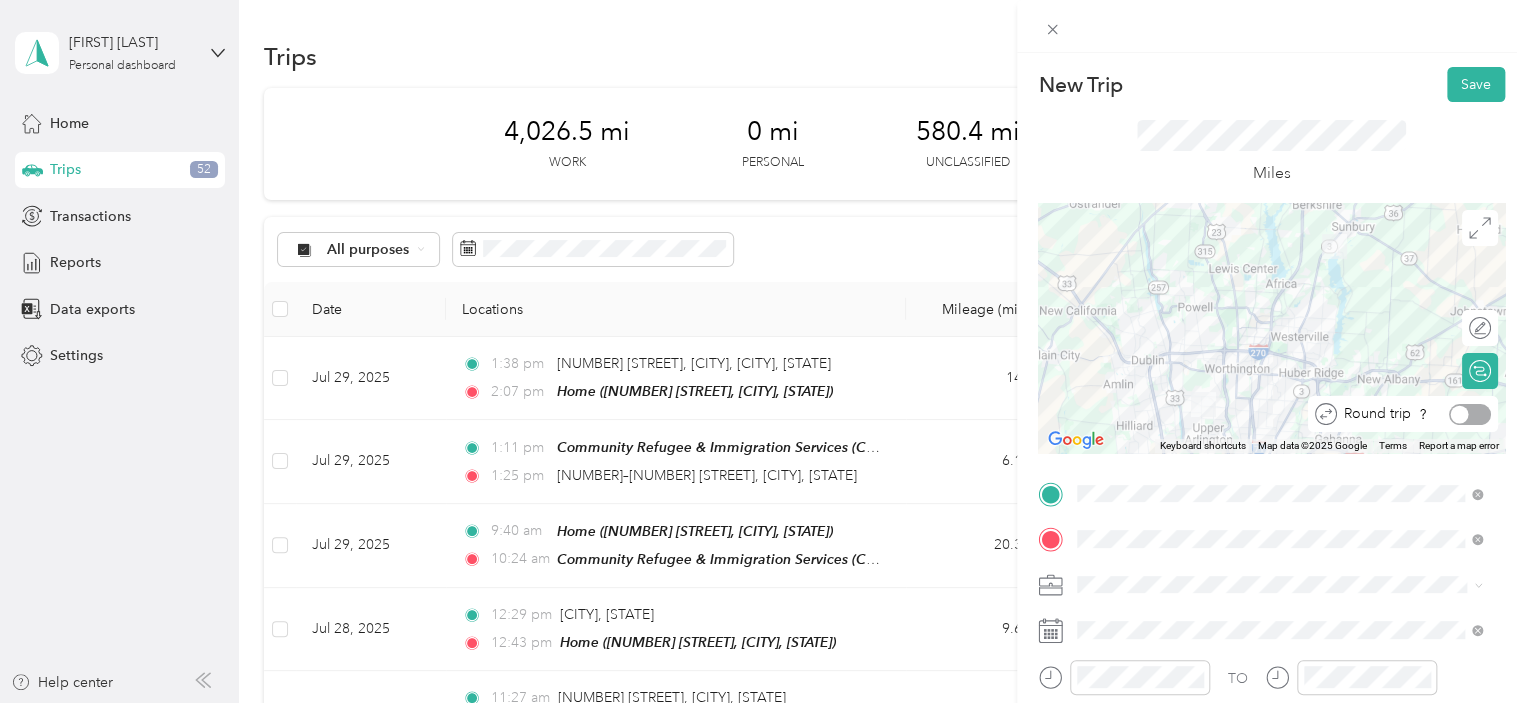 click at bounding box center (1460, 414) 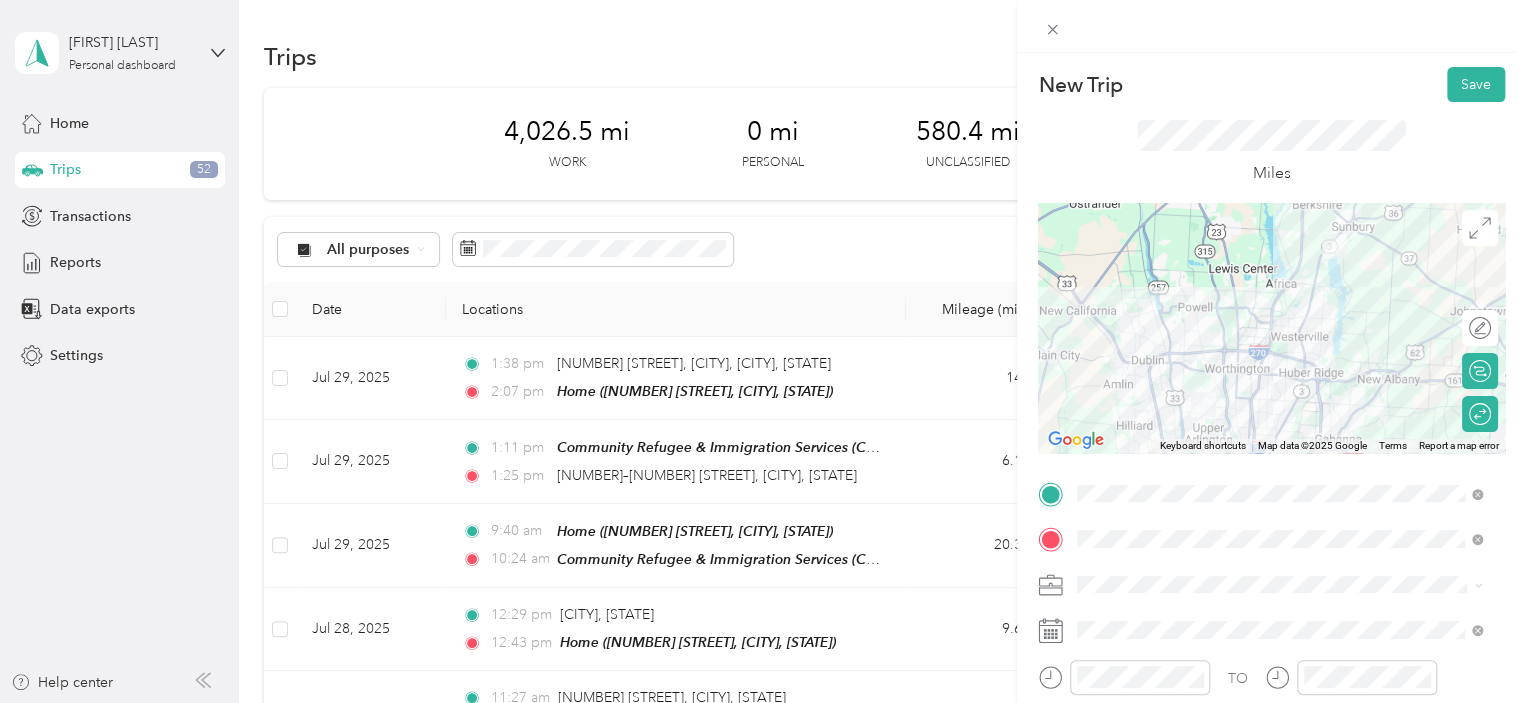 click on "Home [NUMBER] [STREET], [POSTAL_CODE], [CITY], [STATE], [COUNTRY]" at bounding box center (1295, 454) 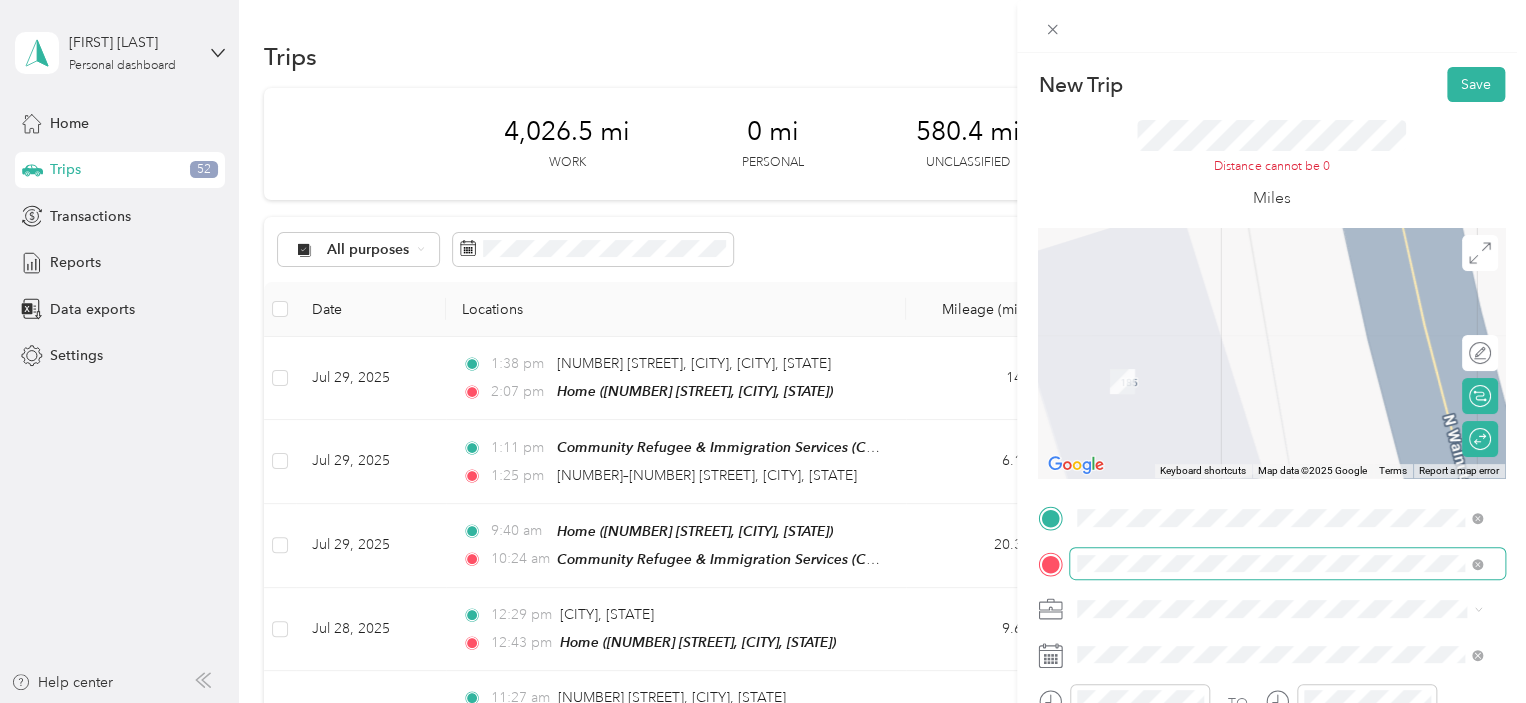 click at bounding box center [1287, 564] 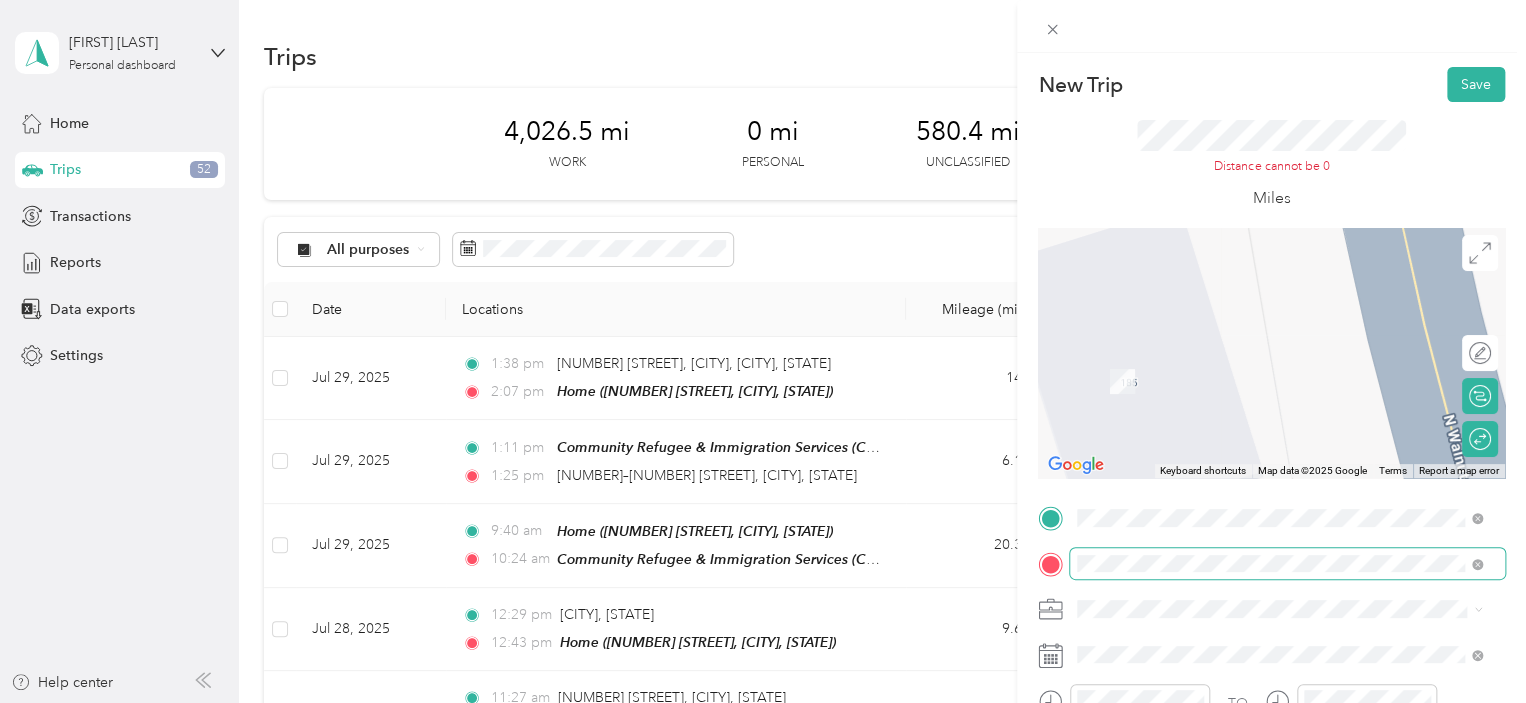 click at bounding box center (1287, 564) 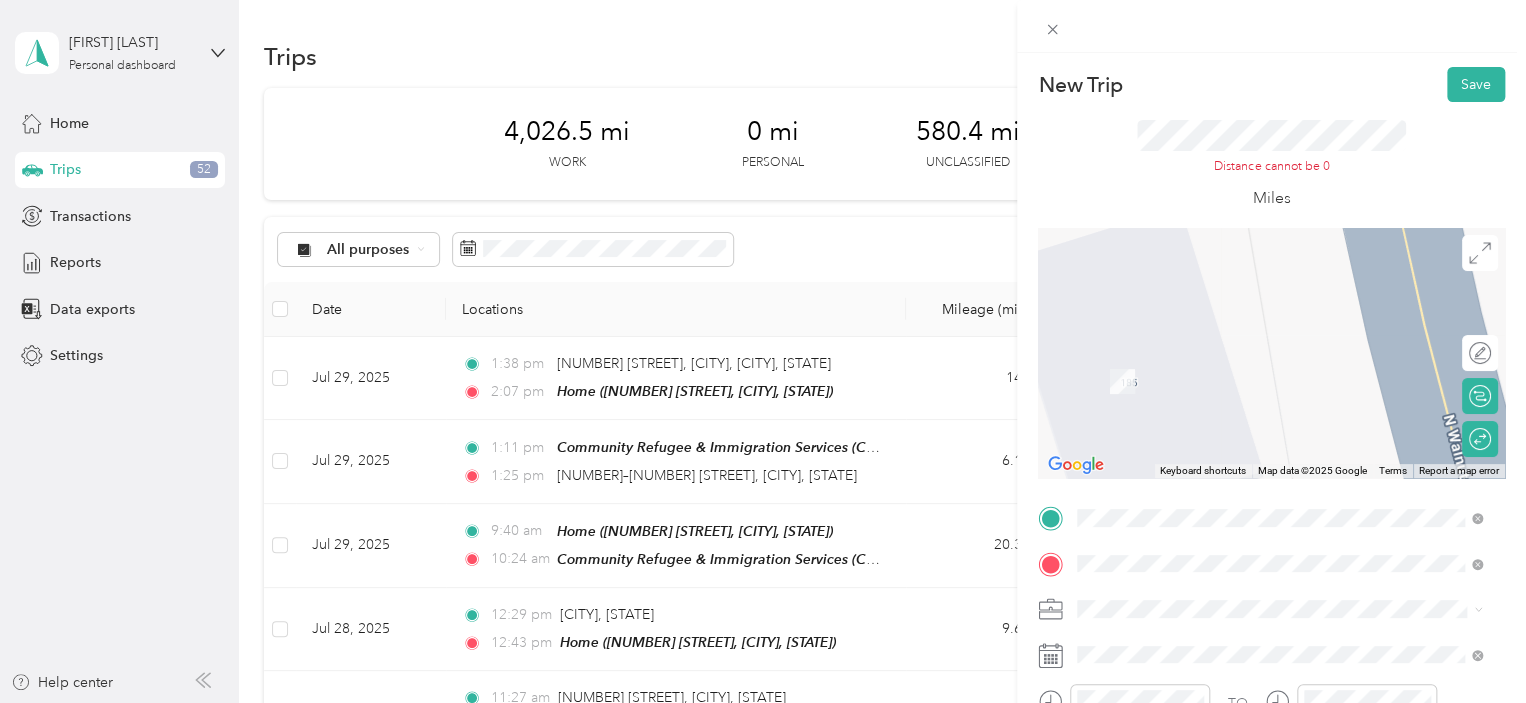 click on "[NUMBER] [STREET], [POSTAL_CODE], [CITY], [STATE], [COUNTRY]" at bounding box center [1289, 451] 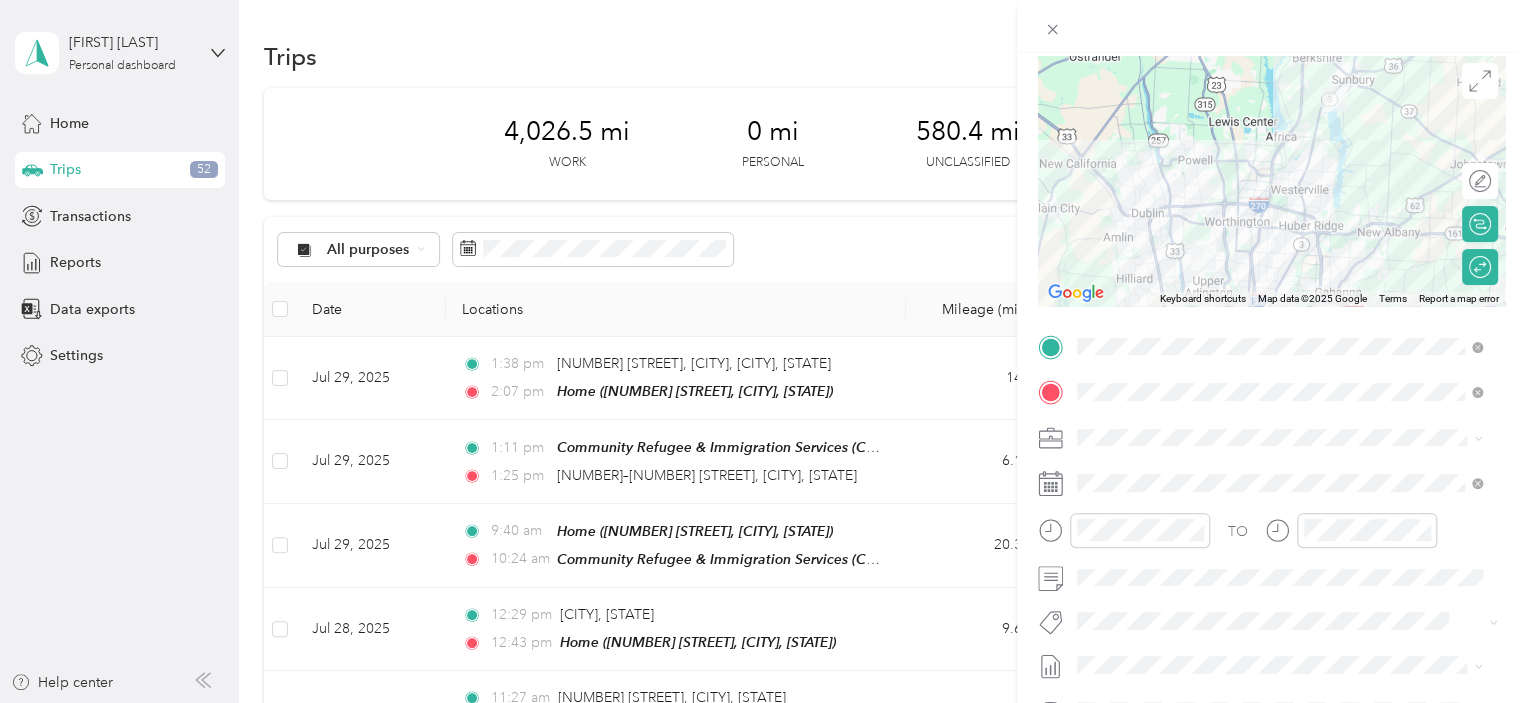scroll, scrollTop: 156, scrollLeft: 0, axis: vertical 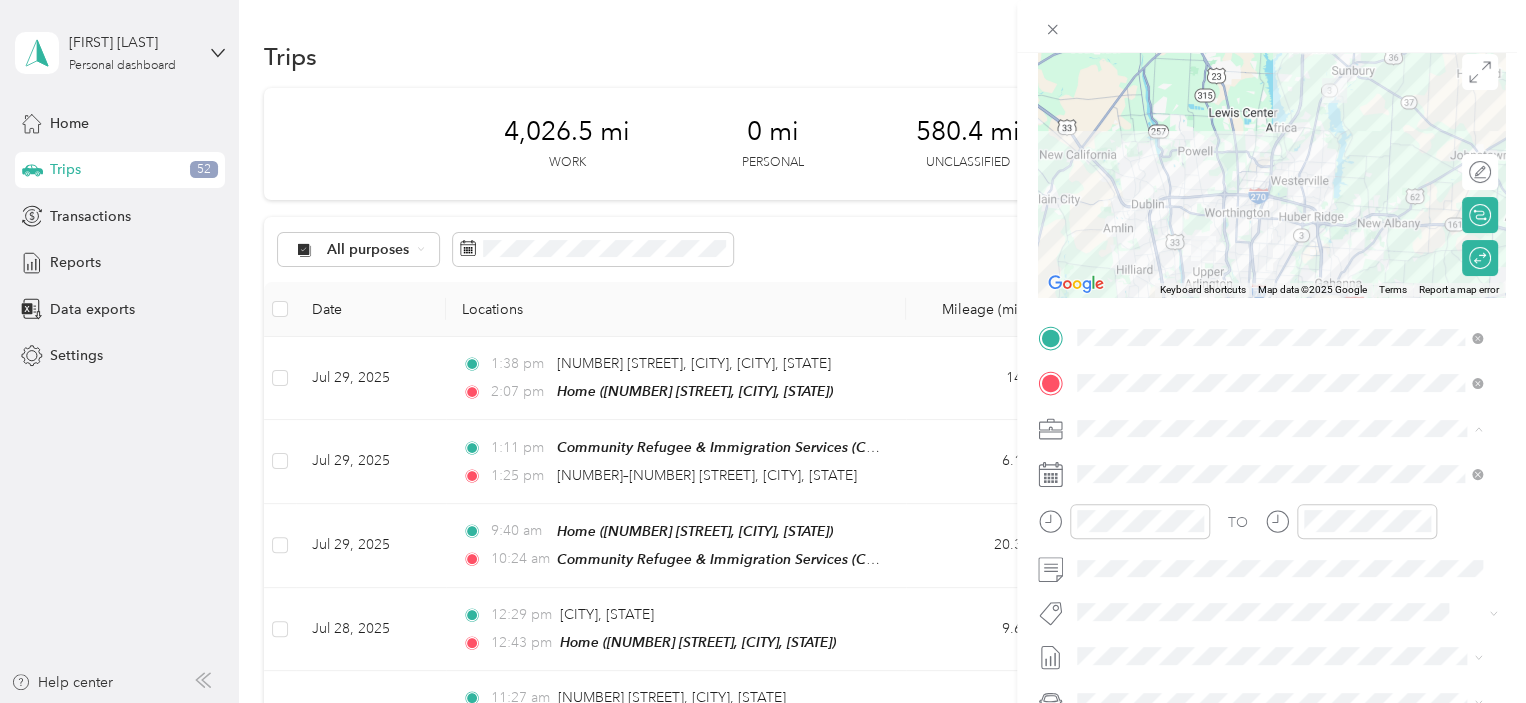 click on "Health & Wellness" at bounding box center (1140, 287) 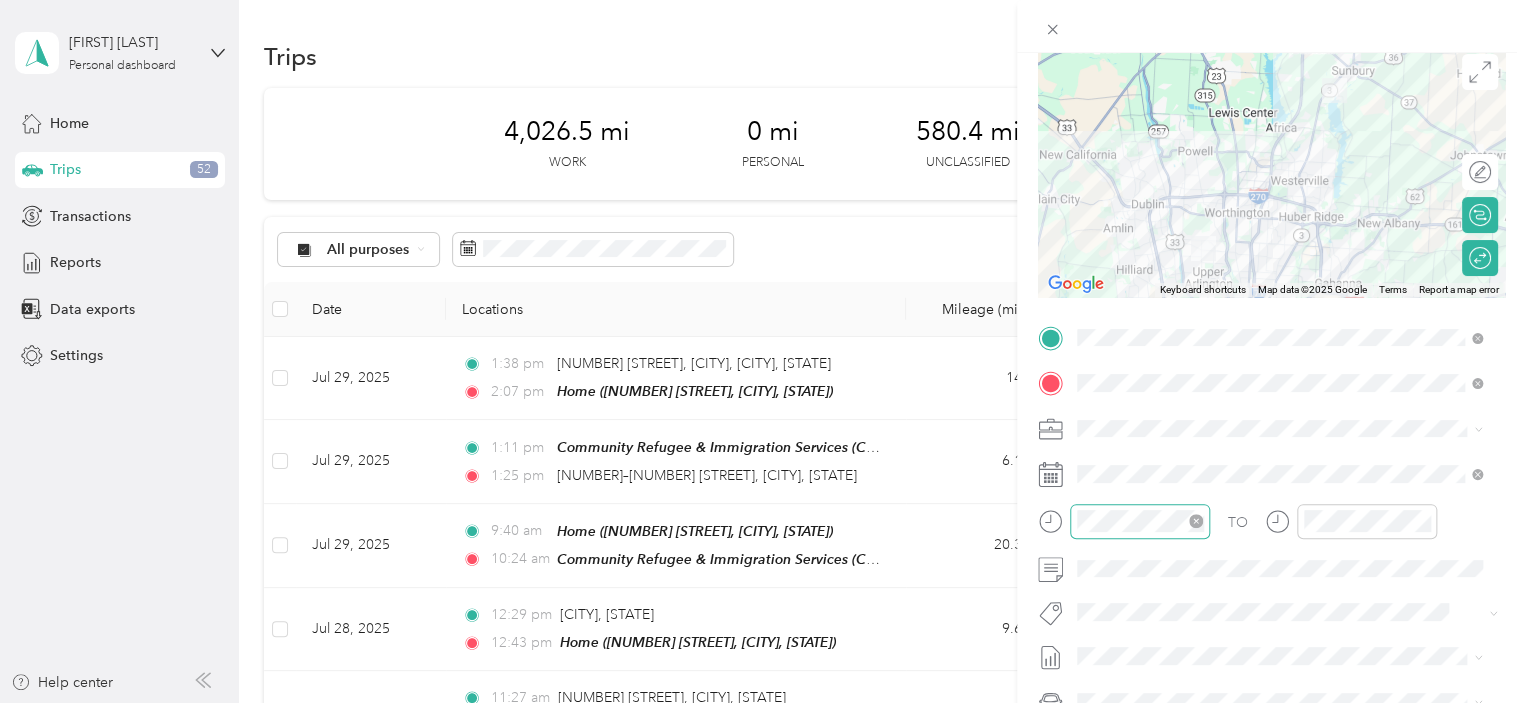 click 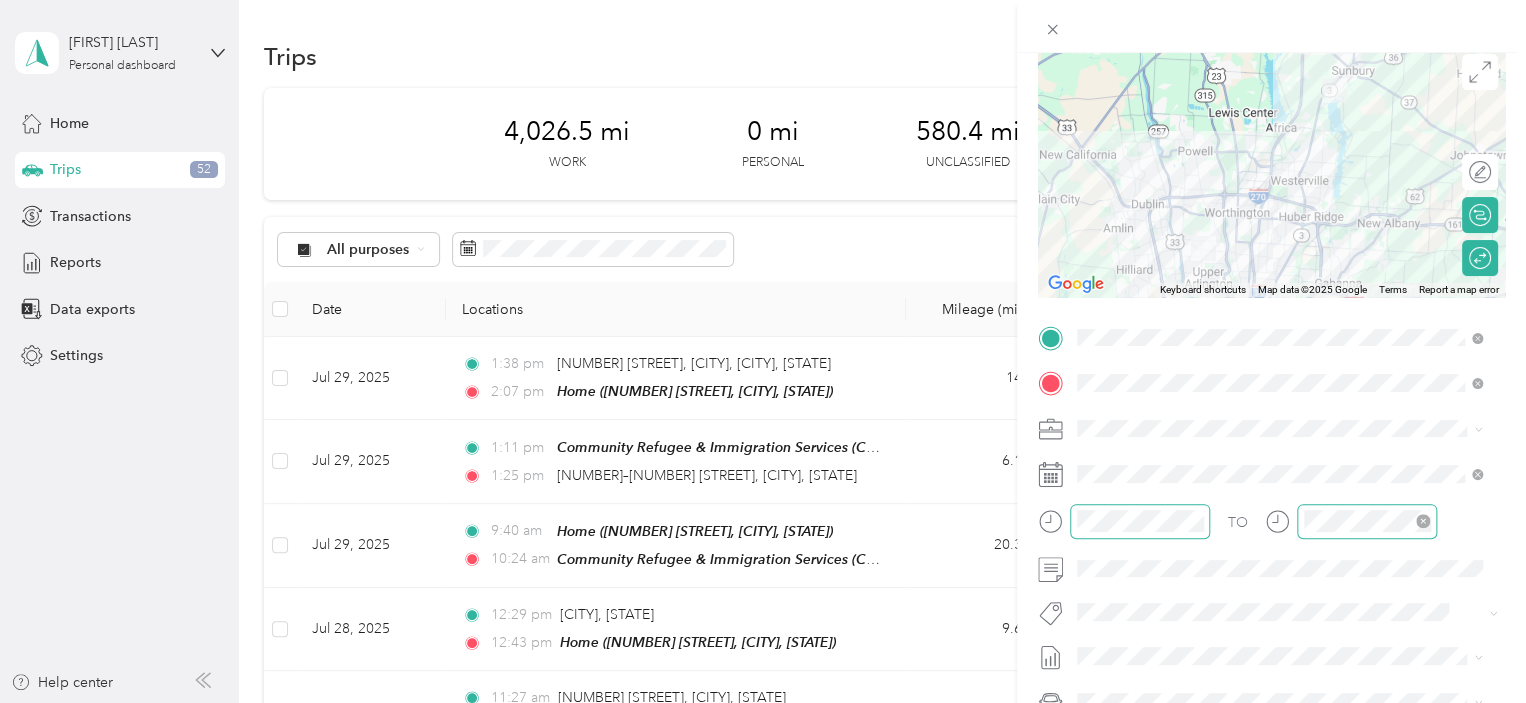 click 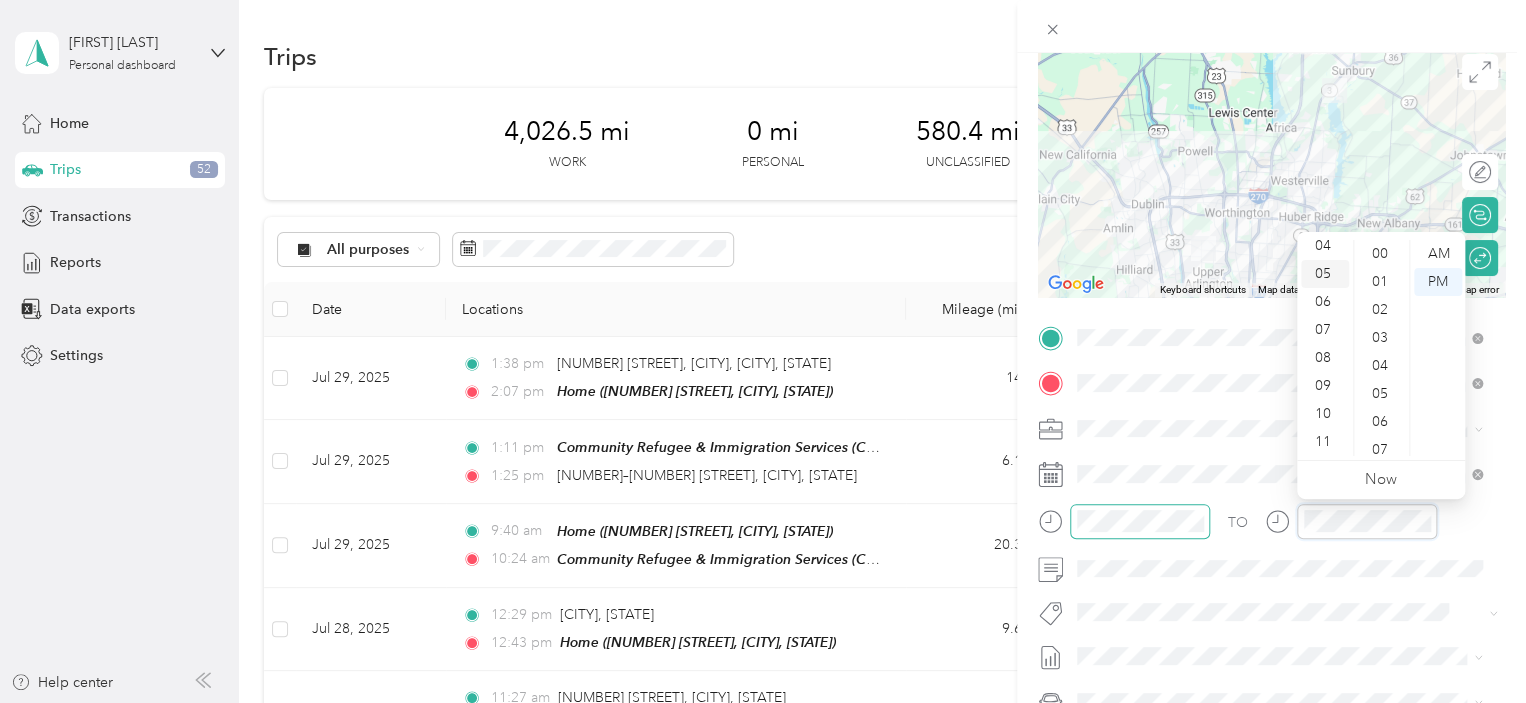 scroll, scrollTop: 119, scrollLeft: 0, axis: vertical 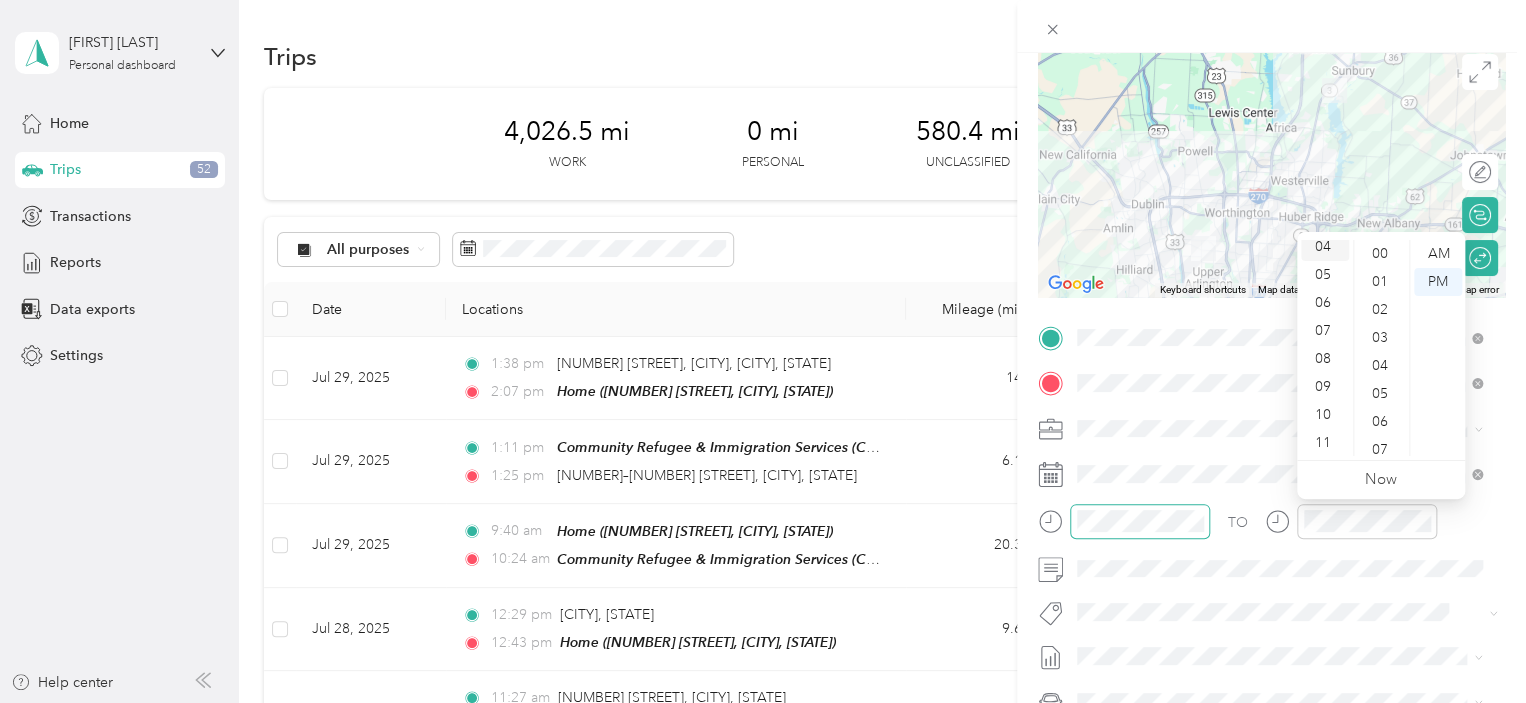 click on "04" at bounding box center (1325, 247) 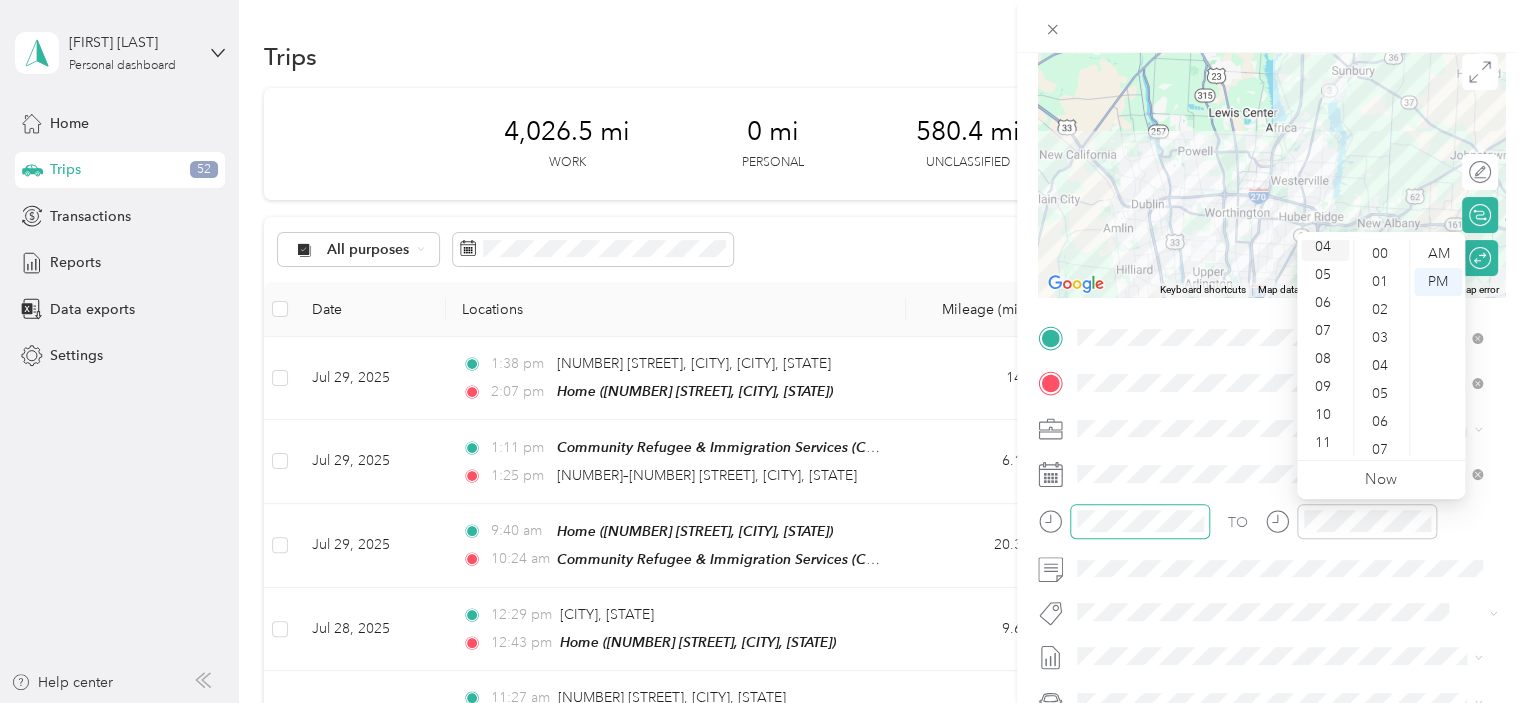 click on "04" at bounding box center (1325, 247) 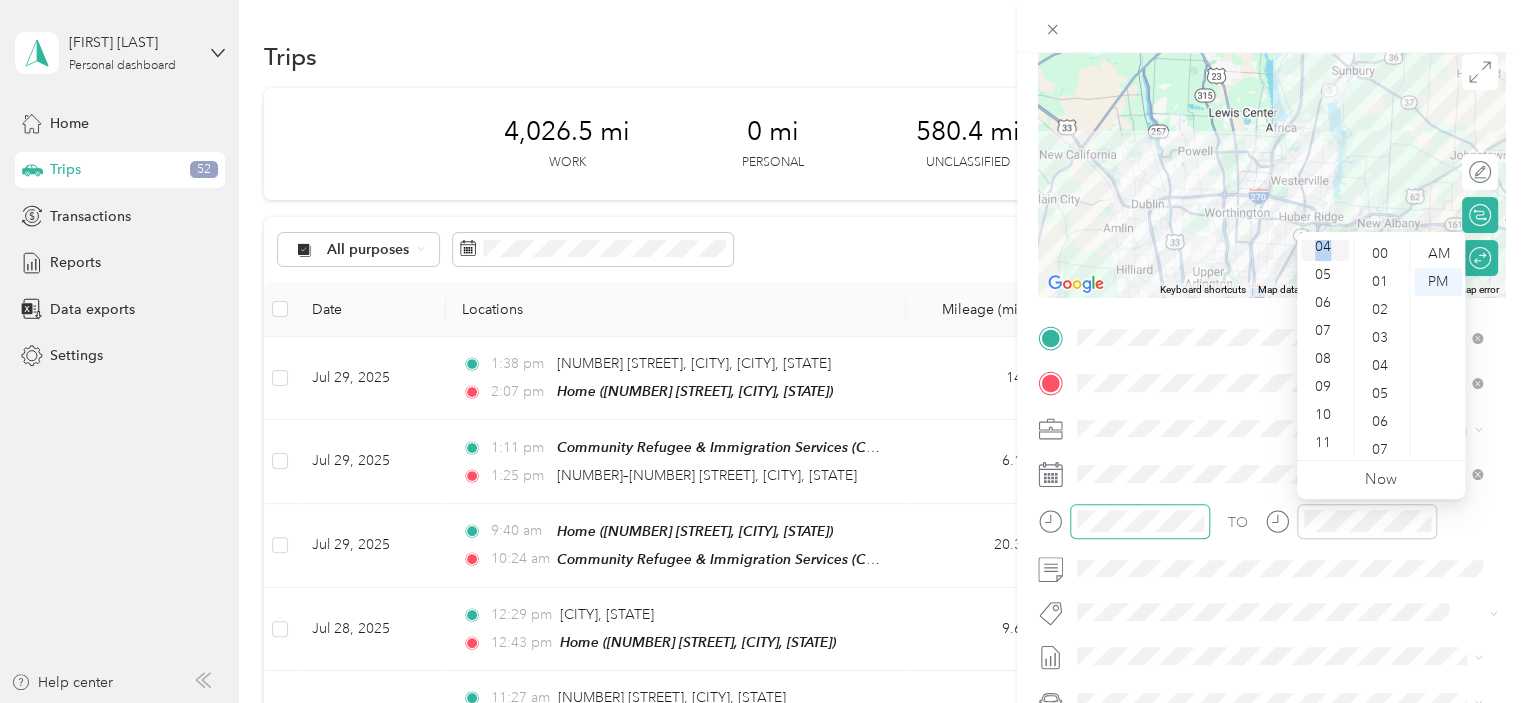 click on "04" at bounding box center (1325, 247) 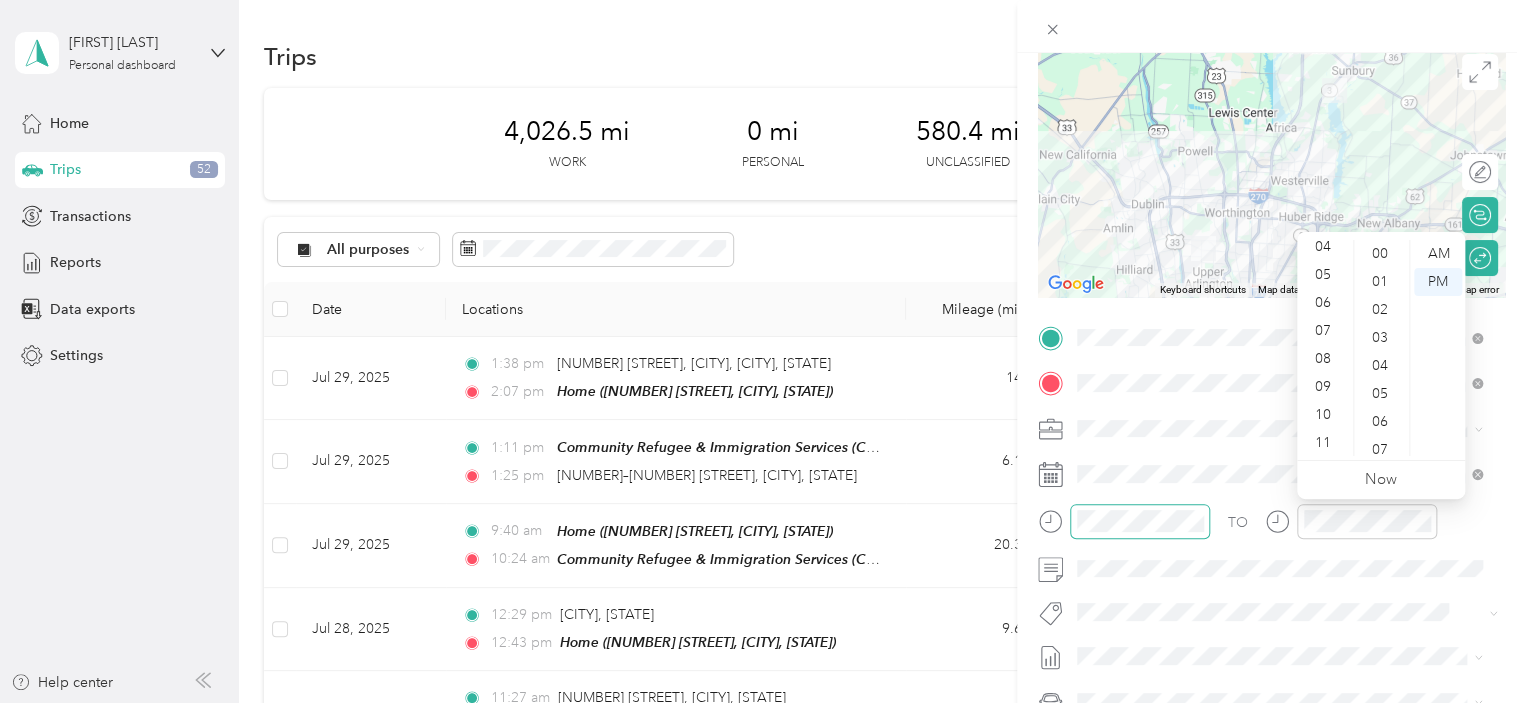 click on "Now" at bounding box center [1381, 480] 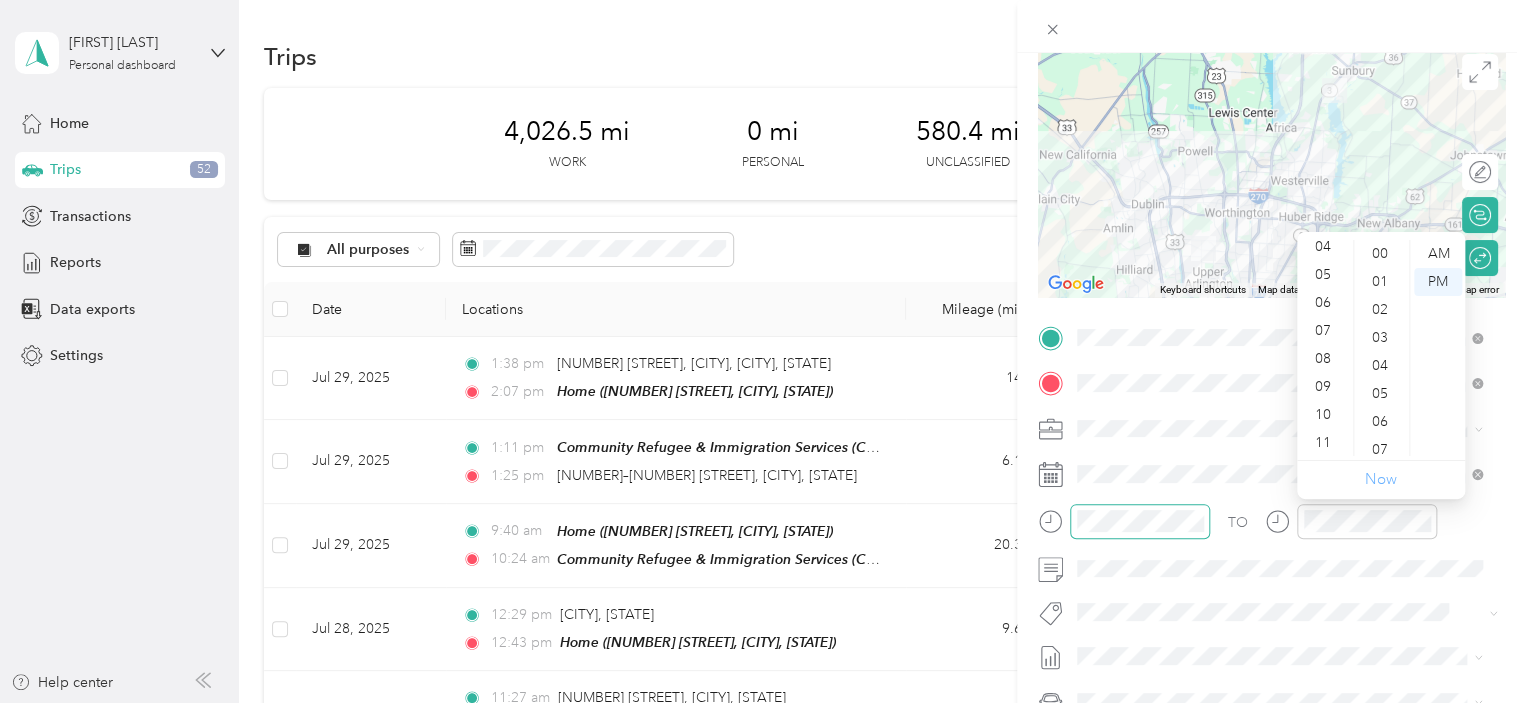 click on "Now" at bounding box center (1381, 479) 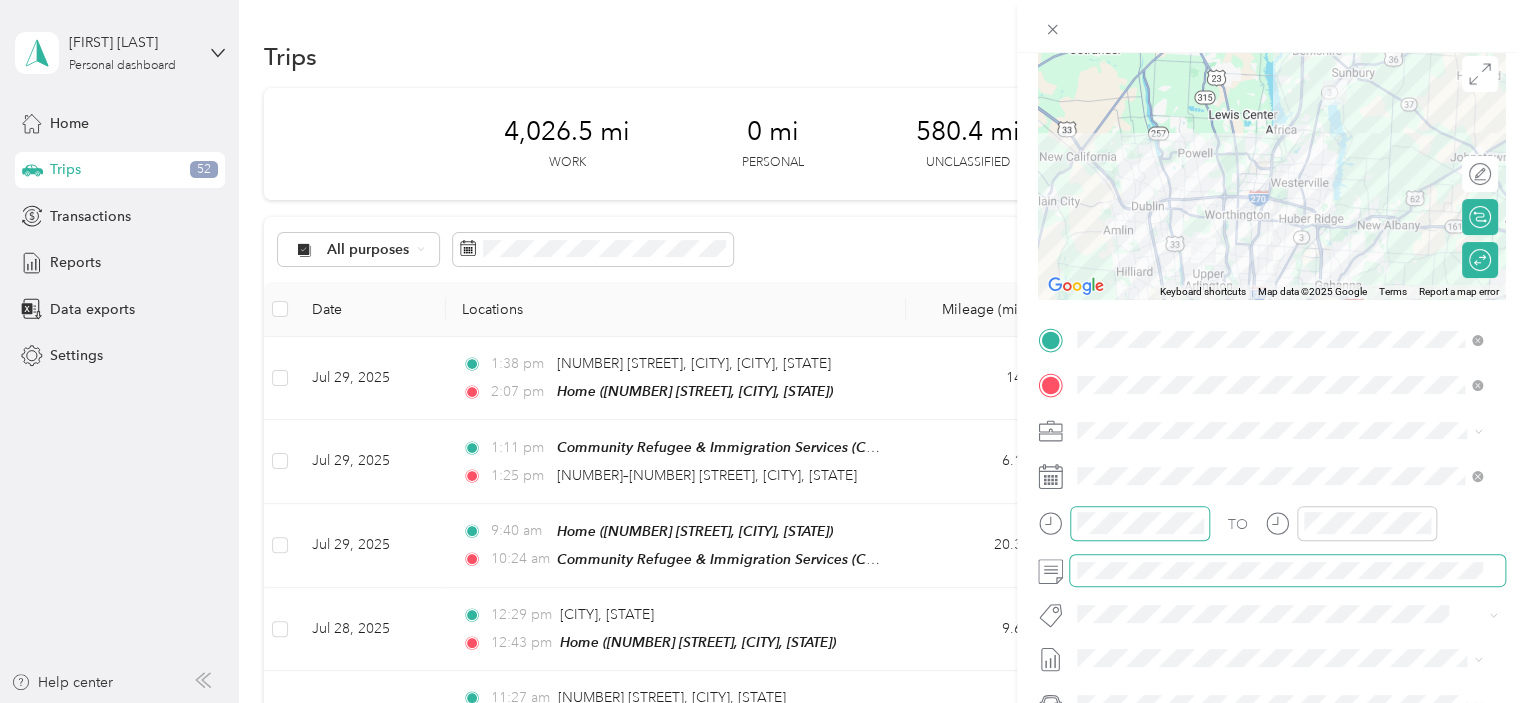 scroll, scrollTop: 0, scrollLeft: 0, axis: both 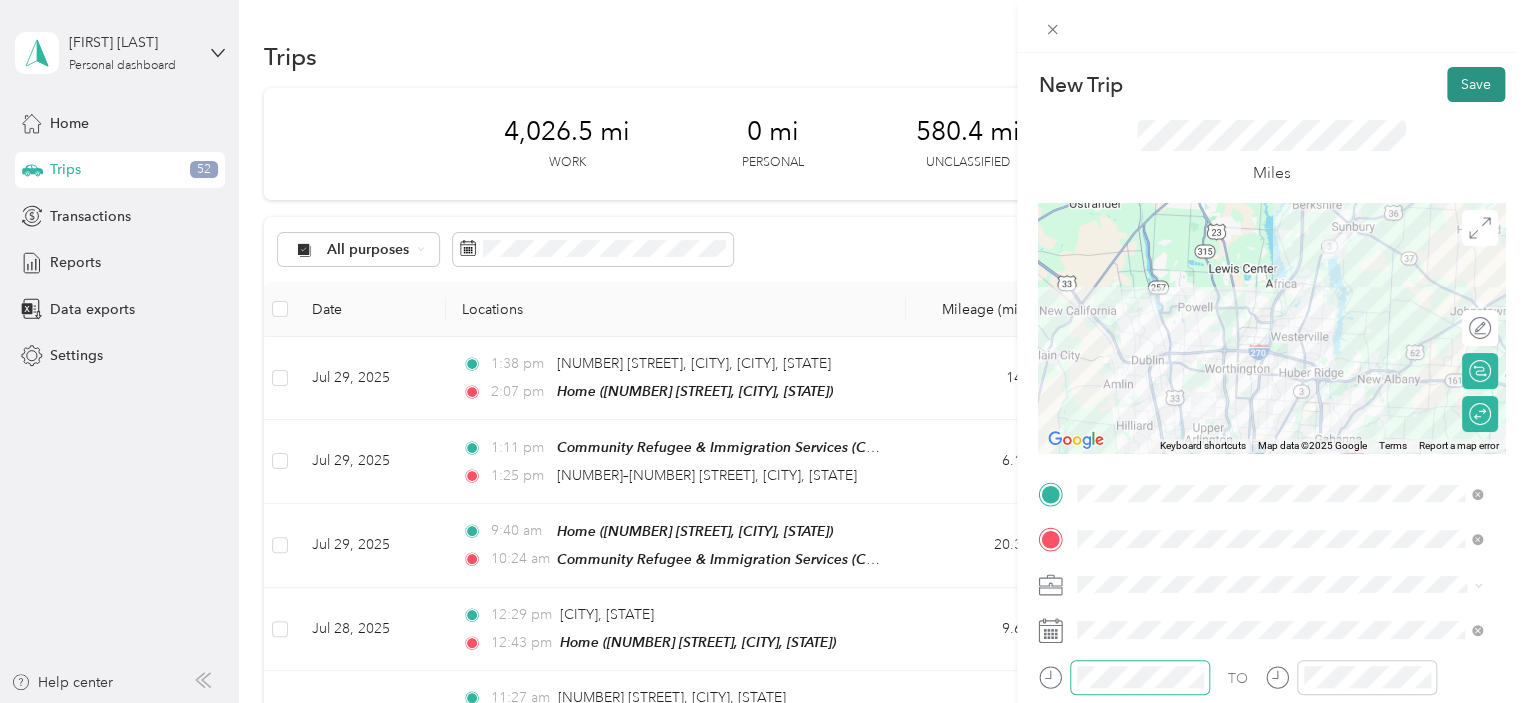 click on "Save" at bounding box center [1476, 84] 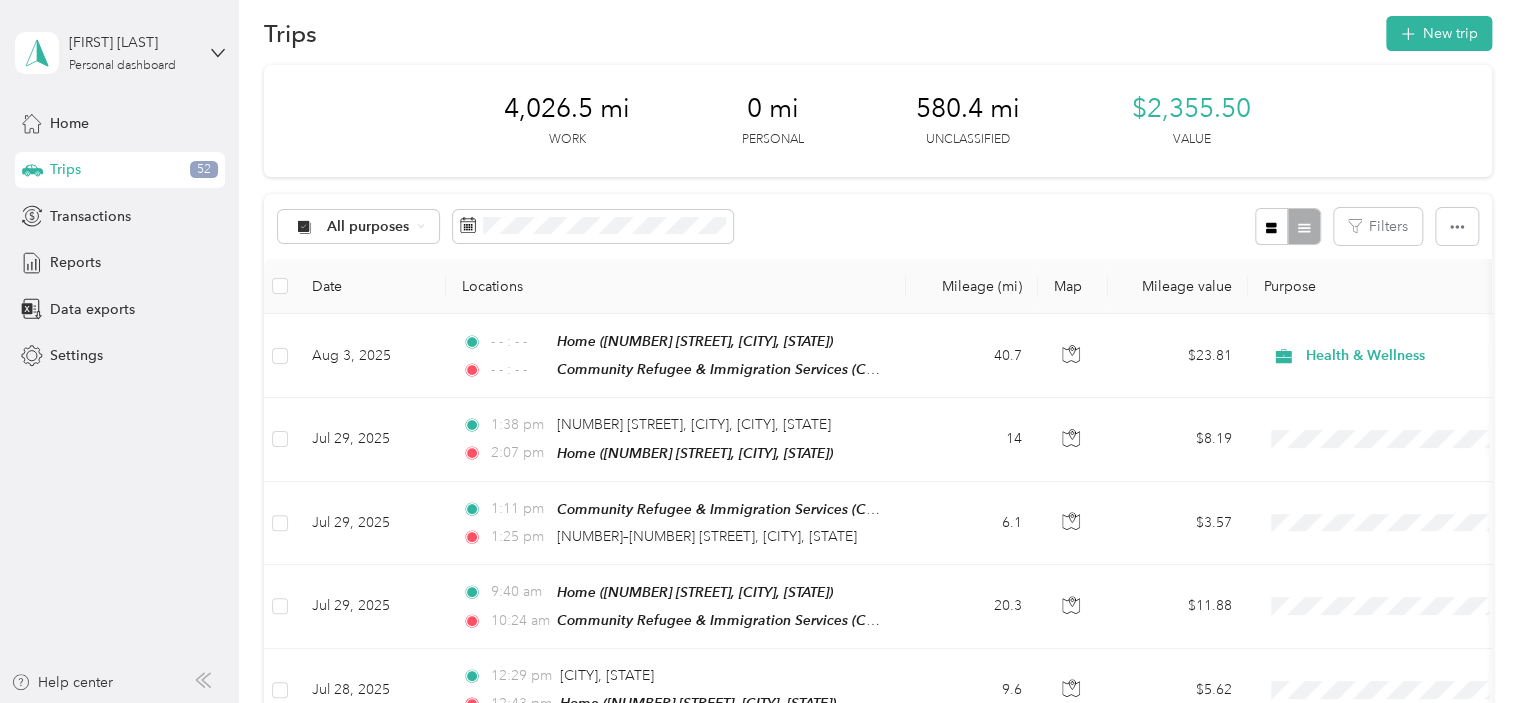 scroll, scrollTop: 0, scrollLeft: 0, axis: both 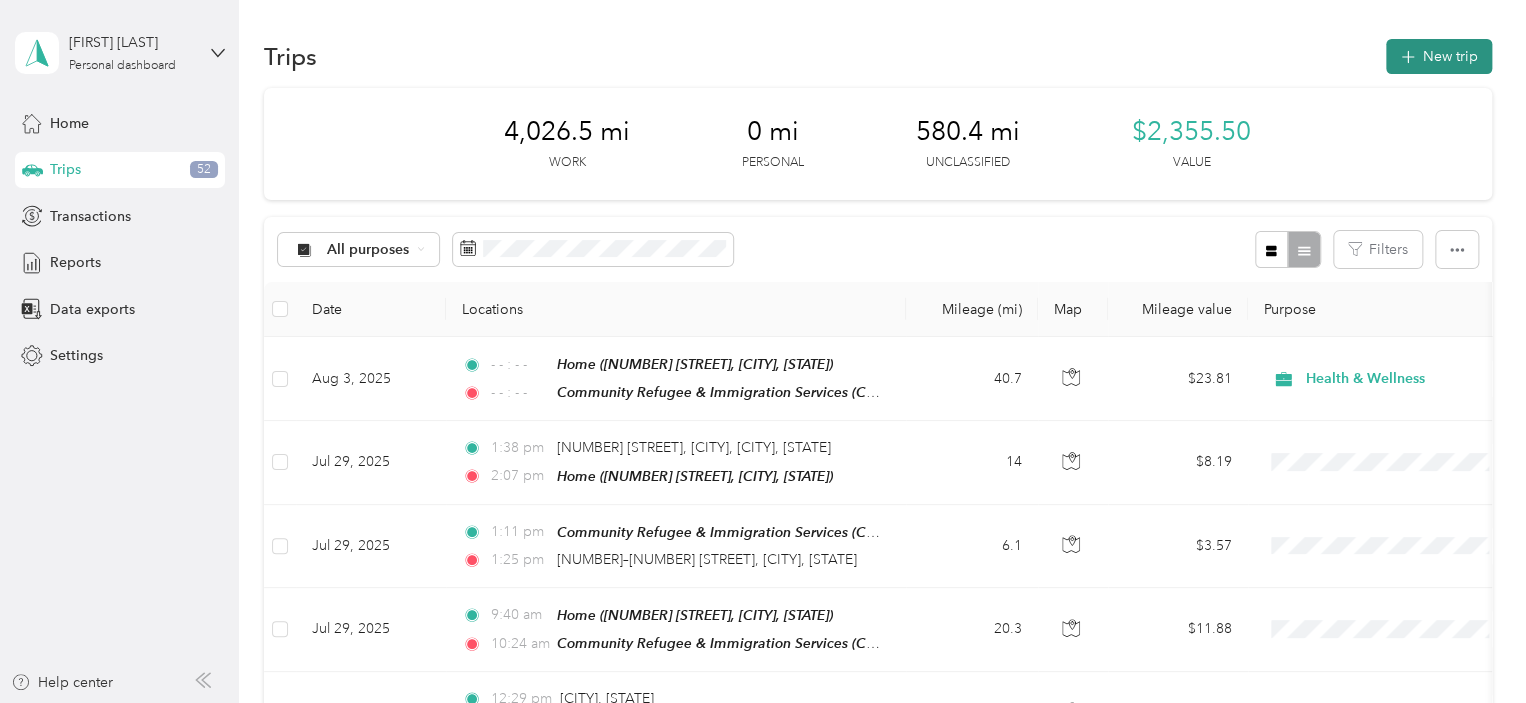 click 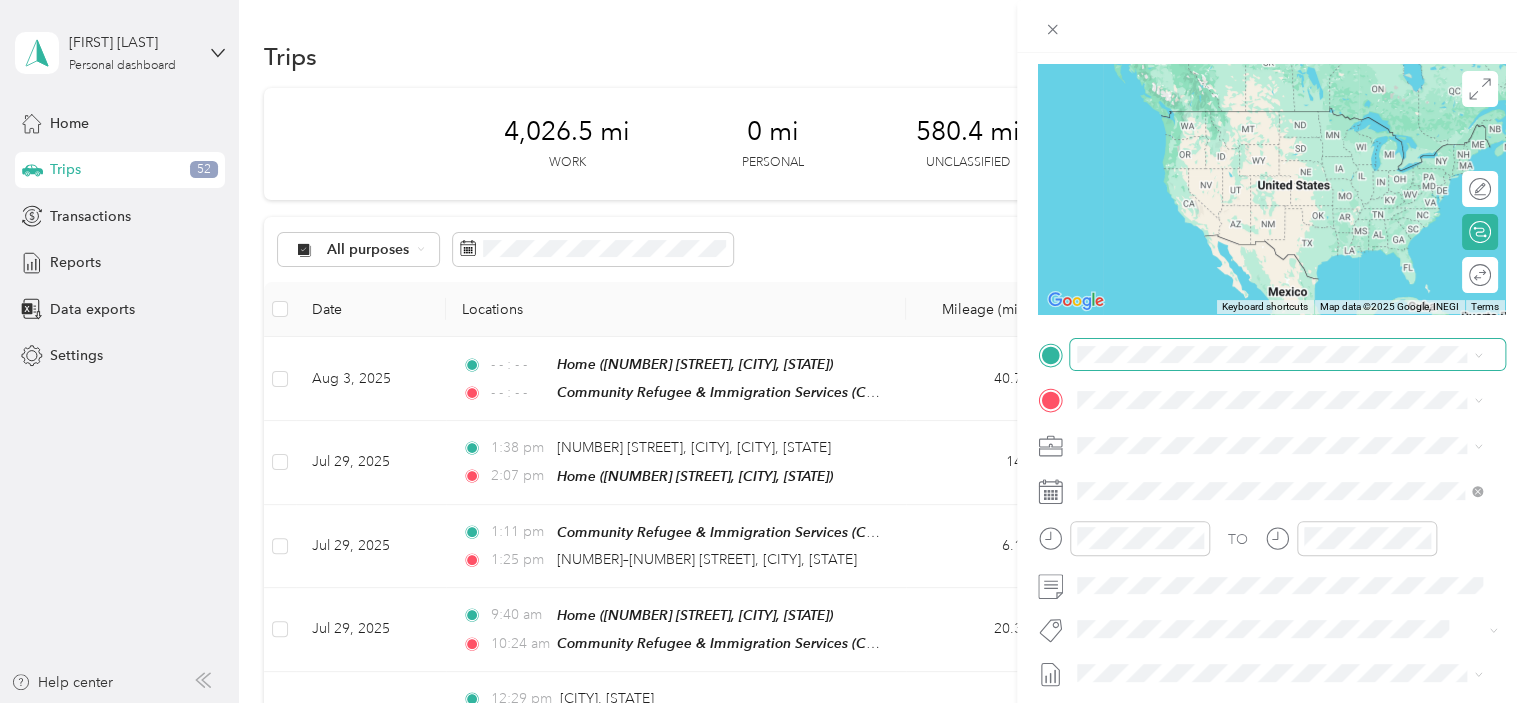 scroll, scrollTop: 168, scrollLeft: 0, axis: vertical 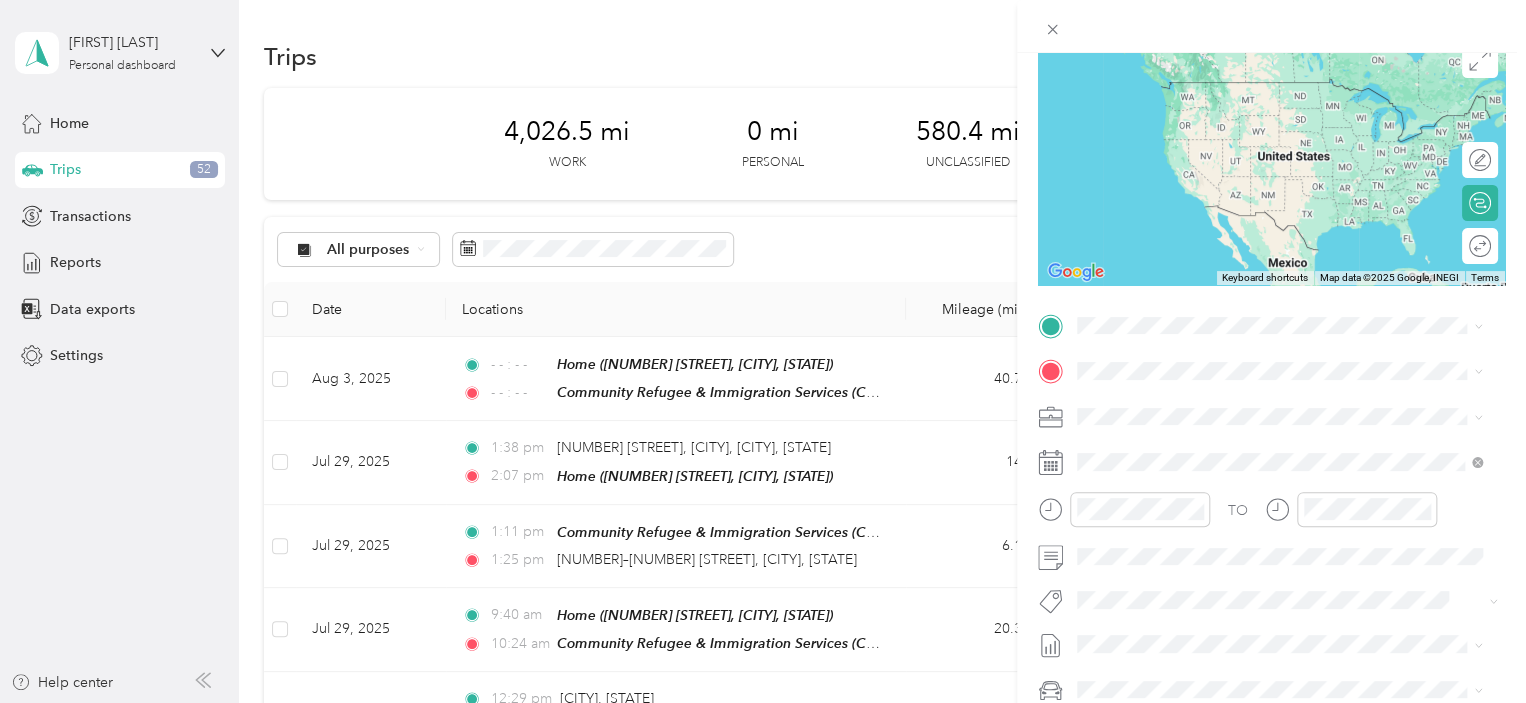 click 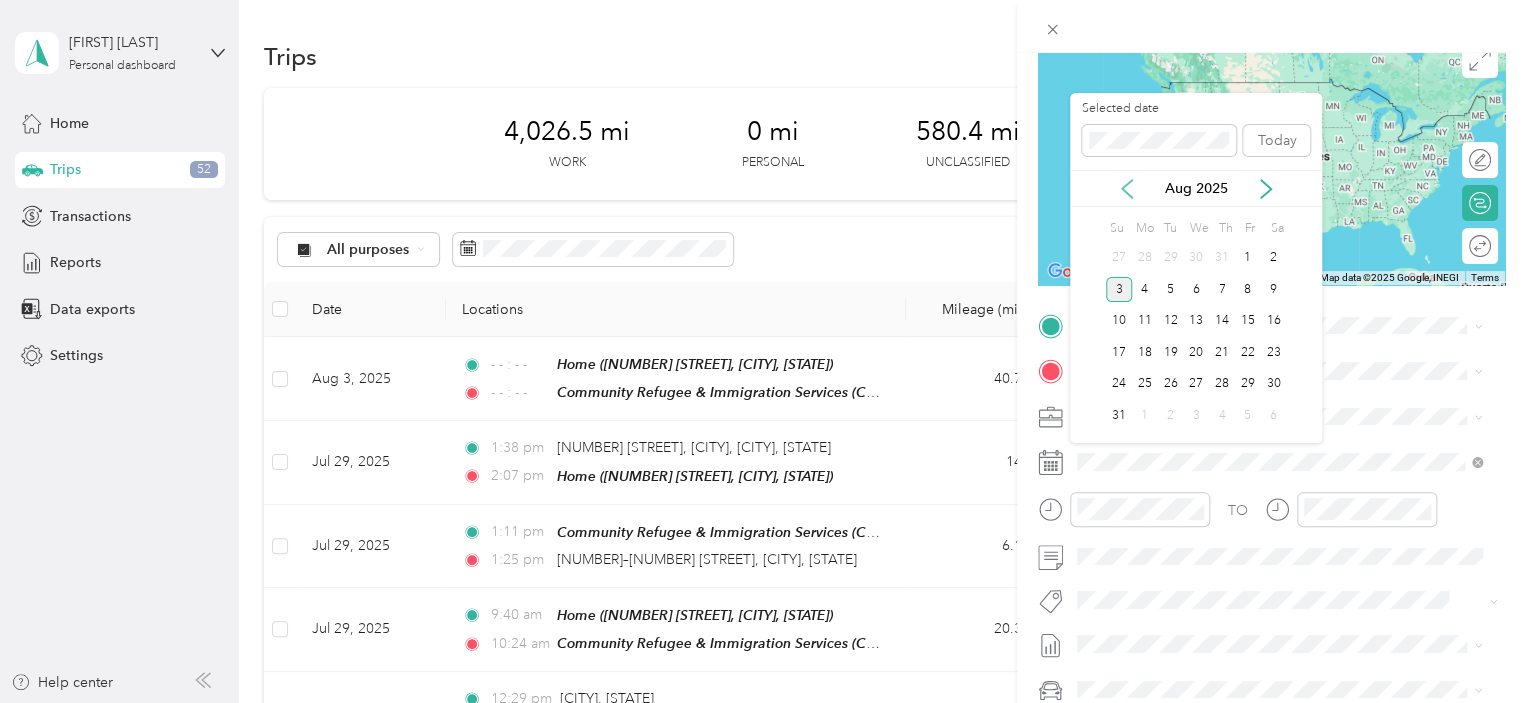 click 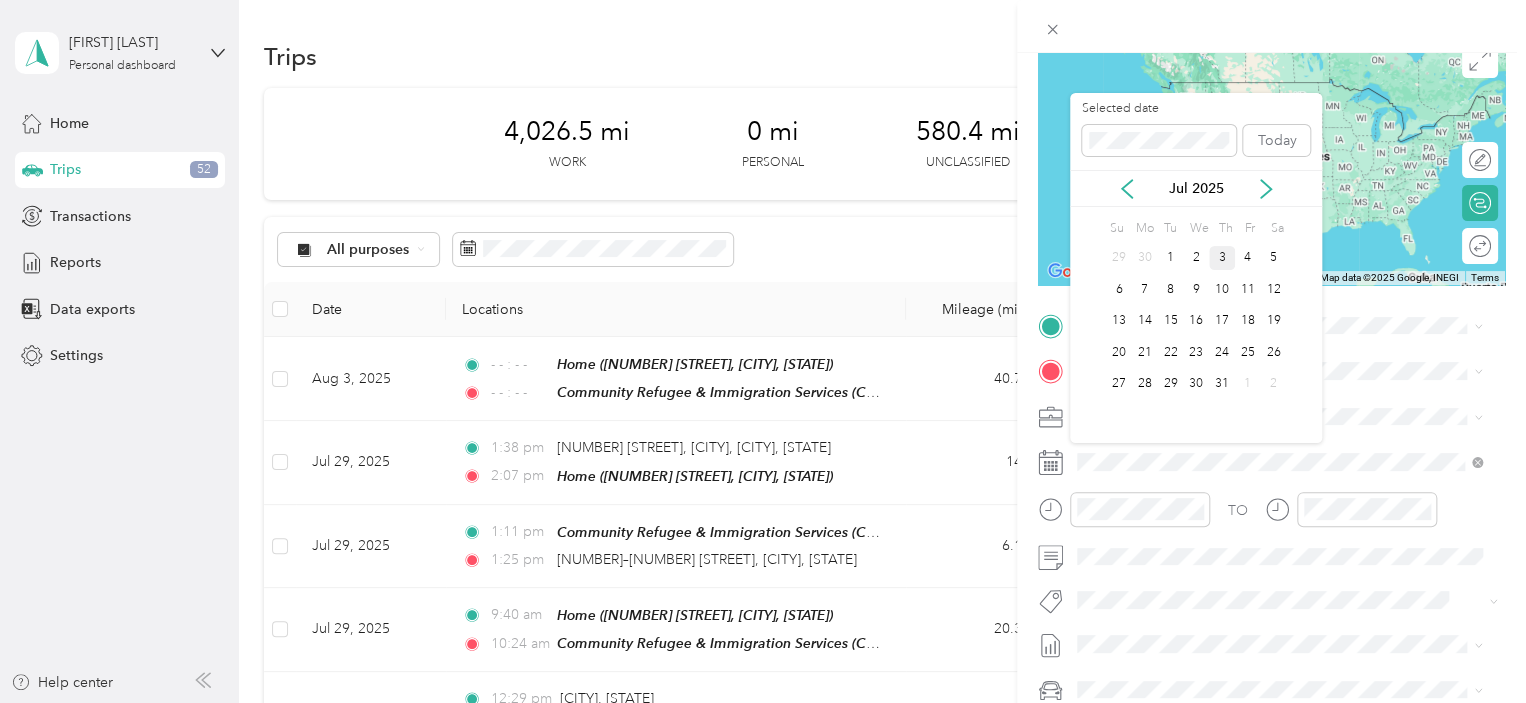 click on "3" at bounding box center [1222, 258] 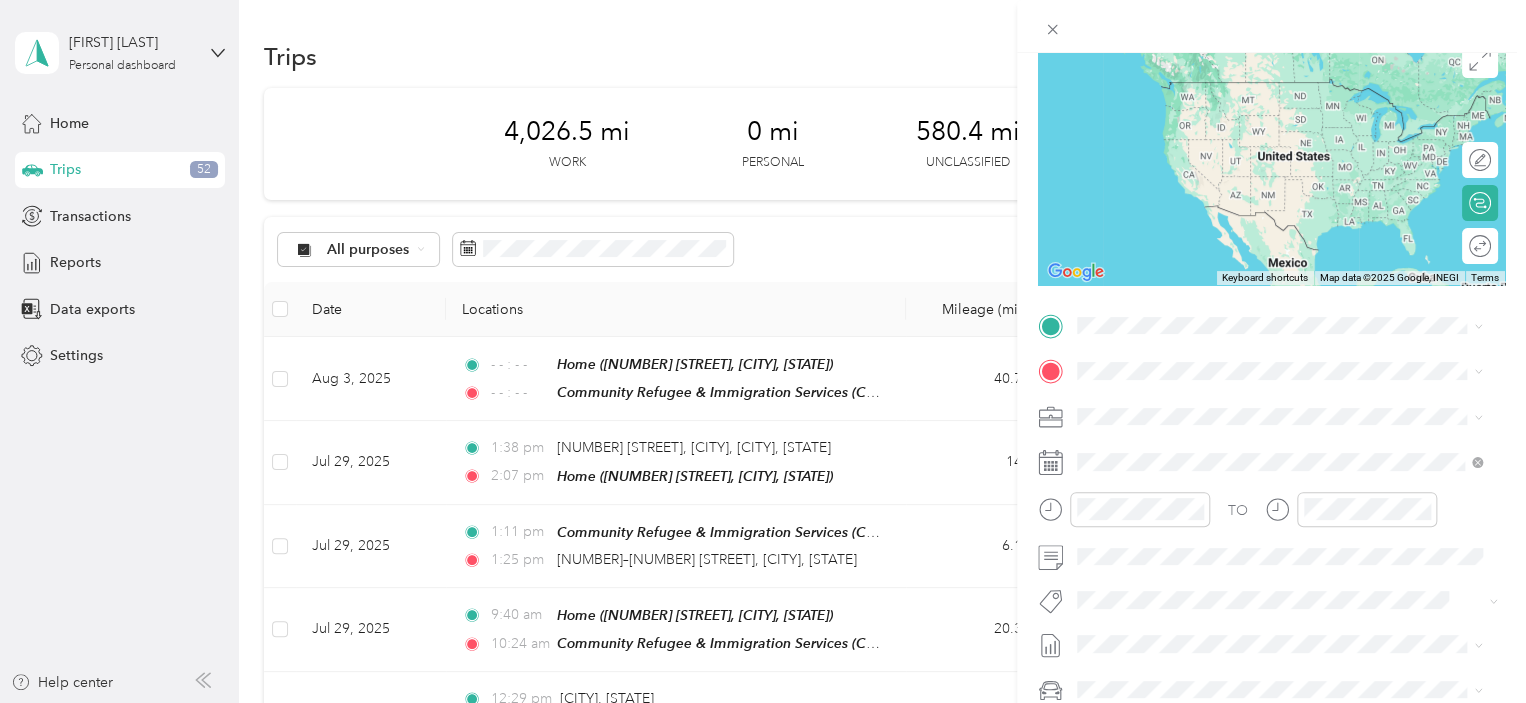 click on "Home [NUMBER] [STREET], [POSTAL_CODE], [CITY], [STATE], [COUNTRY]" at bounding box center [1295, 527] 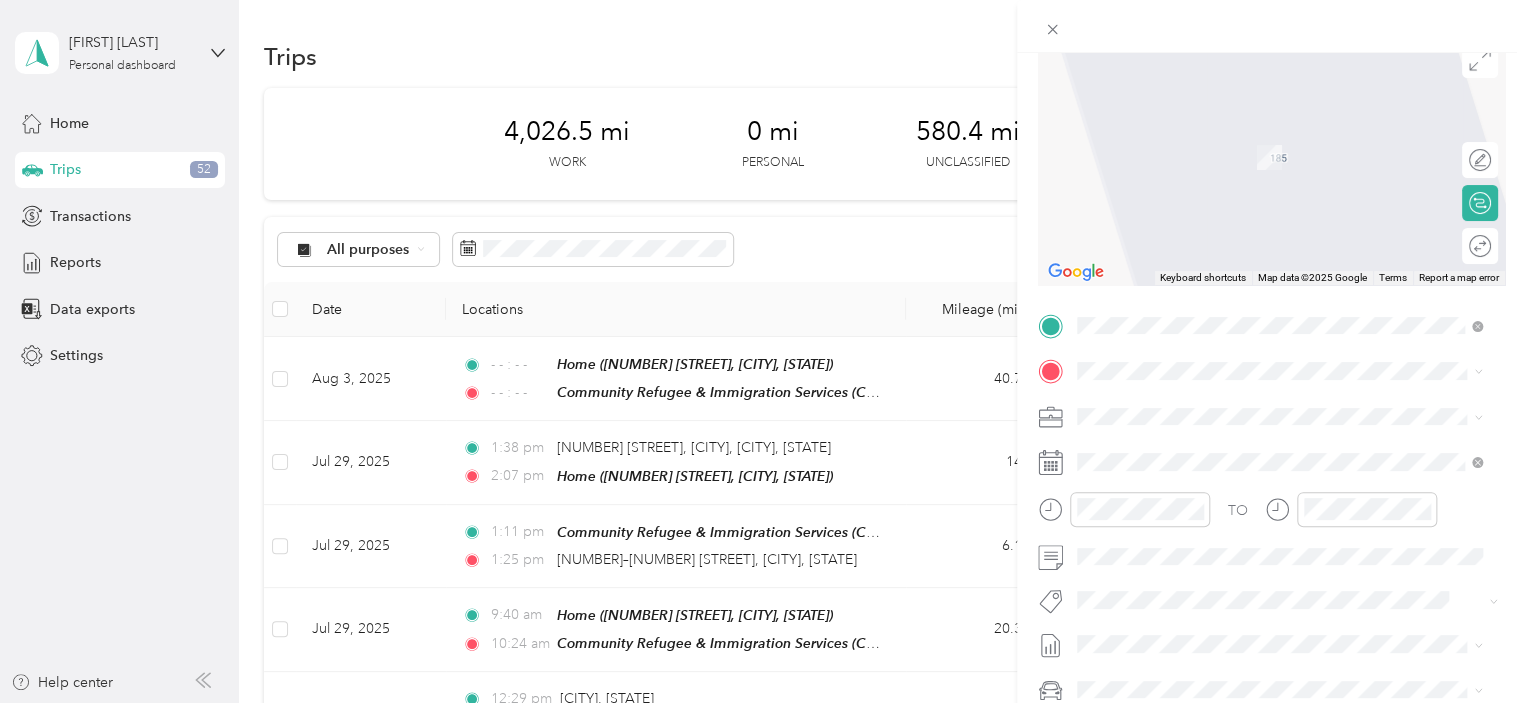 click on "TEAM Community Refugee & Immigration Services (CRIS)" at bounding box center (1295, 454) 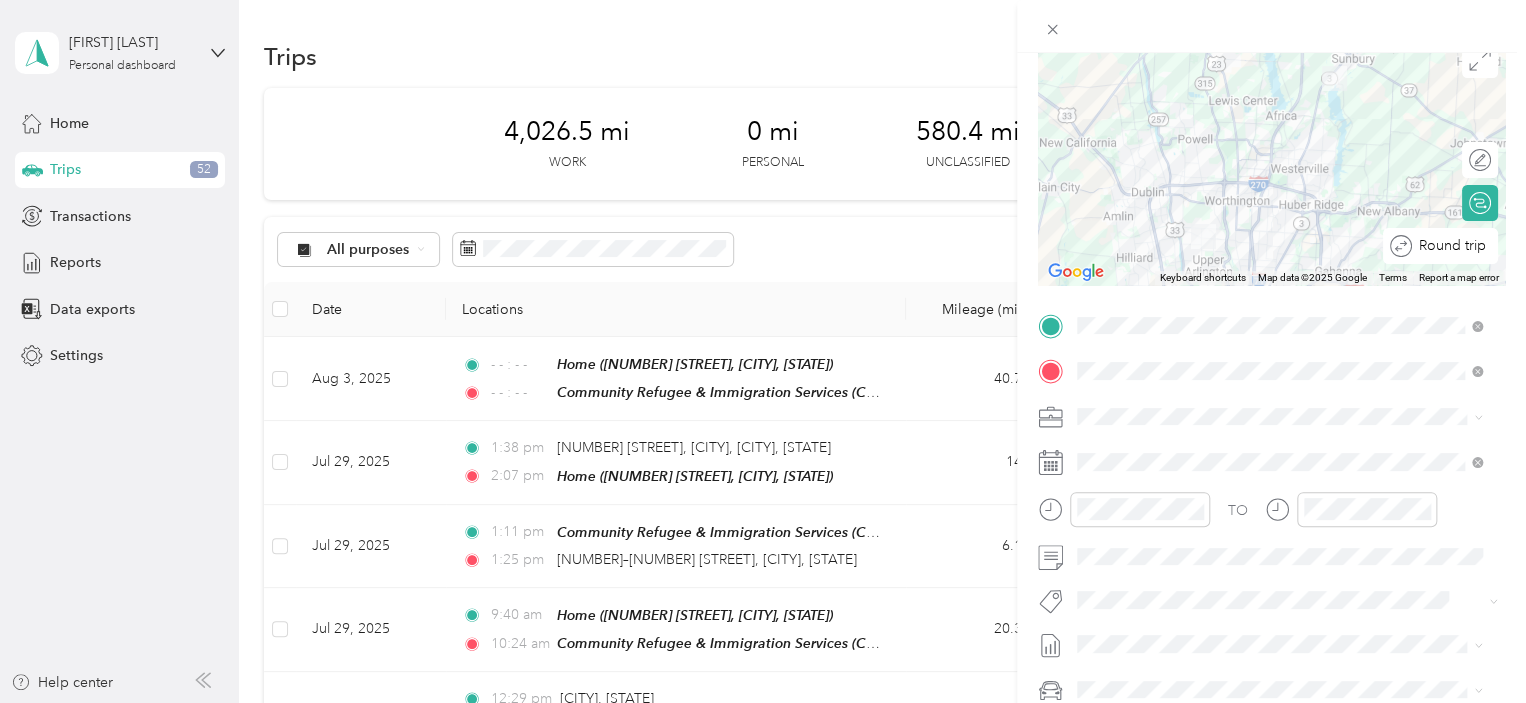 click at bounding box center [1524, 246] 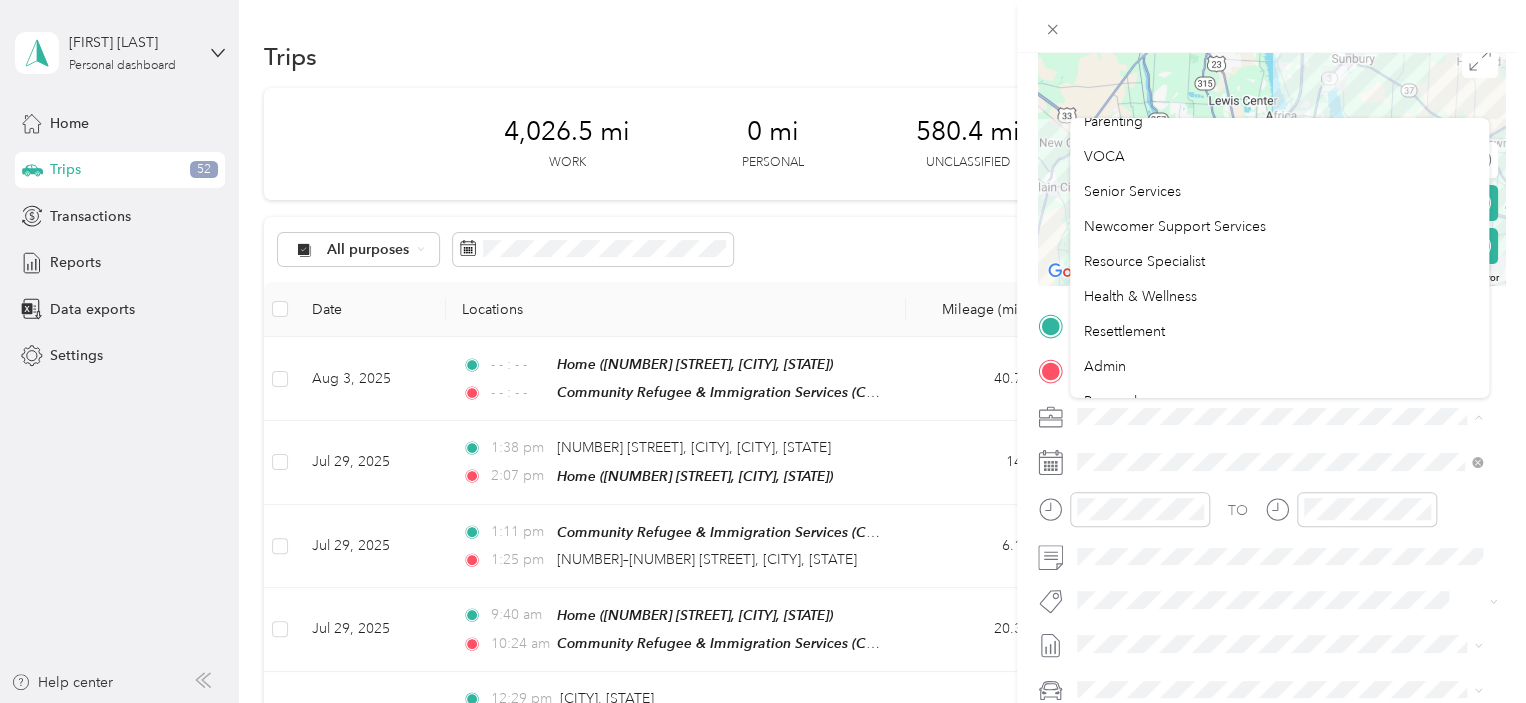 scroll, scrollTop: 315, scrollLeft: 0, axis: vertical 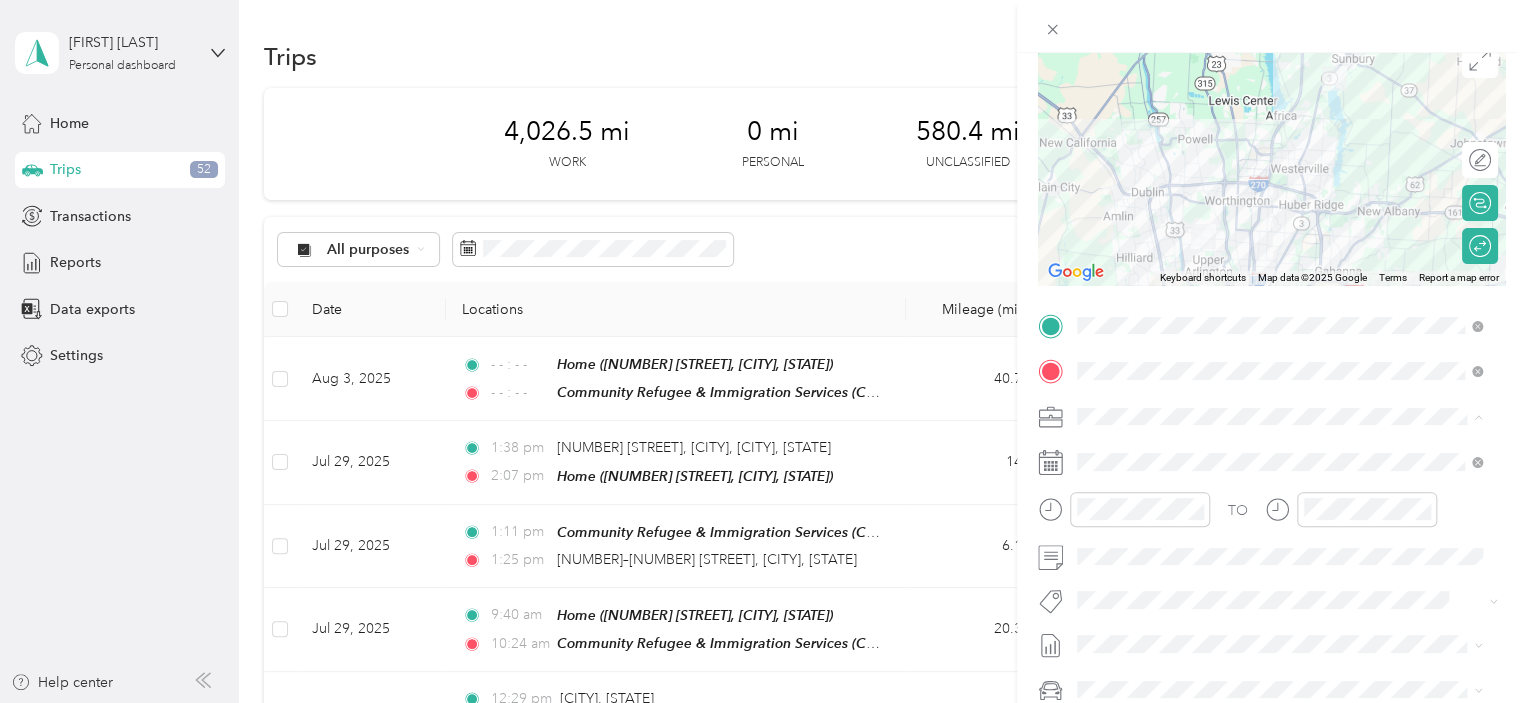 click on "Health & Wellness" at bounding box center [1140, 275] 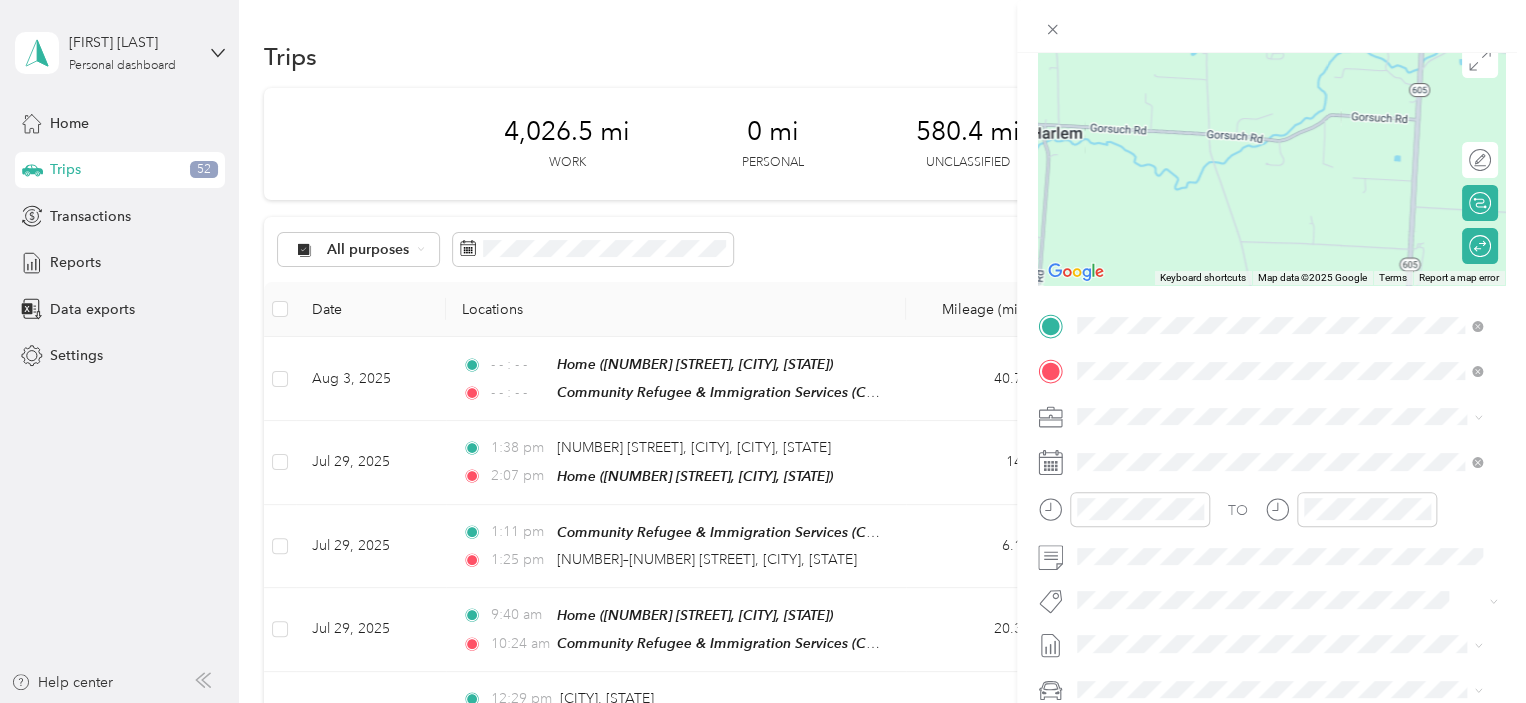 scroll, scrollTop: 0, scrollLeft: 0, axis: both 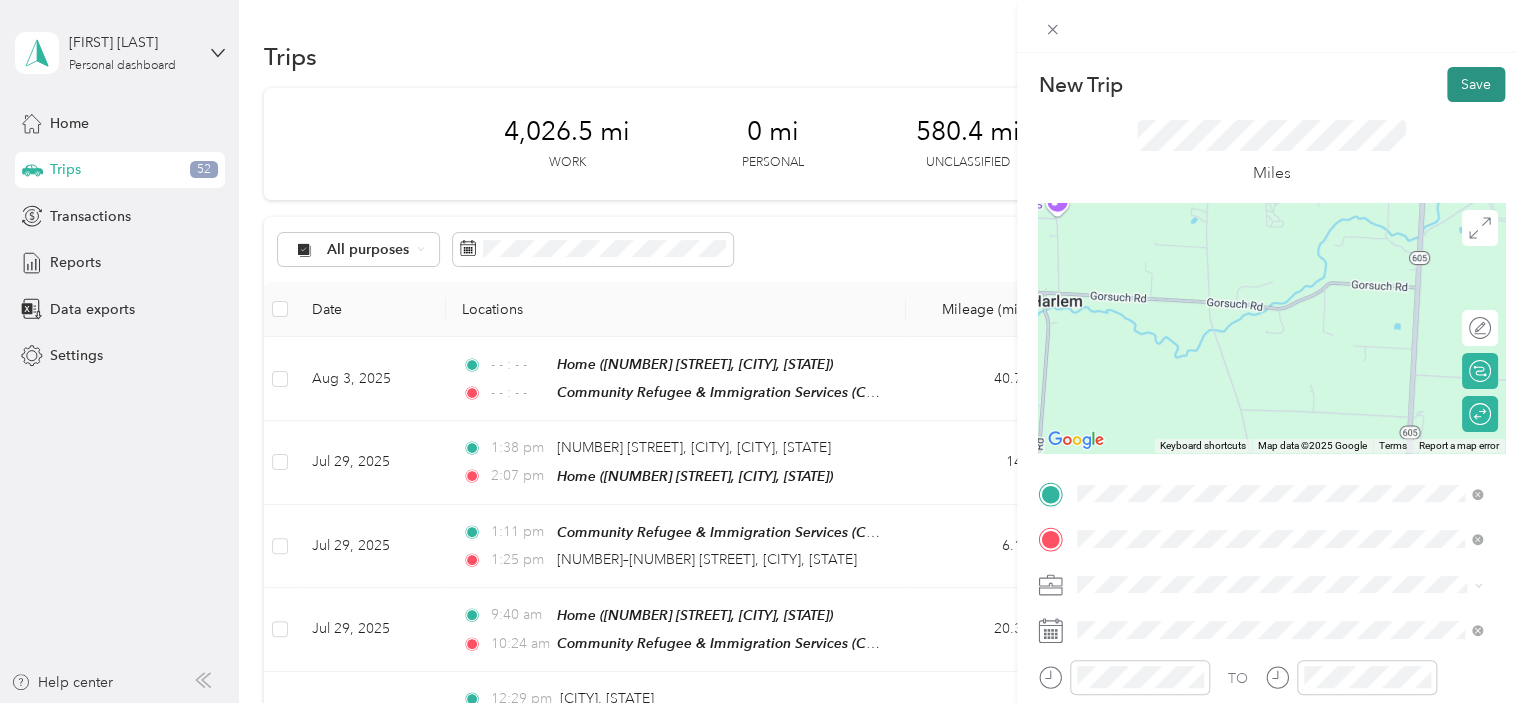 click on "Save" at bounding box center (1476, 84) 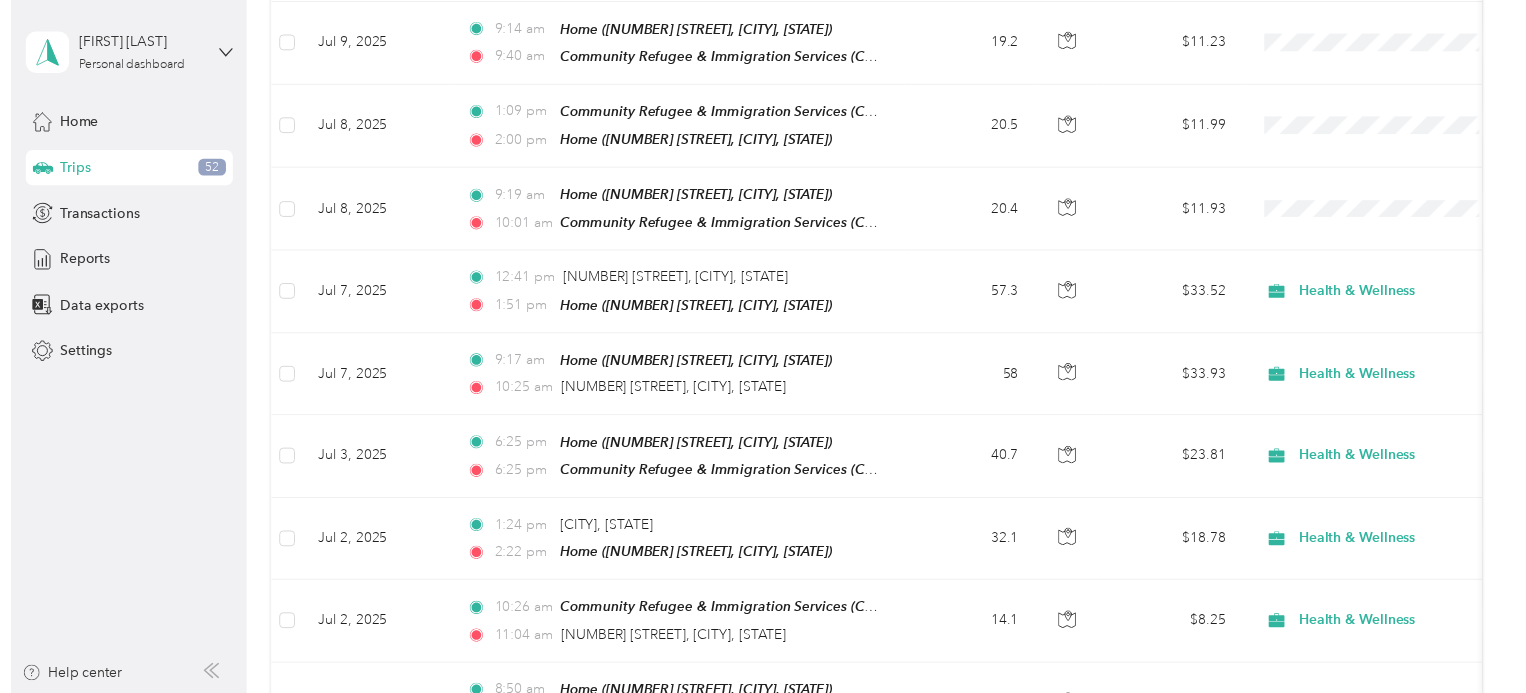 scroll, scrollTop: 2832, scrollLeft: 0, axis: vertical 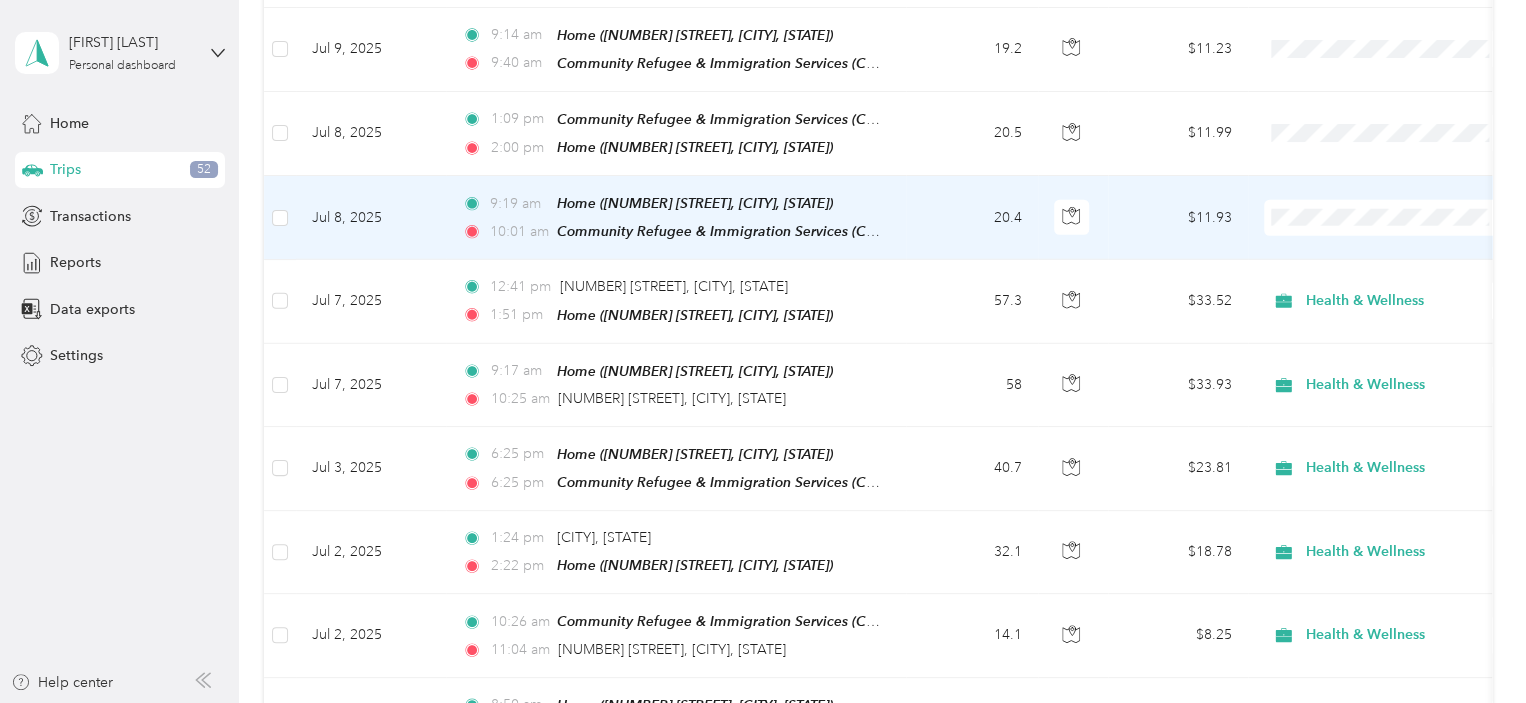 click at bounding box center (1388, 218) 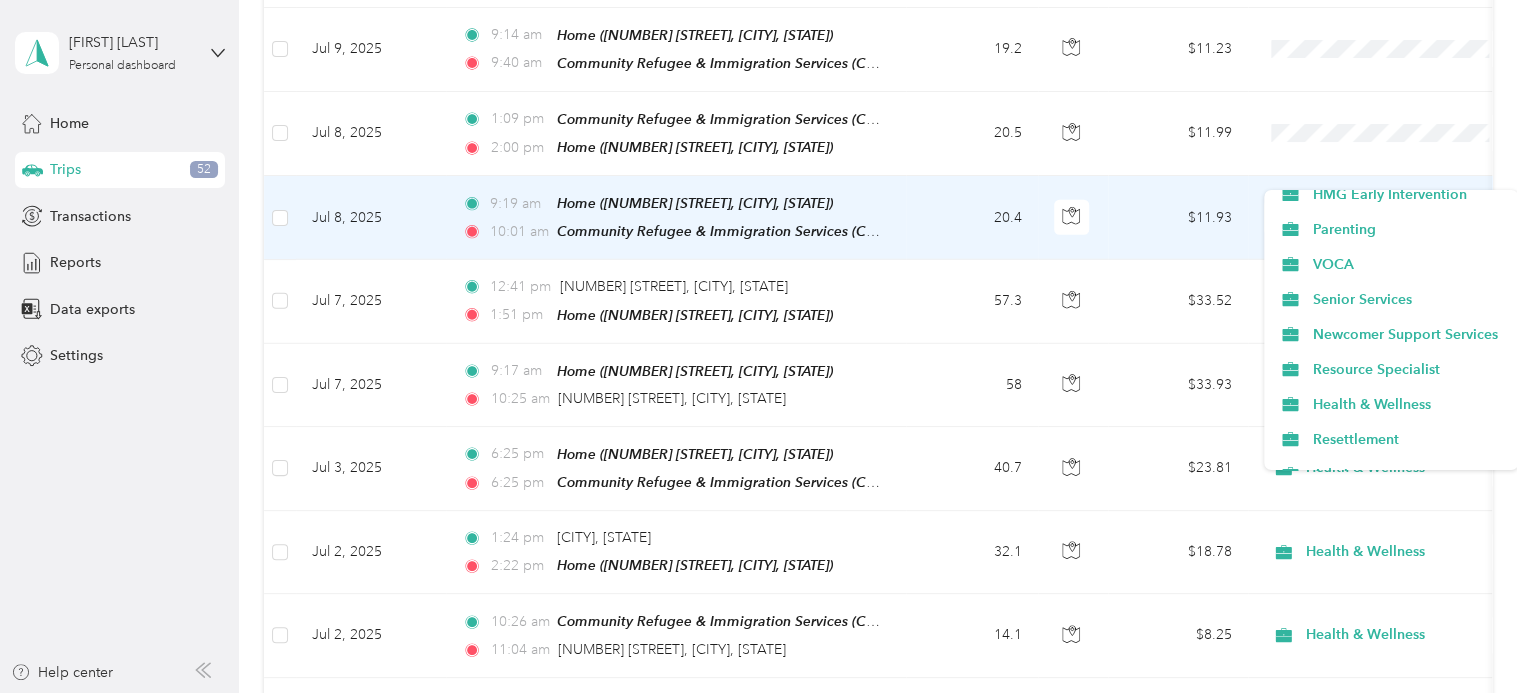 scroll, scrollTop: 315, scrollLeft: 0, axis: vertical 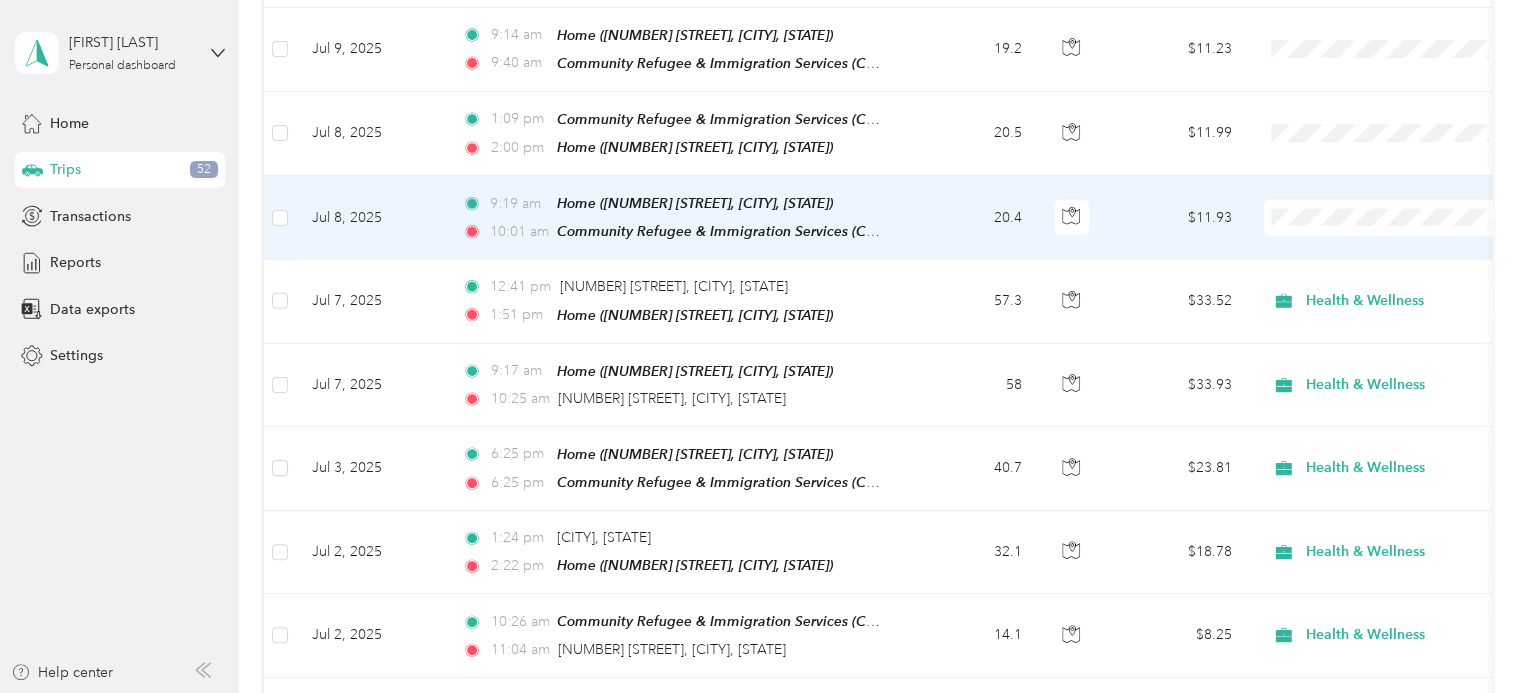 click on "Health & Wellness" at bounding box center [1408, 345] 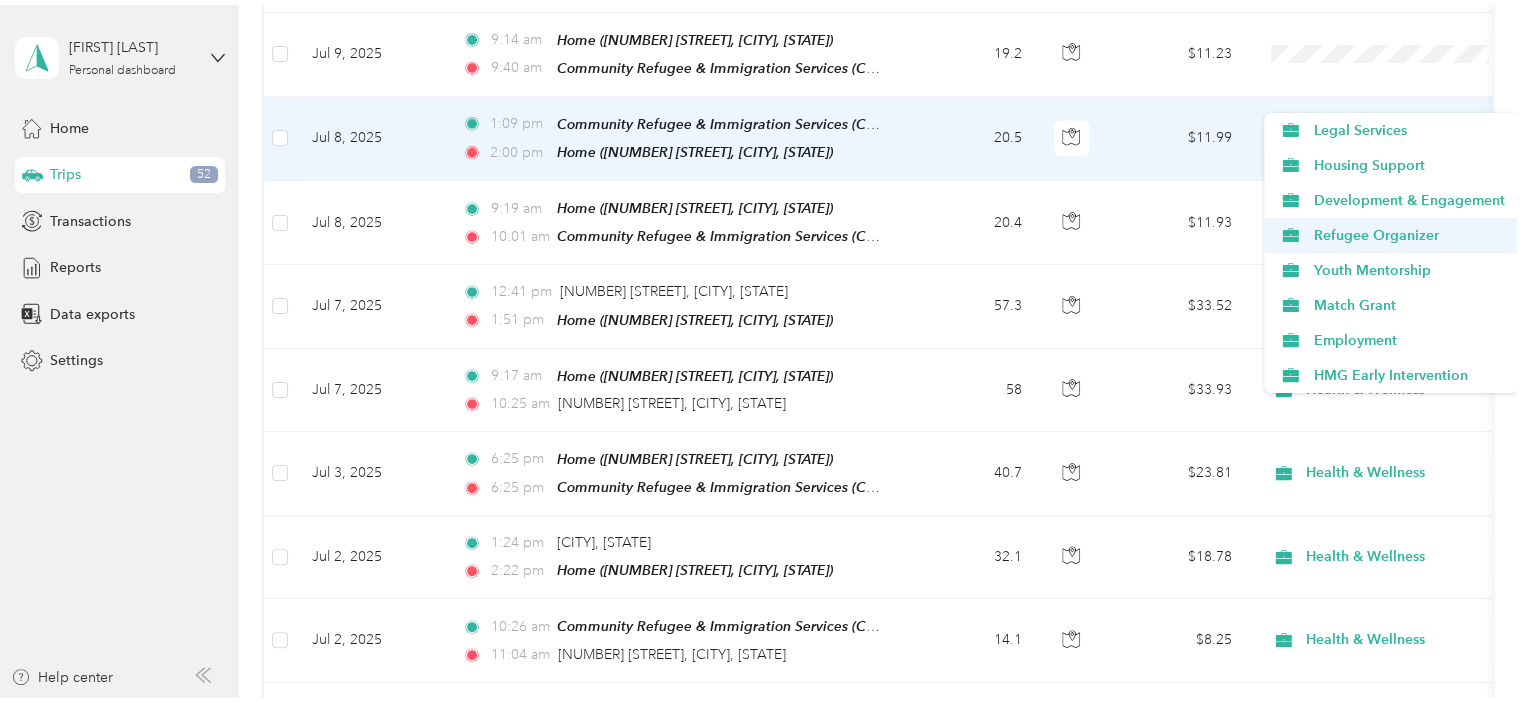 scroll, scrollTop: 314, scrollLeft: 0, axis: vertical 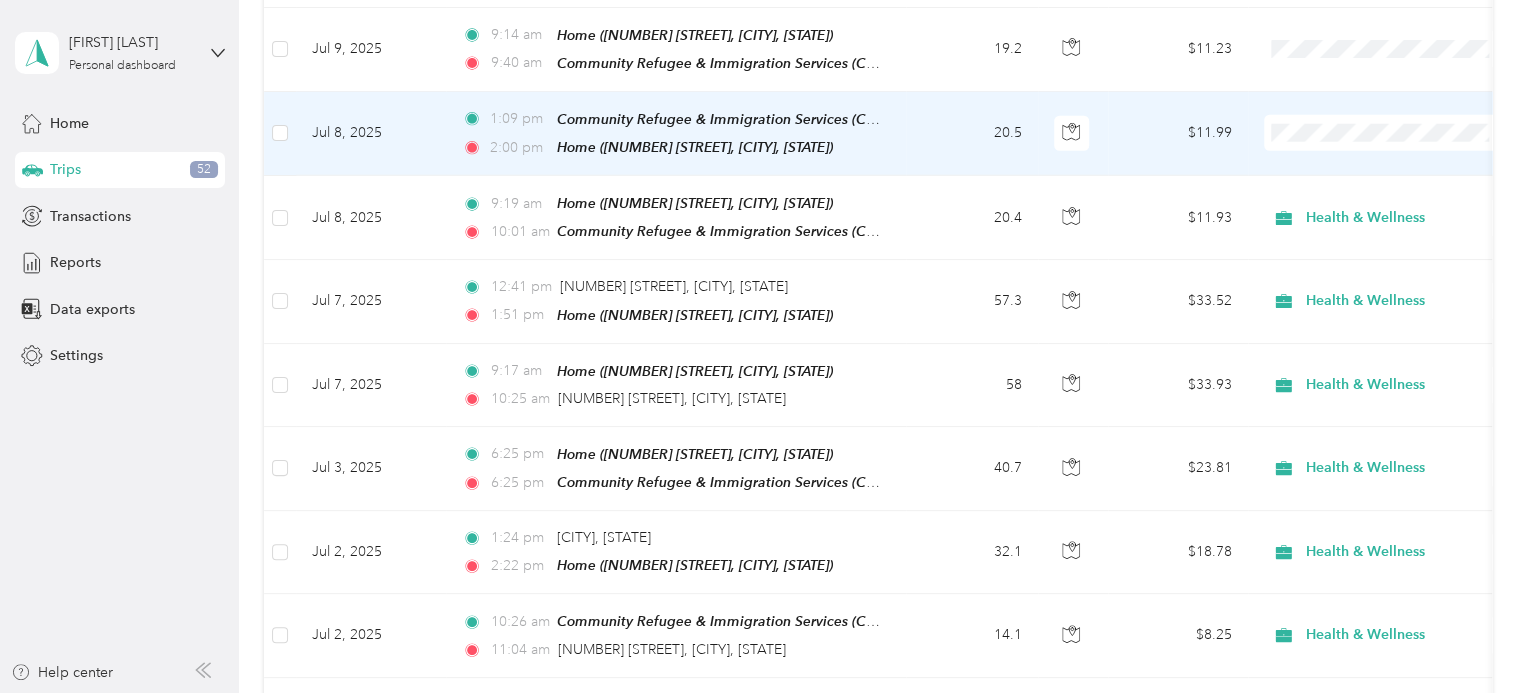 click on "Health & Wellness" at bounding box center [1408, 266] 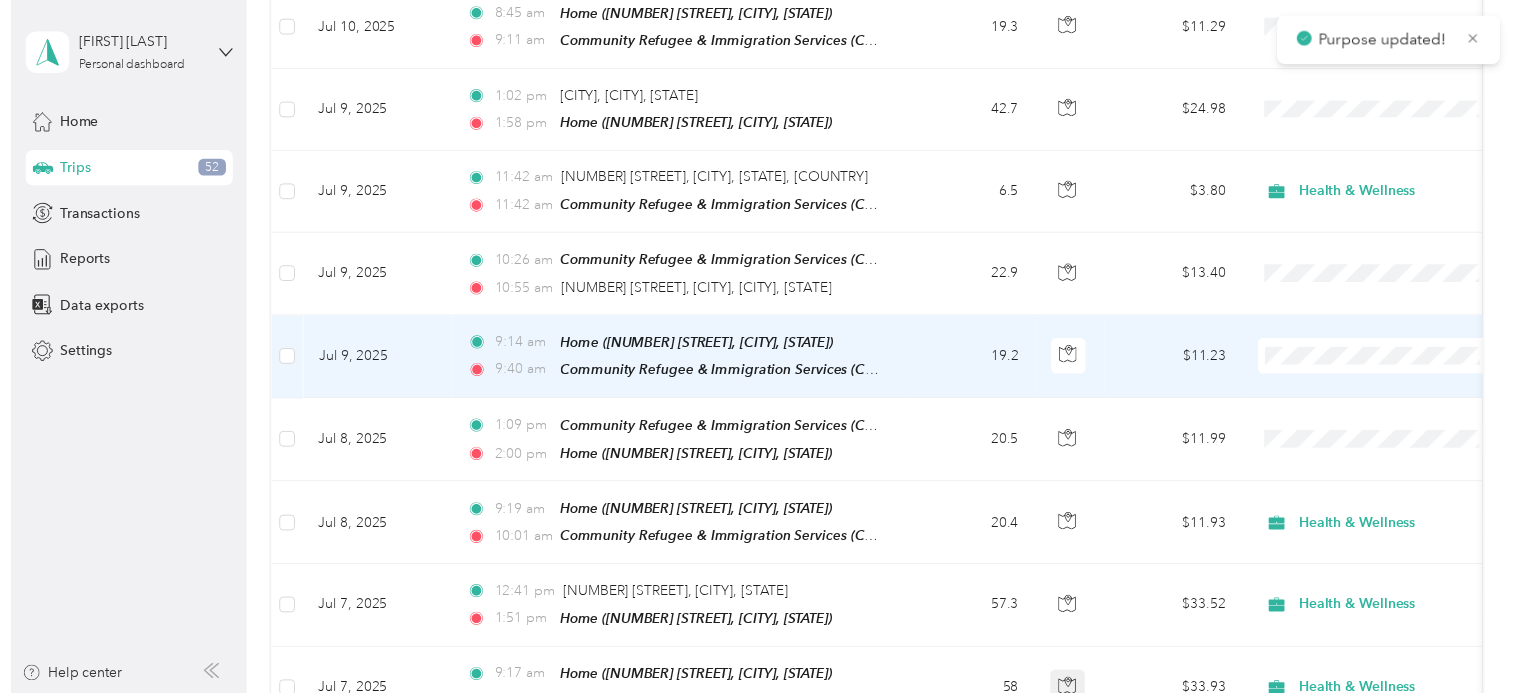 scroll, scrollTop: 2516, scrollLeft: 0, axis: vertical 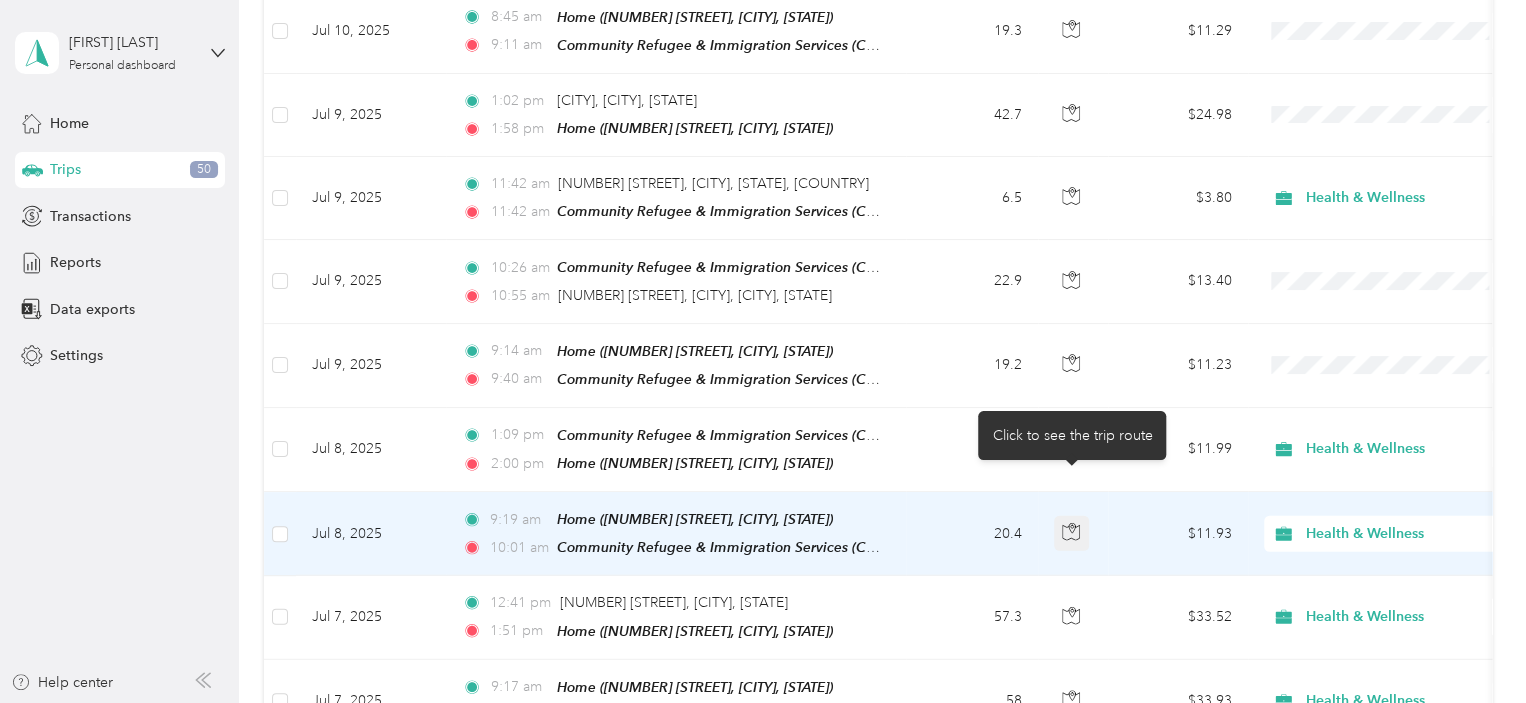 click 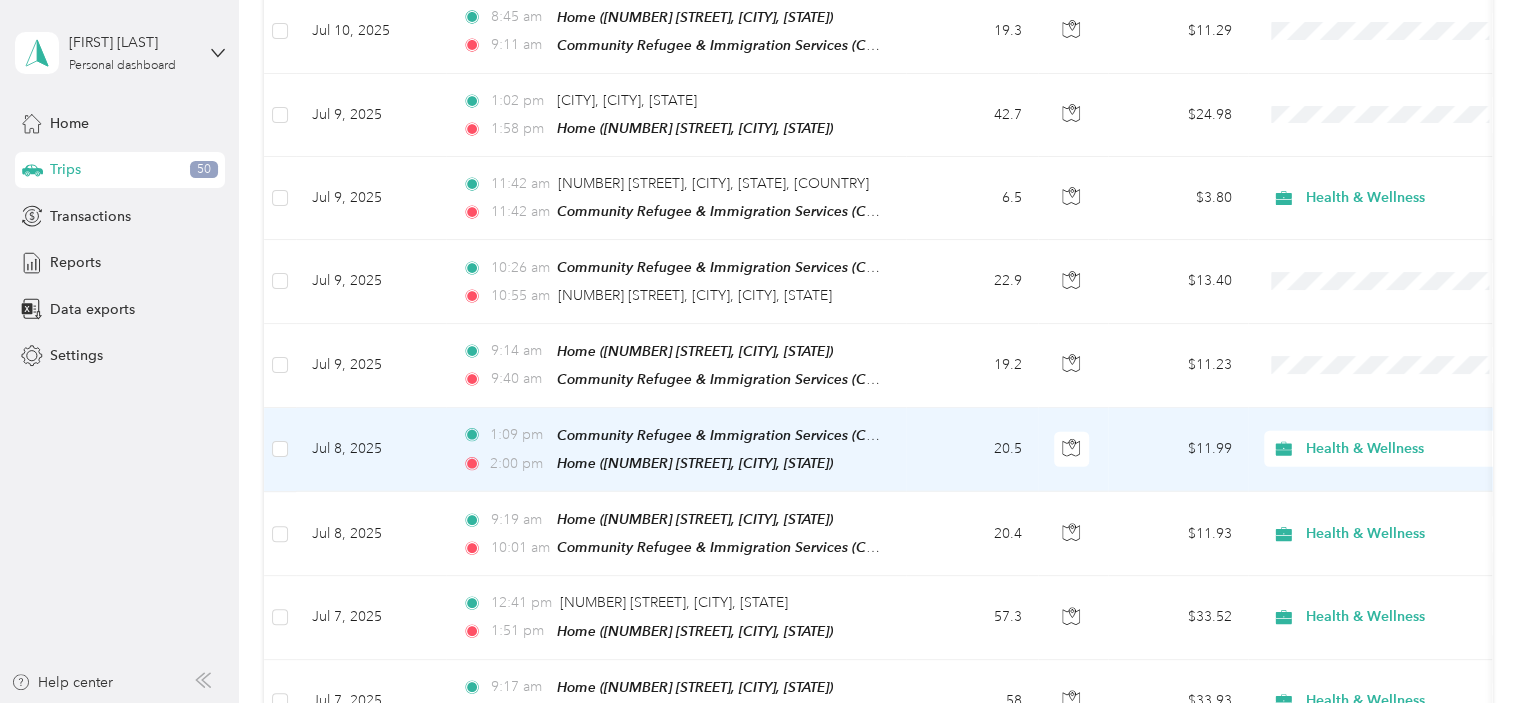 click on "[TIME] Home ([NUMBER] [STREET], [CITY], [STATE])" at bounding box center (672, 463) 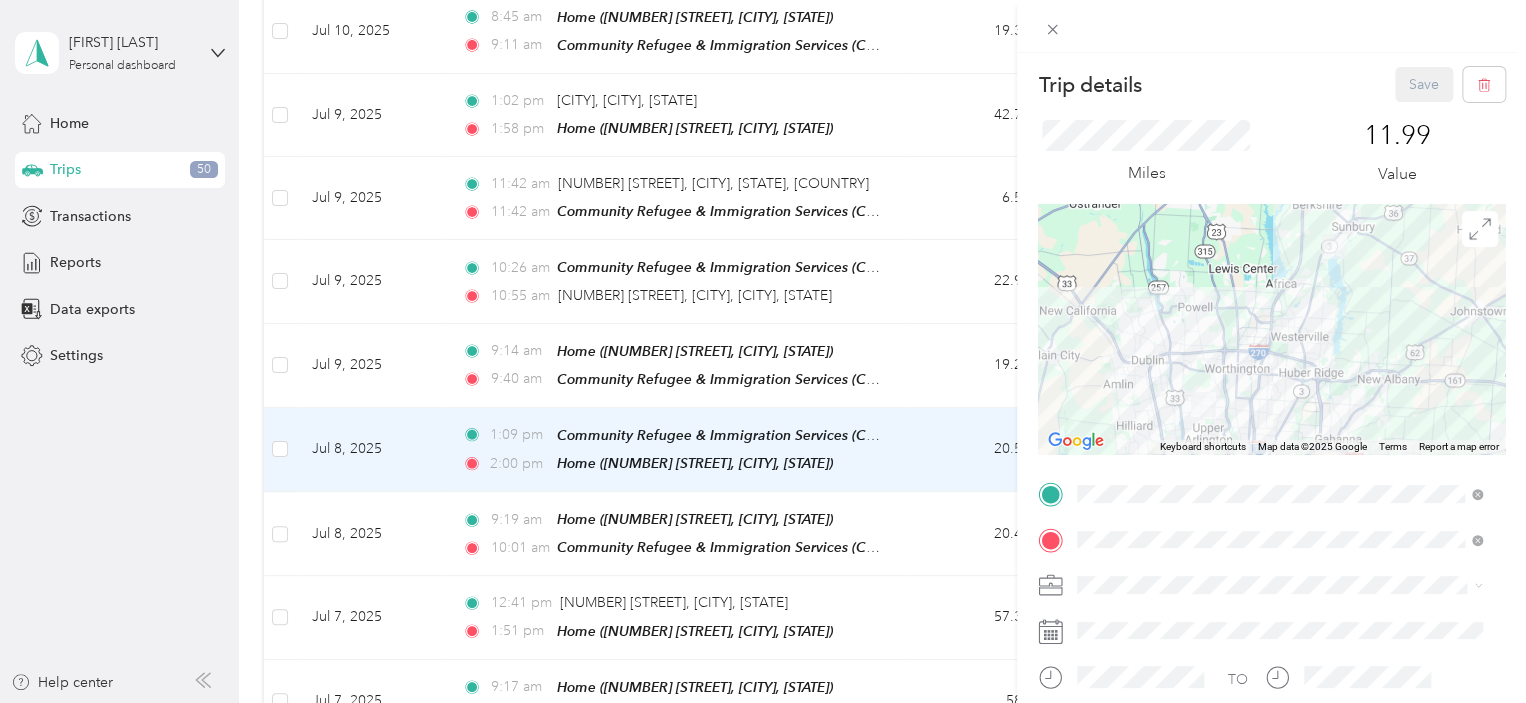 click on "Trip details Save This trip cannot be edited because it is either under review, approved, or paid. Contact your Team Manager to edit it. Miles [NUMBER] Value ← Move left → Move right ↑ Move up ↓ Move down + Zoom in - Zoom out Home Jump left by 75% End Jump right by 75% Page Up Jump up by 75% Page Down Jump down by 75% Keyboard shortcuts Map Data Map data ©2025 Google Map data ©2025 Google 5 km Click to toggle between metric and imperial units Terms Report a map error TO Add photo" at bounding box center (763, 351) 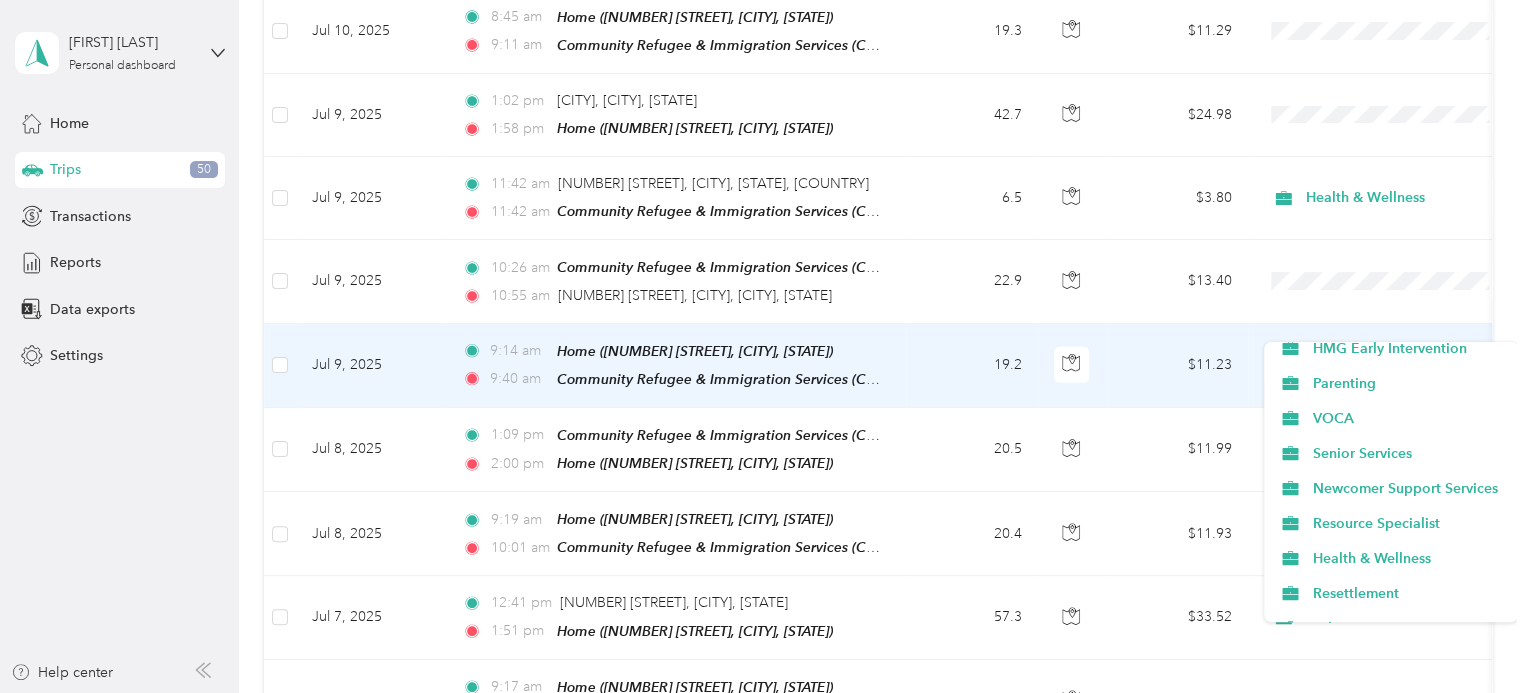 scroll, scrollTop: 315, scrollLeft: 0, axis: vertical 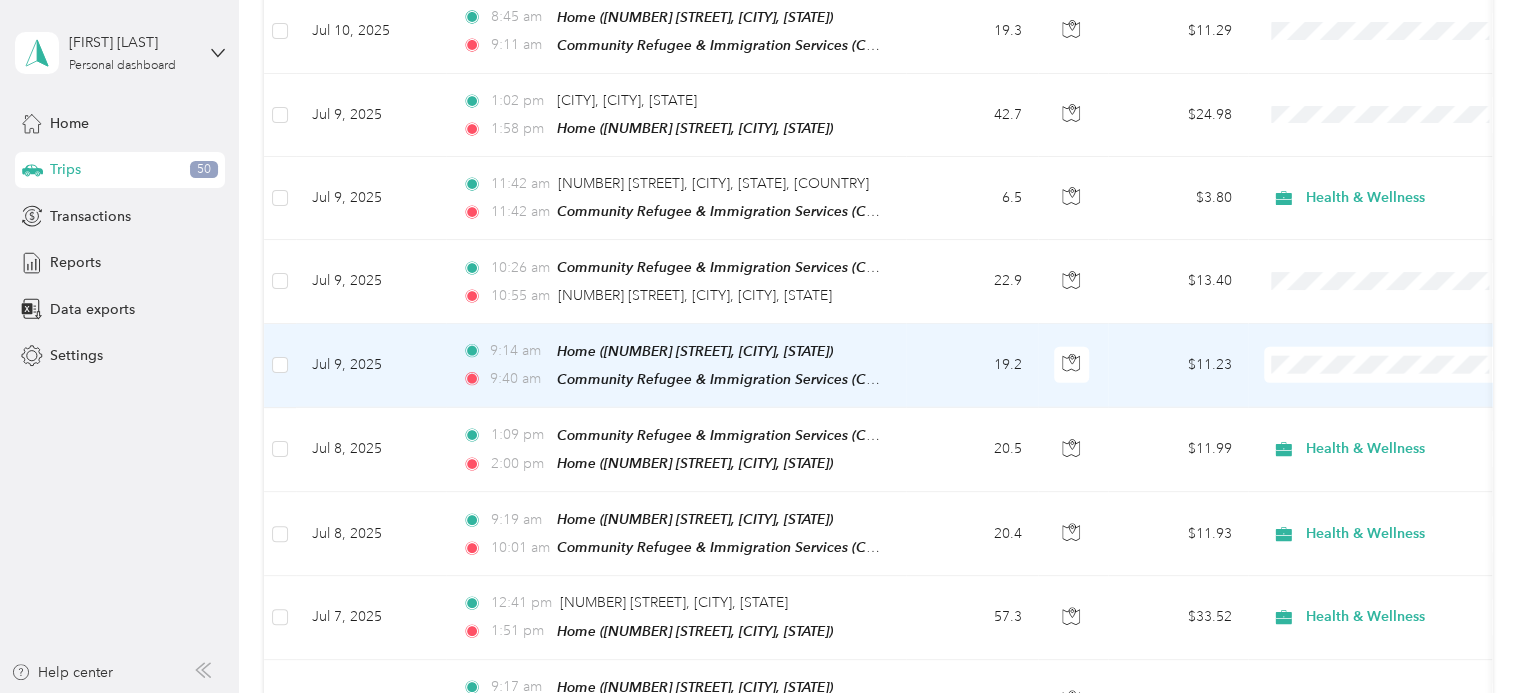 click on "Health & Wellness" at bounding box center (1391, 499) 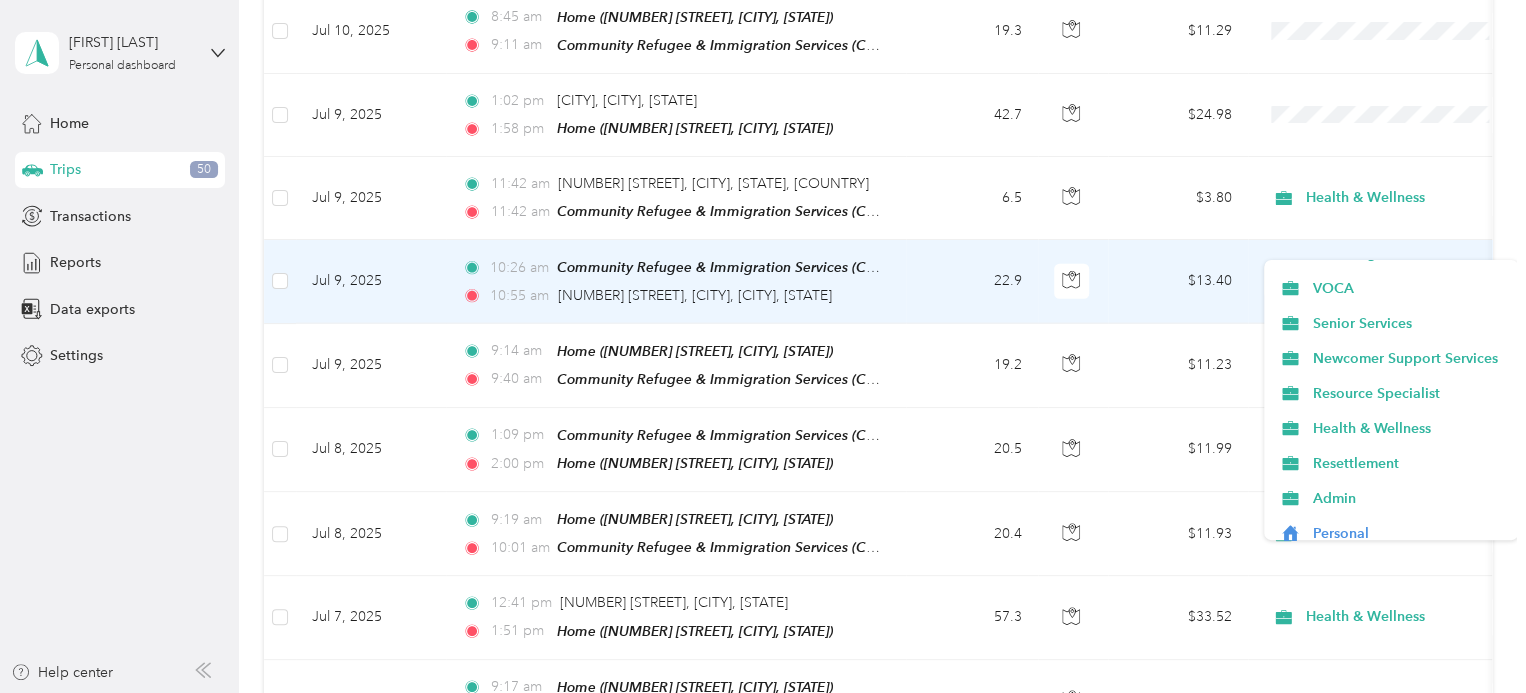 scroll, scrollTop: 314, scrollLeft: 0, axis: vertical 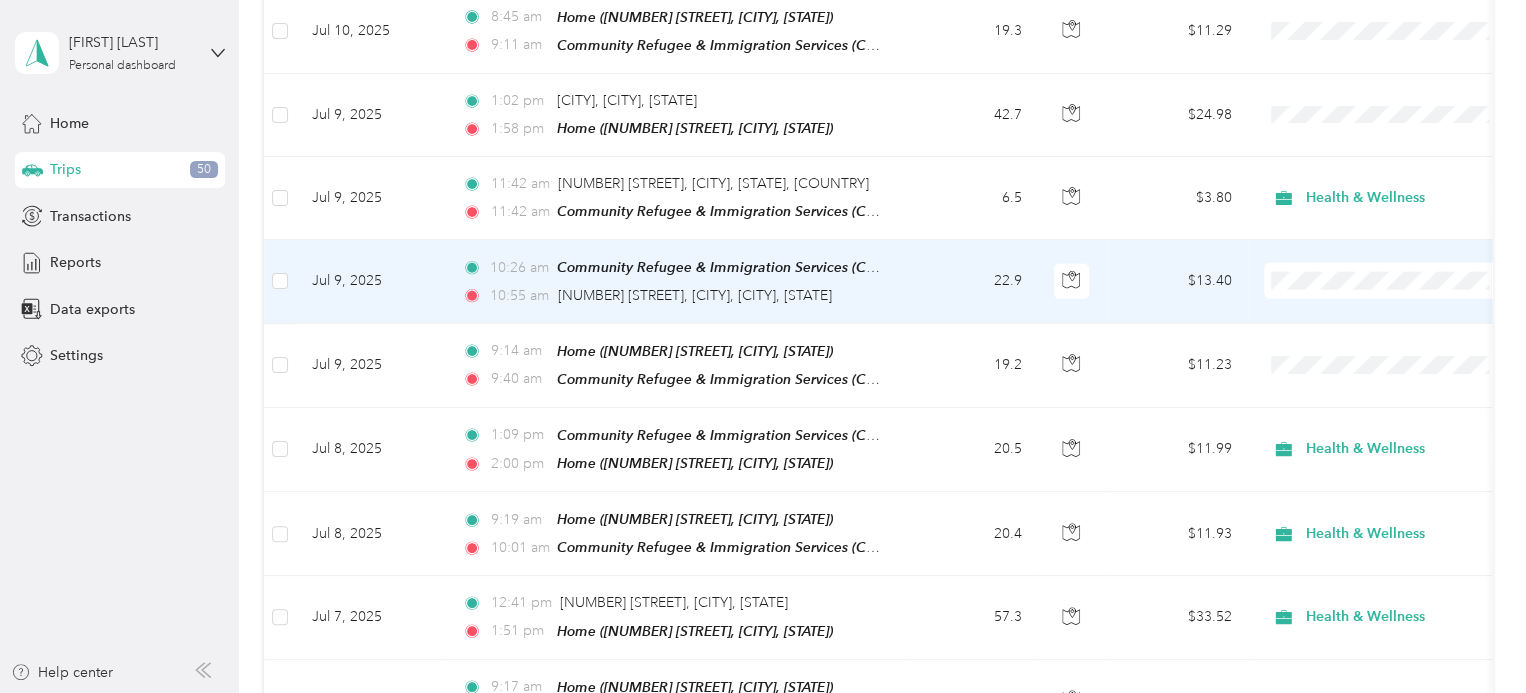 click on "Health & Wellness" at bounding box center (1408, 418) 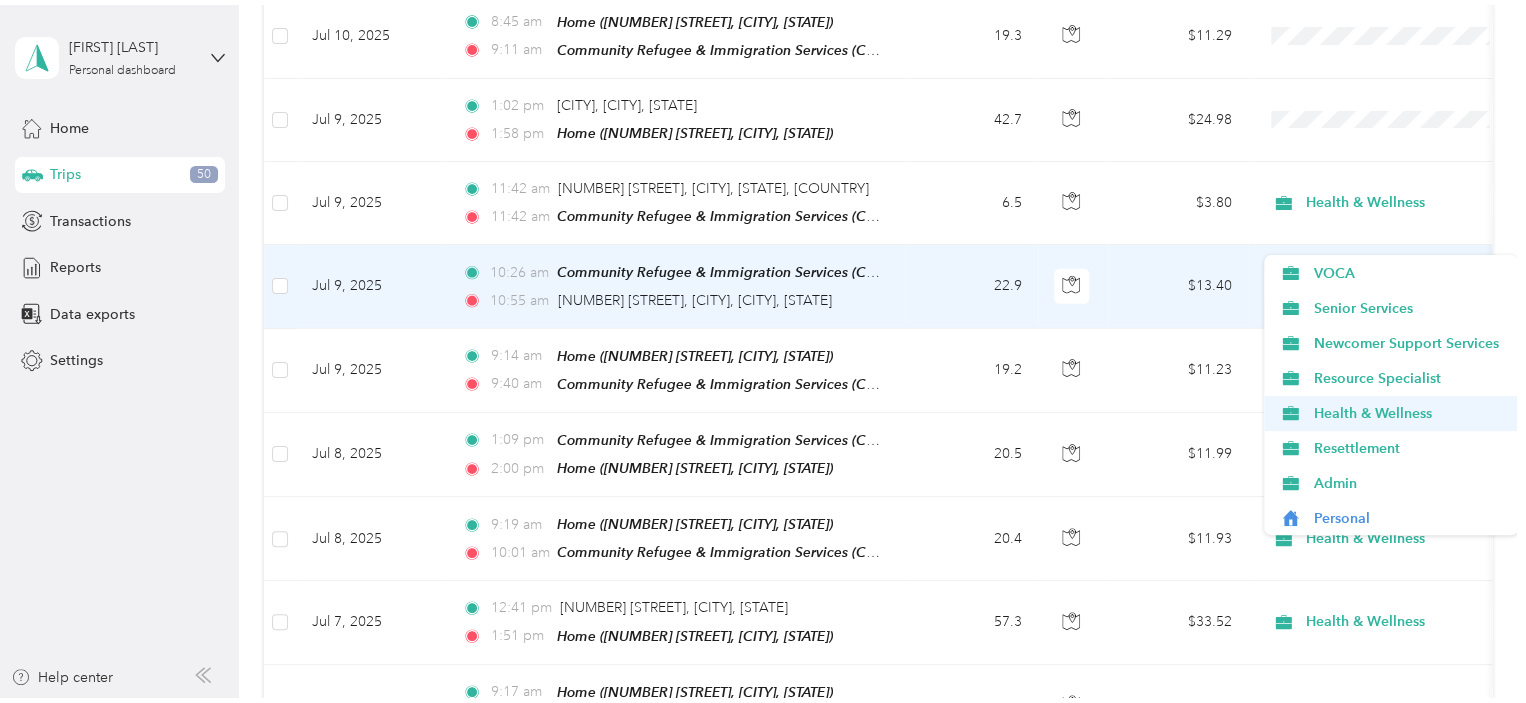 scroll, scrollTop: 0, scrollLeft: 0, axis: both 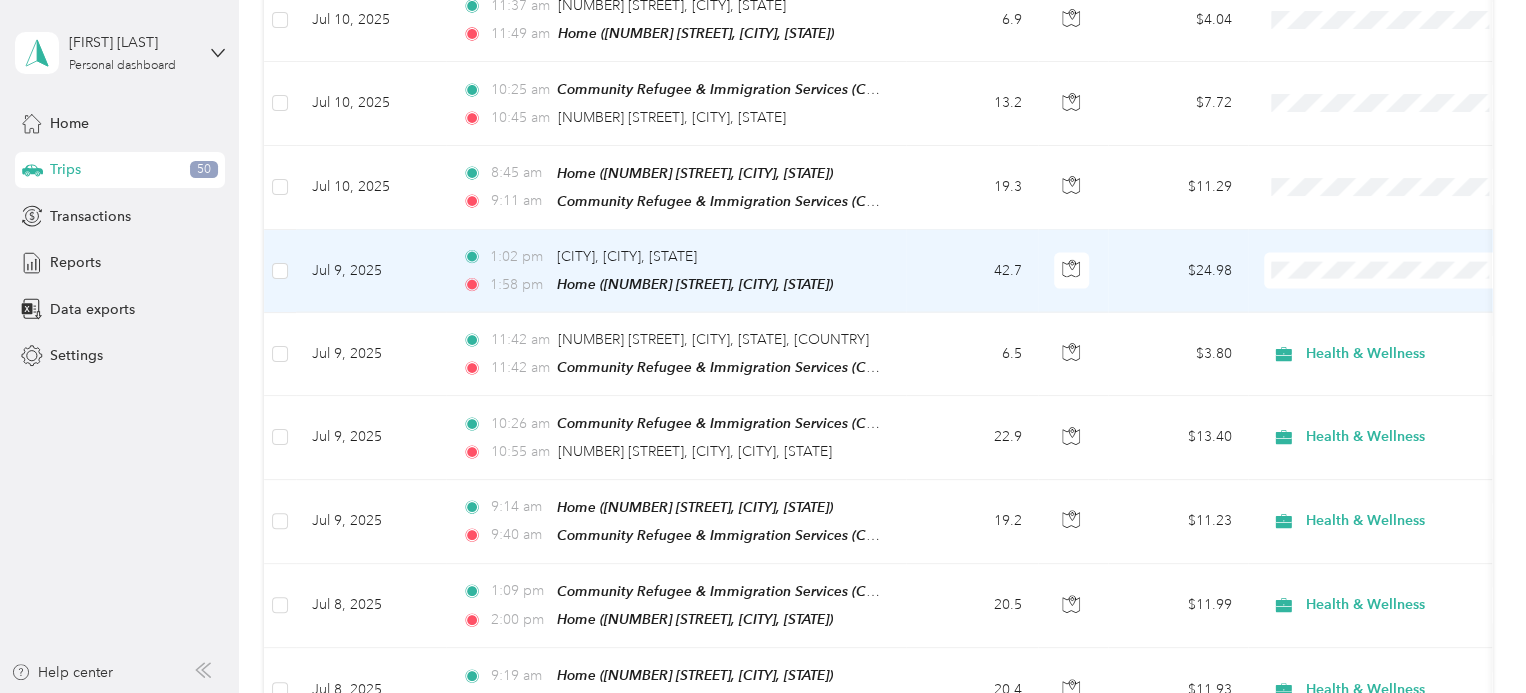click on "Health & Wellness" at bounding box center (1408, 409) 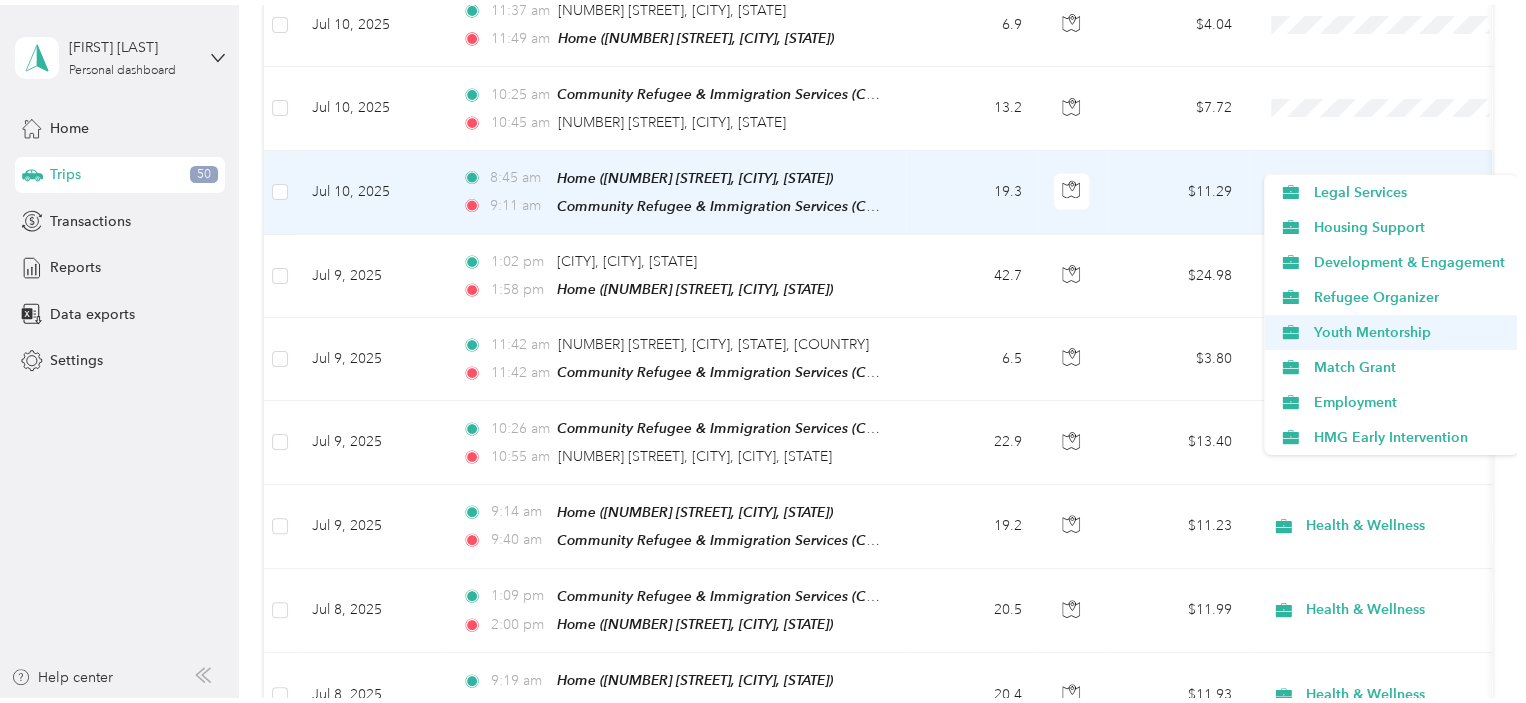 scroll, scrollTop: 315, scrollLeft: 0, axis: vertical 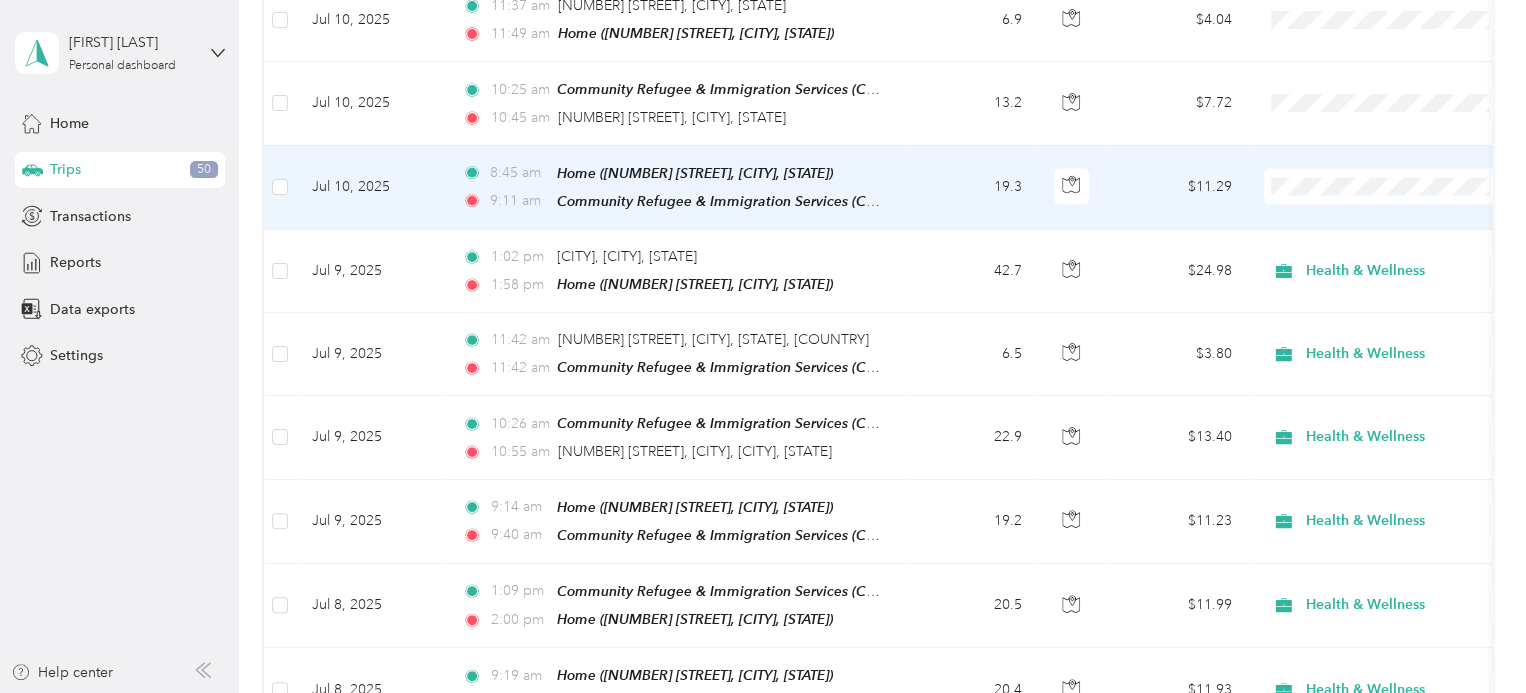 click on "Health & Wellness" at bounding box center [1391, 319] 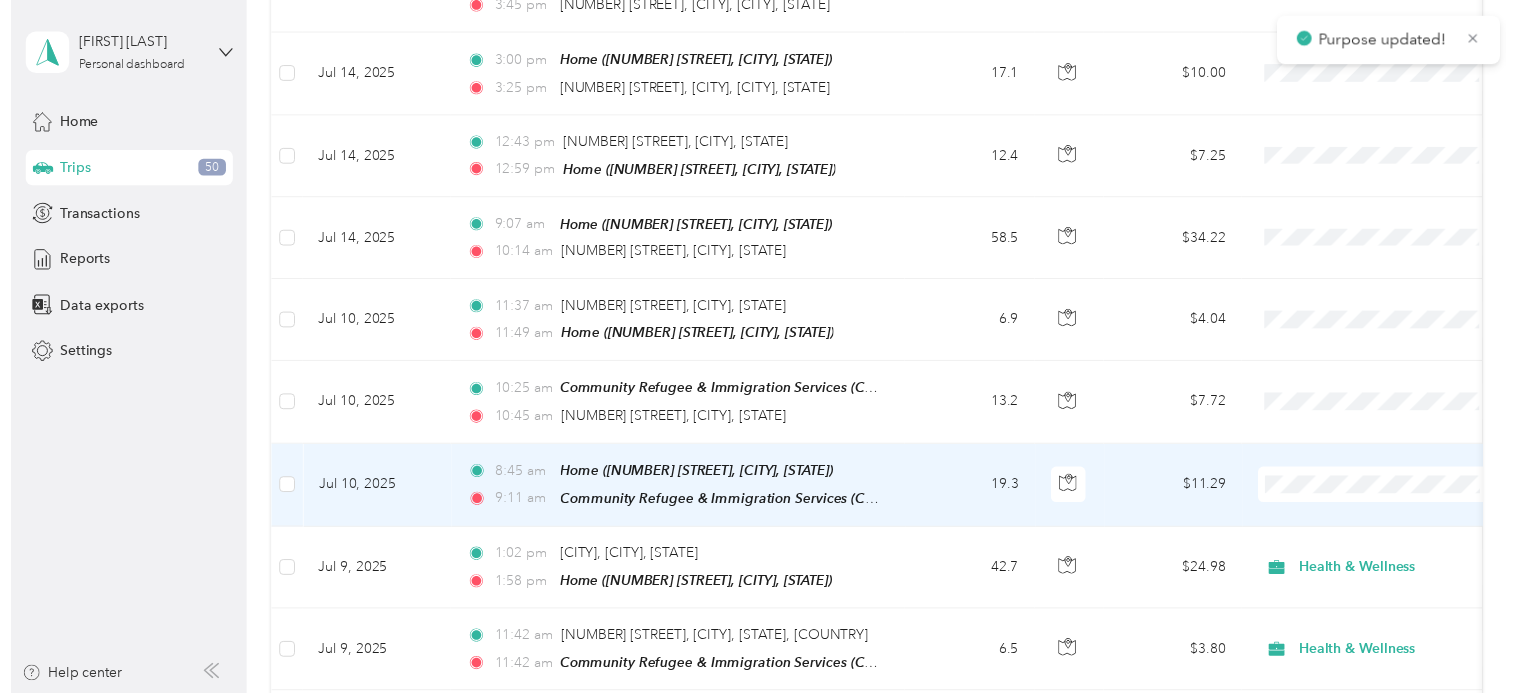 scroll, scrollTop: 2056, scrollLeft: 0, axis: vertical 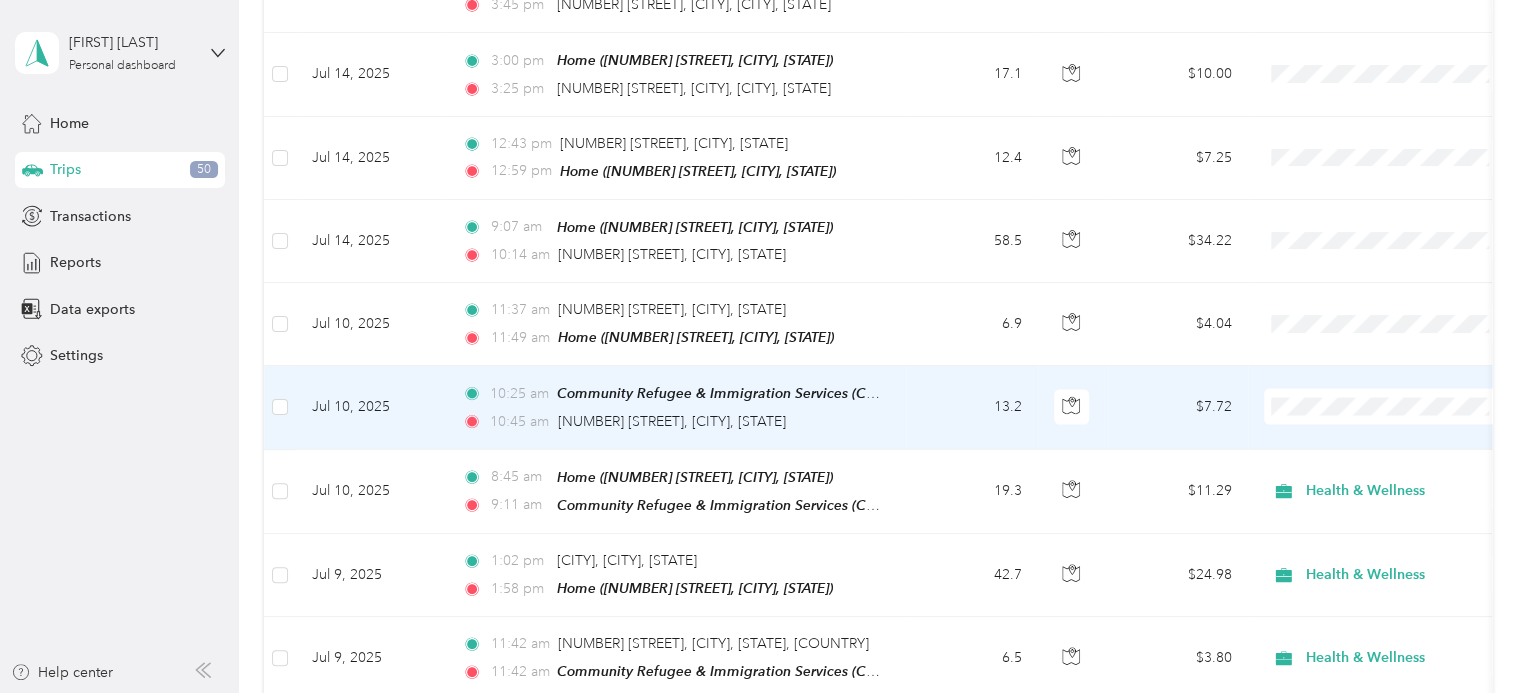 click on "Health & Wellness" at bounding box center (1391, 548) 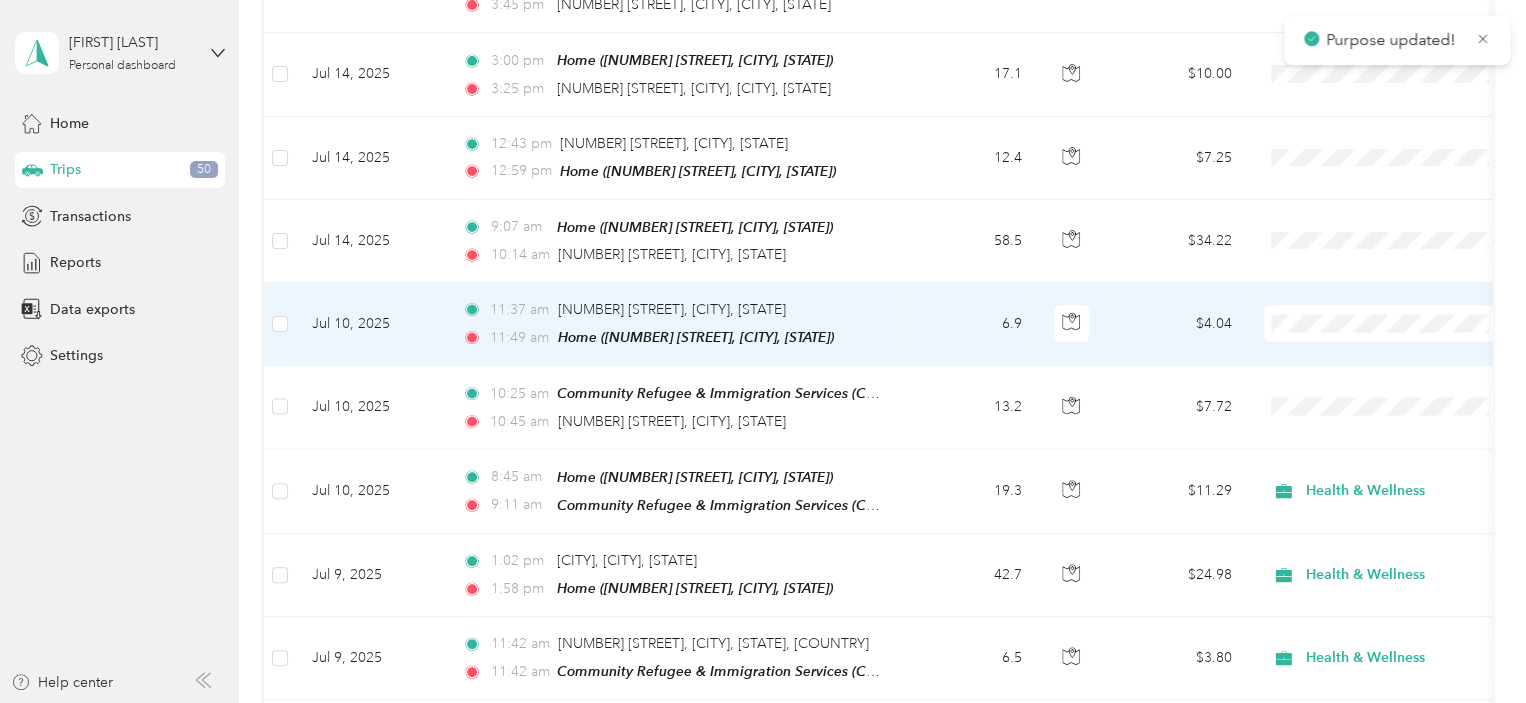 click at bounding box center (1388, 324) 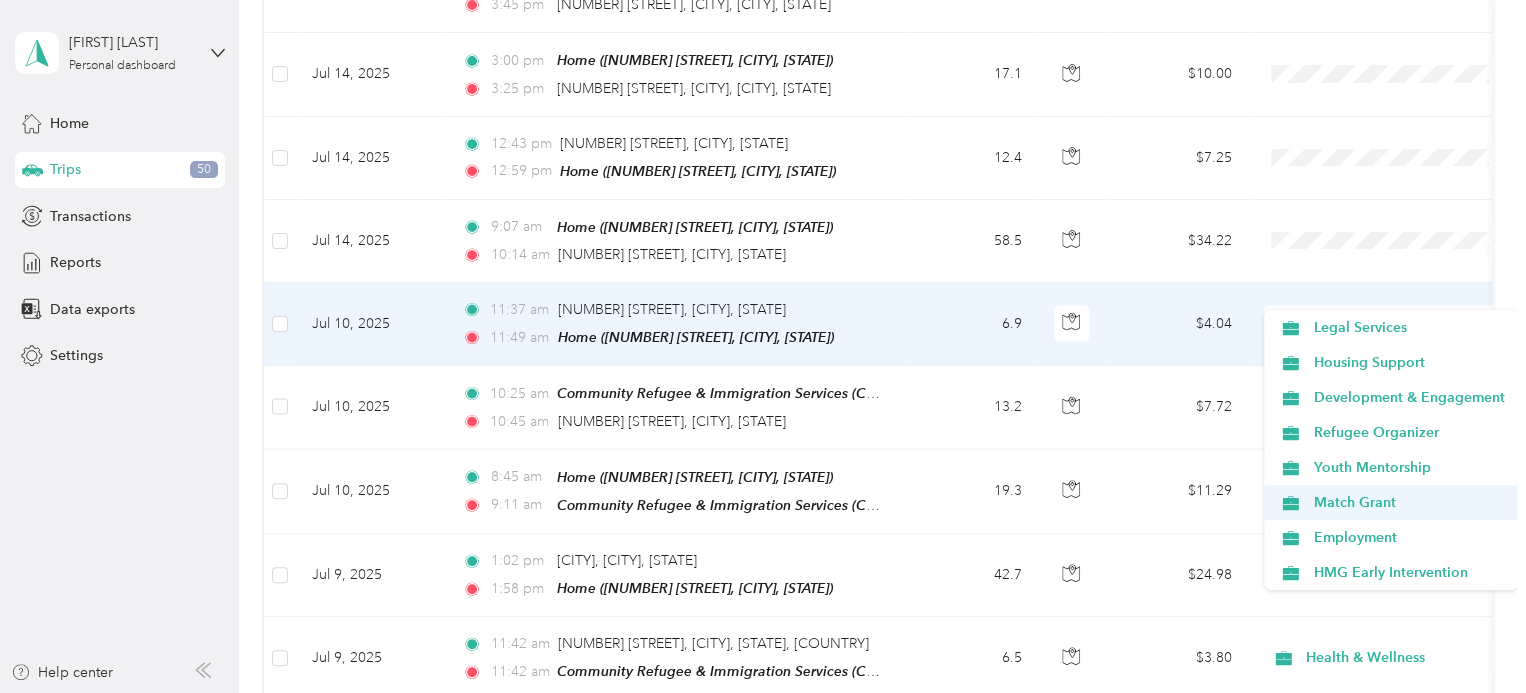 scroll, scrollTop: 315, scrollLeft: 0, axis: vertical 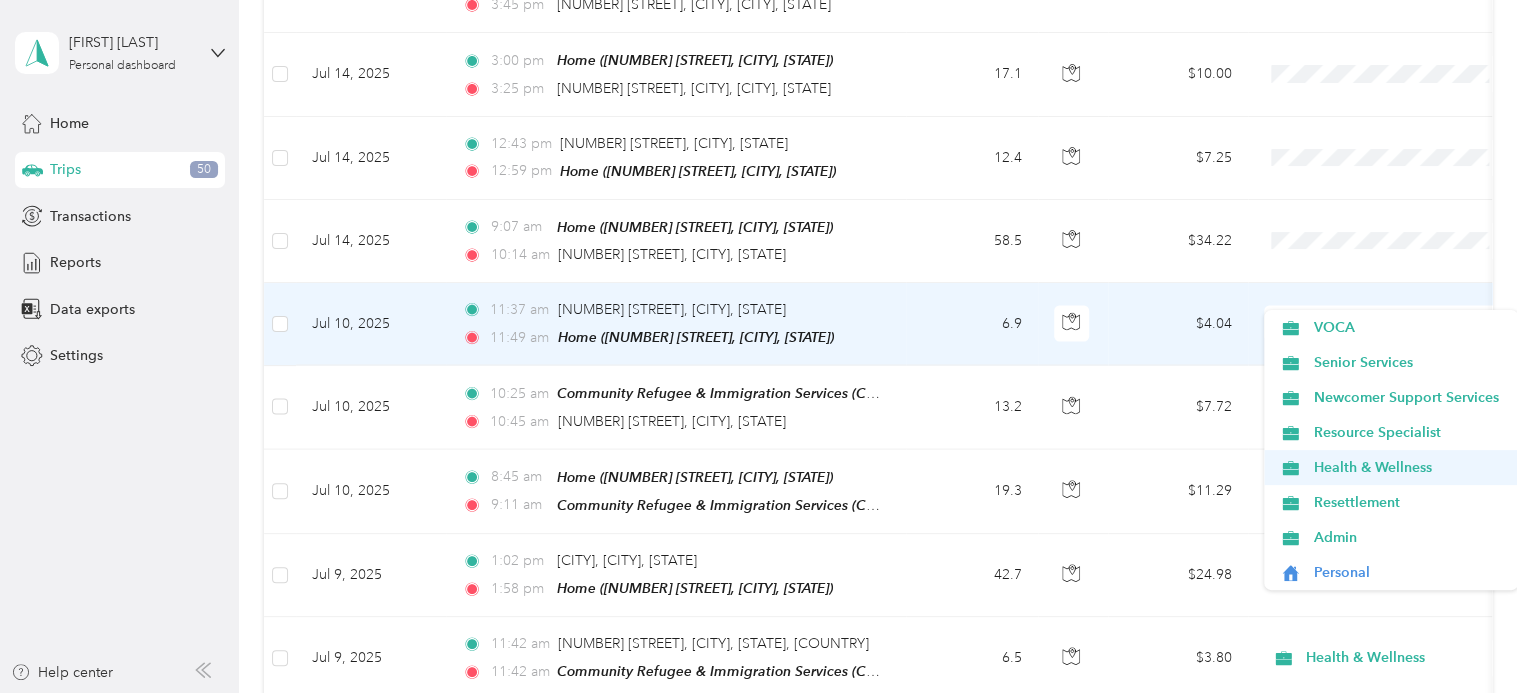 click on "Health & Wellness" at bounding box center (1408, 467) 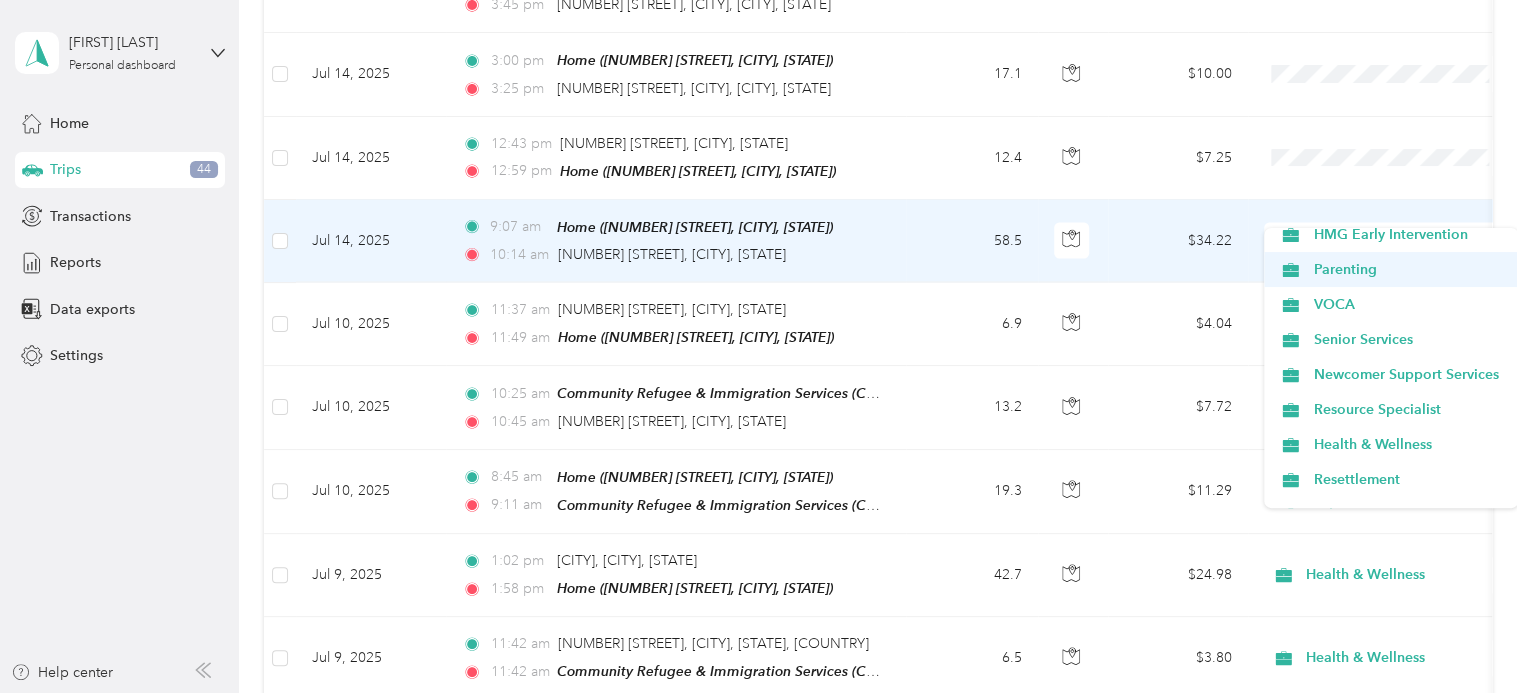 scroll, scrollTop: 256, scrollLeft: 0, axis: vertical 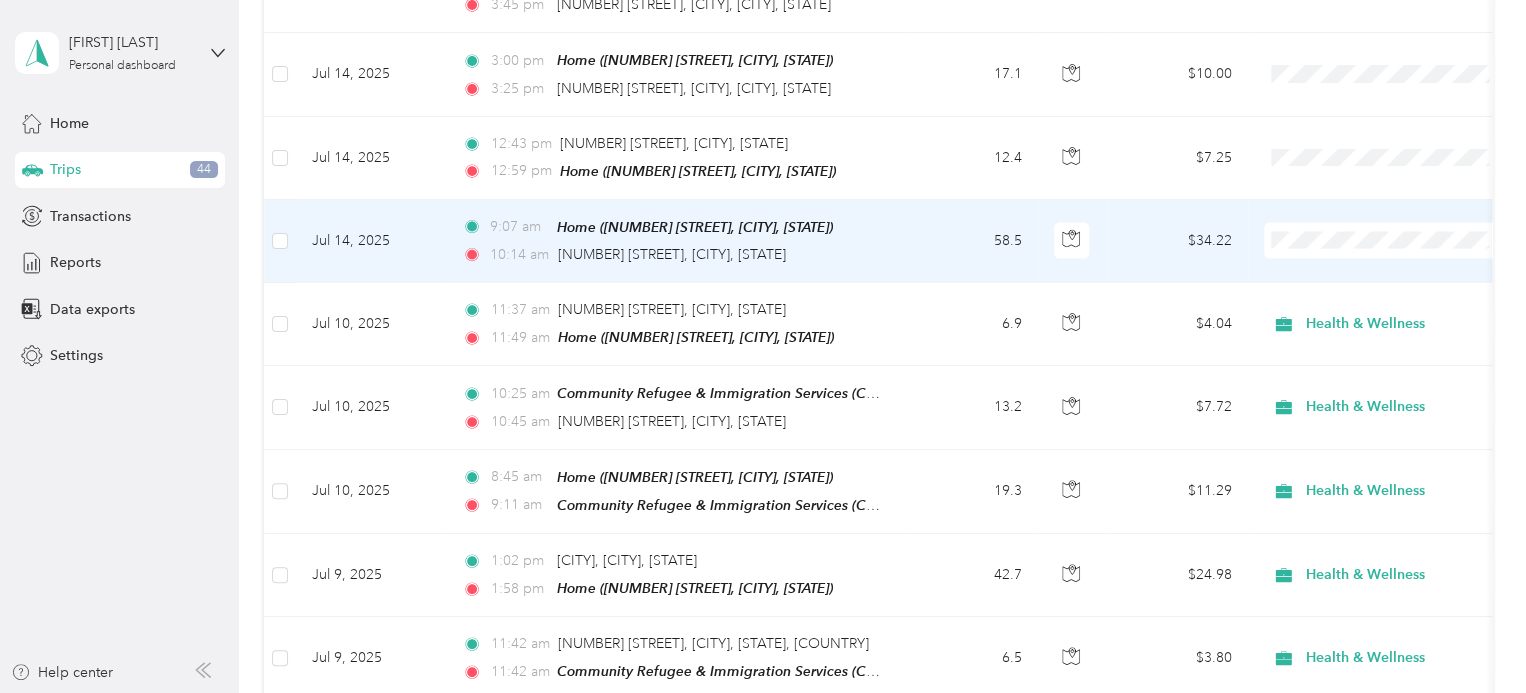 click on "Health & Wellness" at bounding box center (1408, 444) 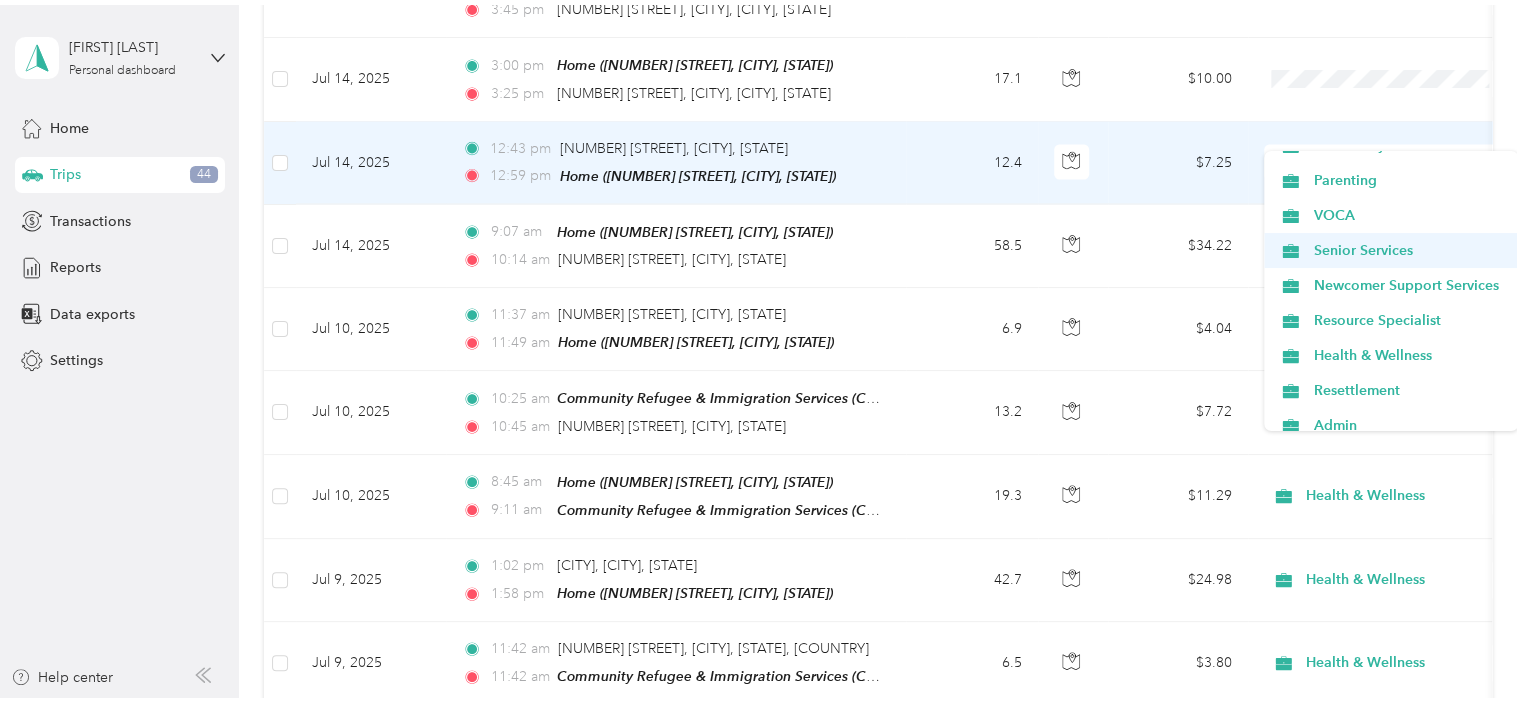 scroll, scrollTop: 314, scrollLeft: 0, axis: vertical 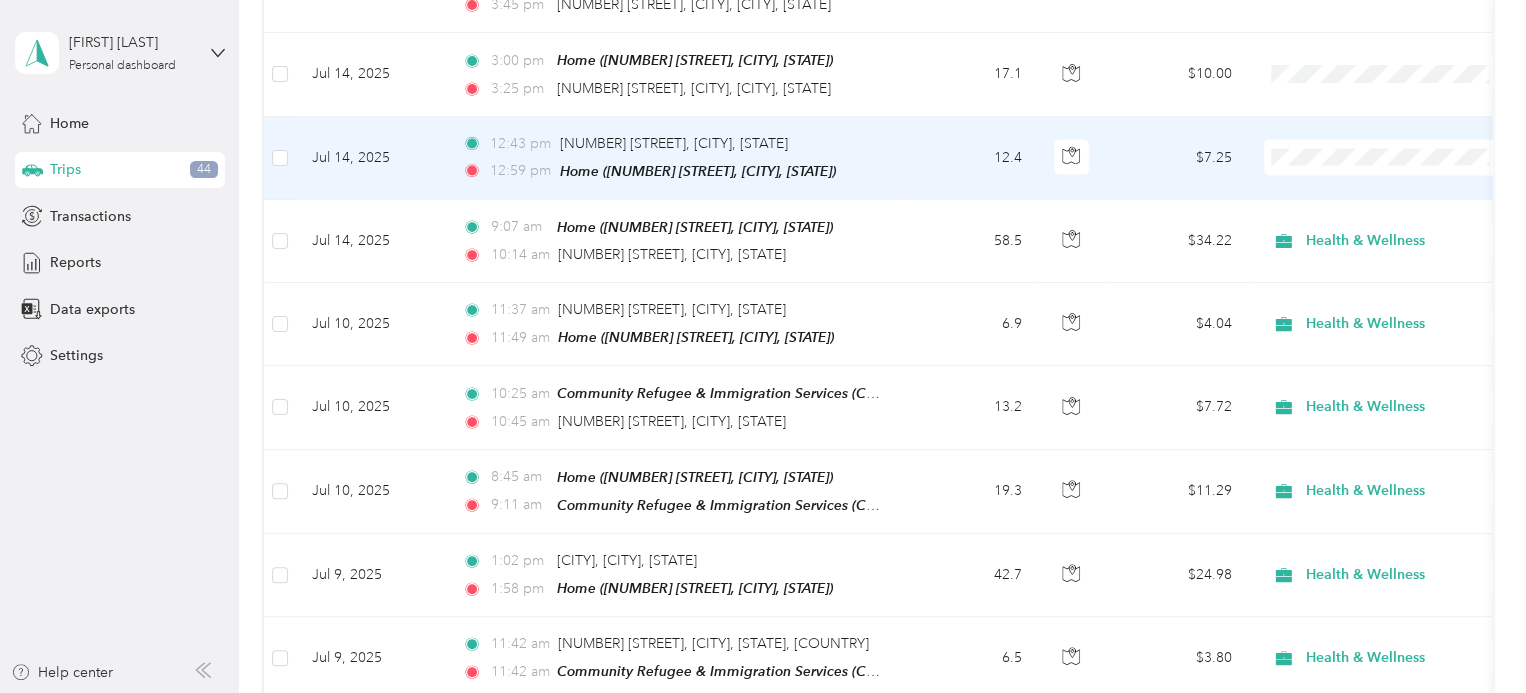 click on "Health & Wellness" at bounding box center (1391, 304) 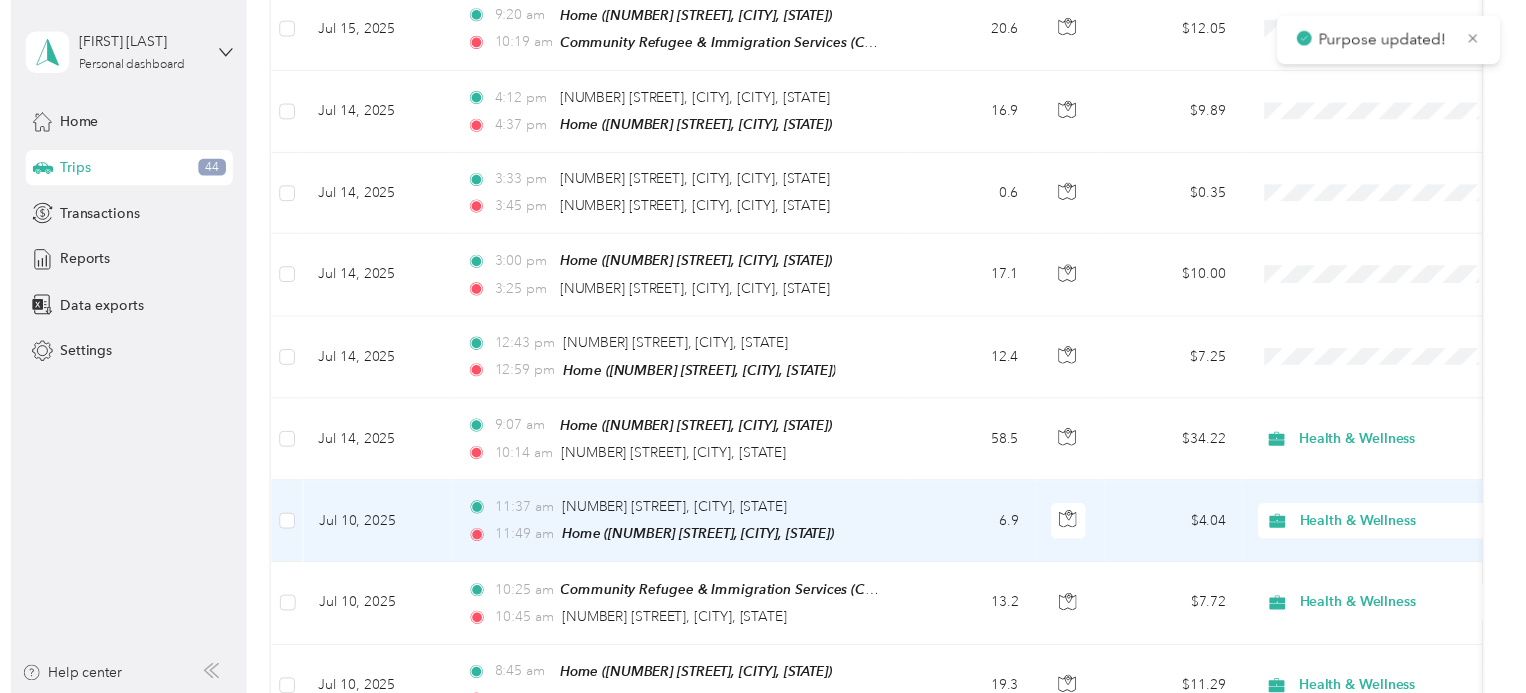 scroll, scrollTop: 1840, scrollLeft: 0, axis: vertical 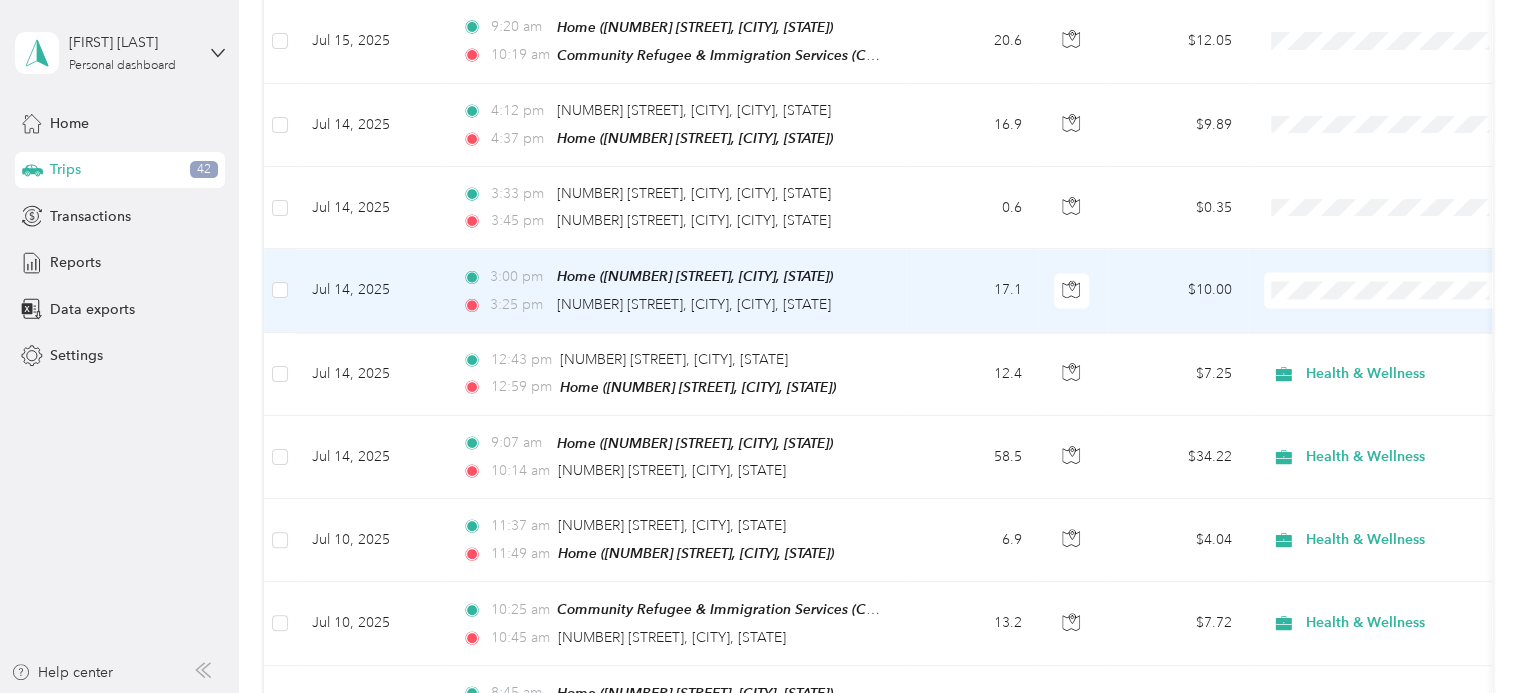 click on "Health & Wellness" at bounding box center (1408, 437) 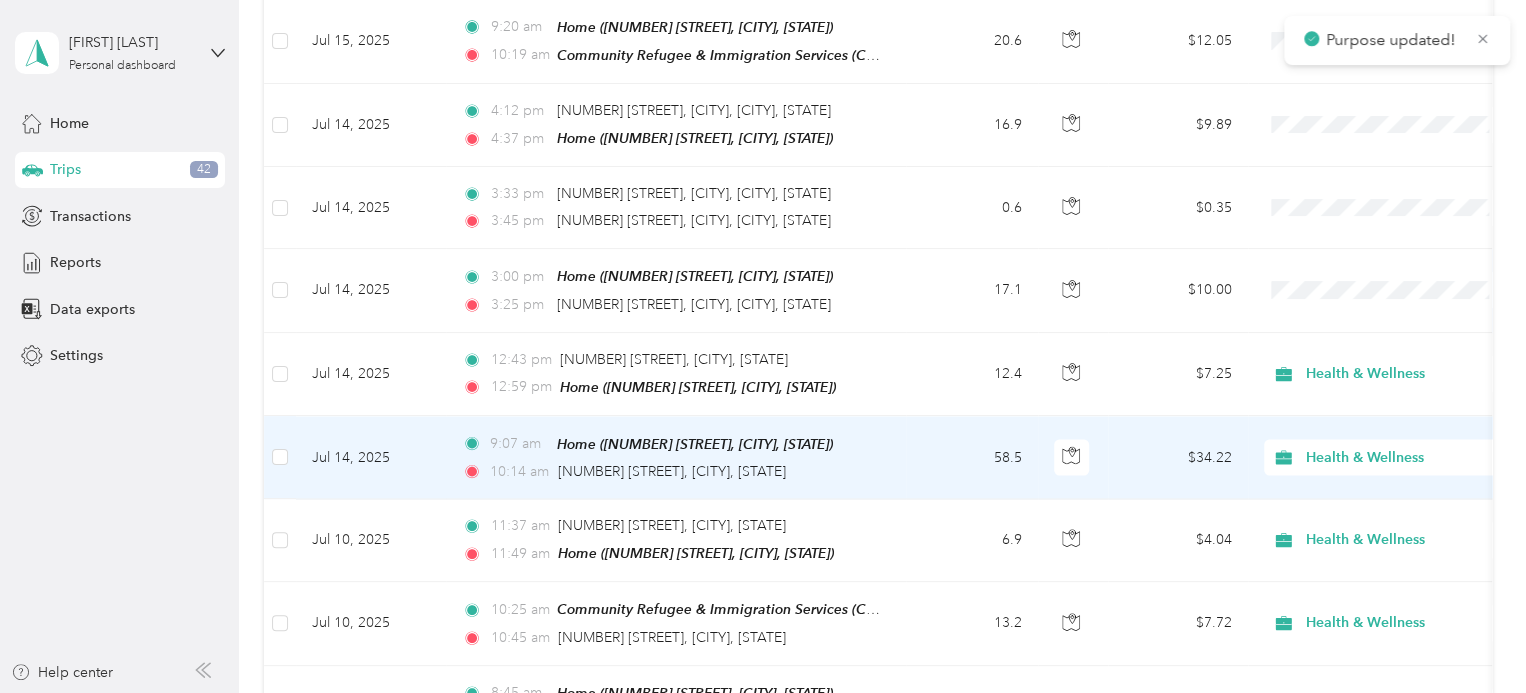 scroll, scrollTop: 0, scrollLeft: 0, axis: both 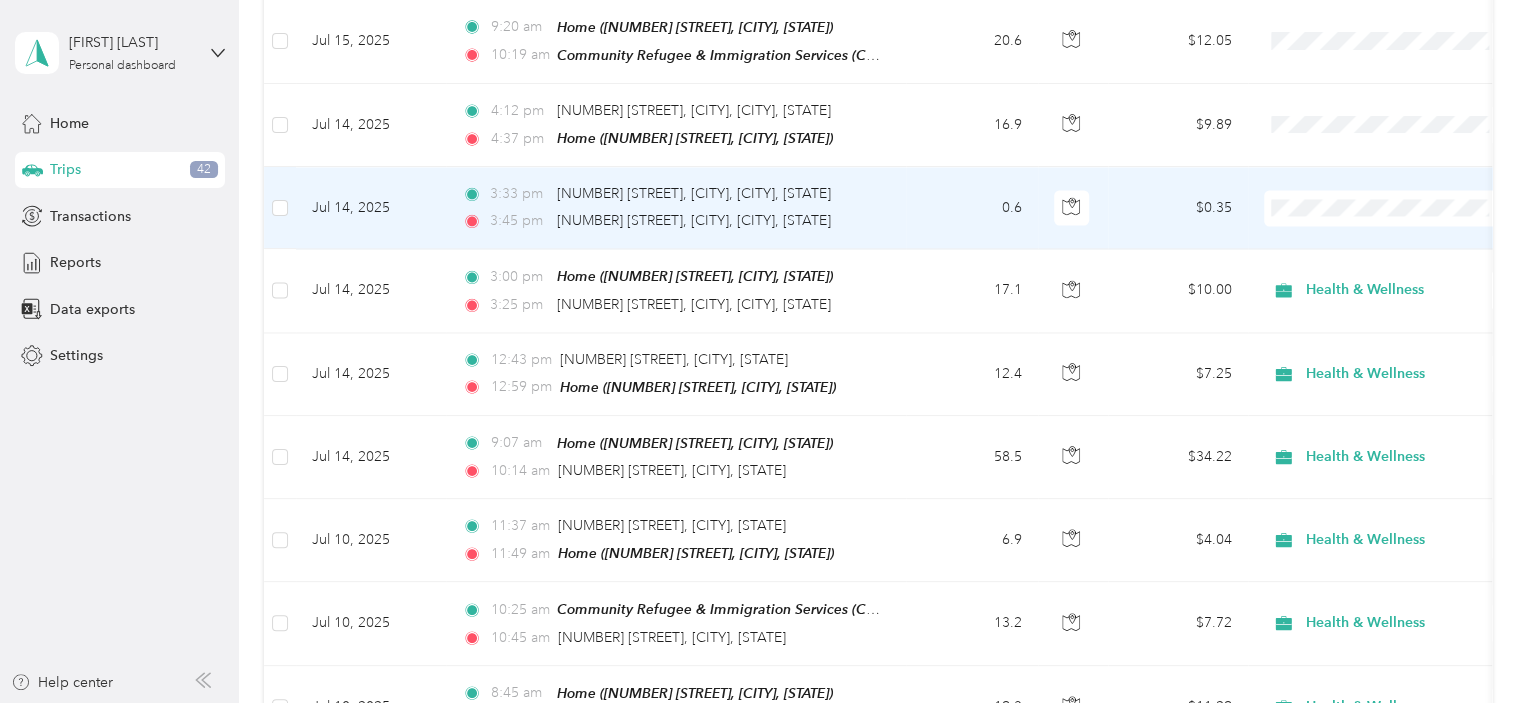 click at bounding box center [1388, 208] 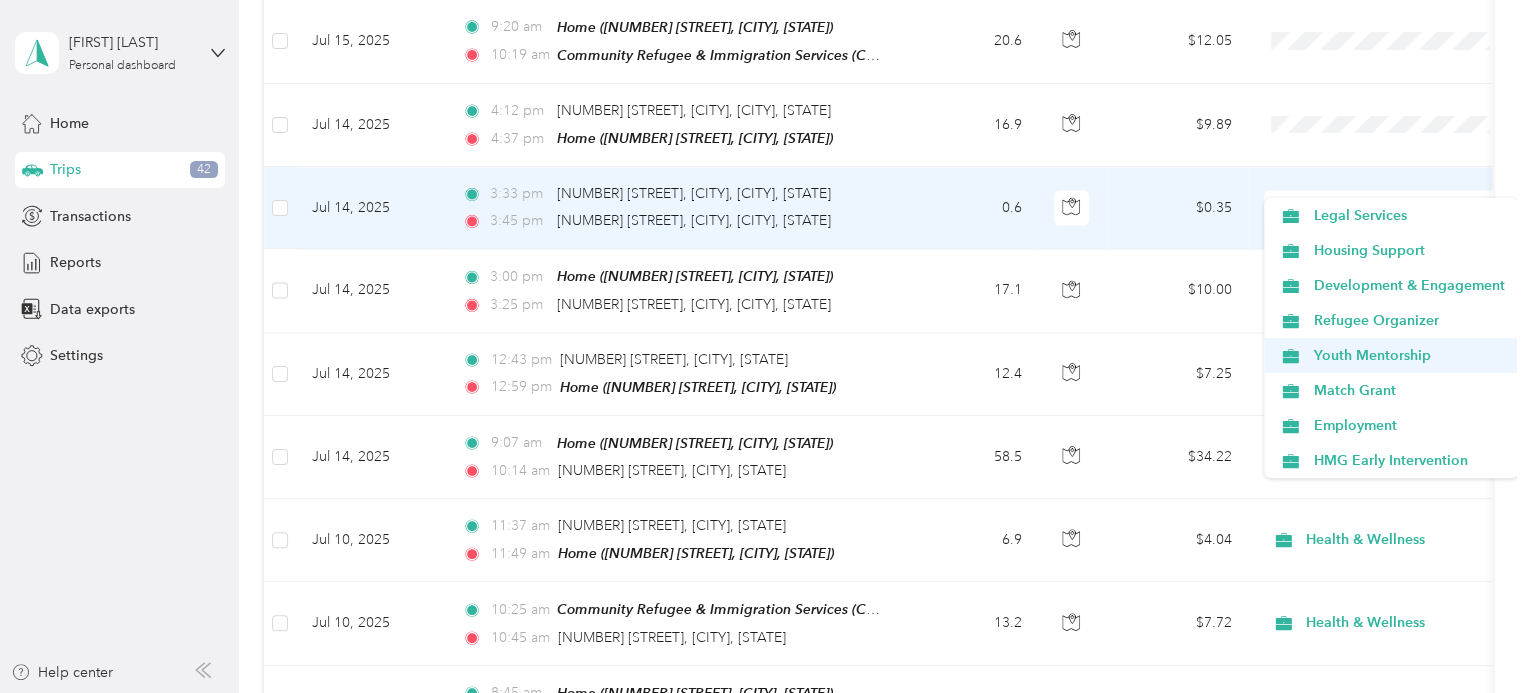 scroll, scrollTop: 314, scrollLeft: 0, axis: vertical 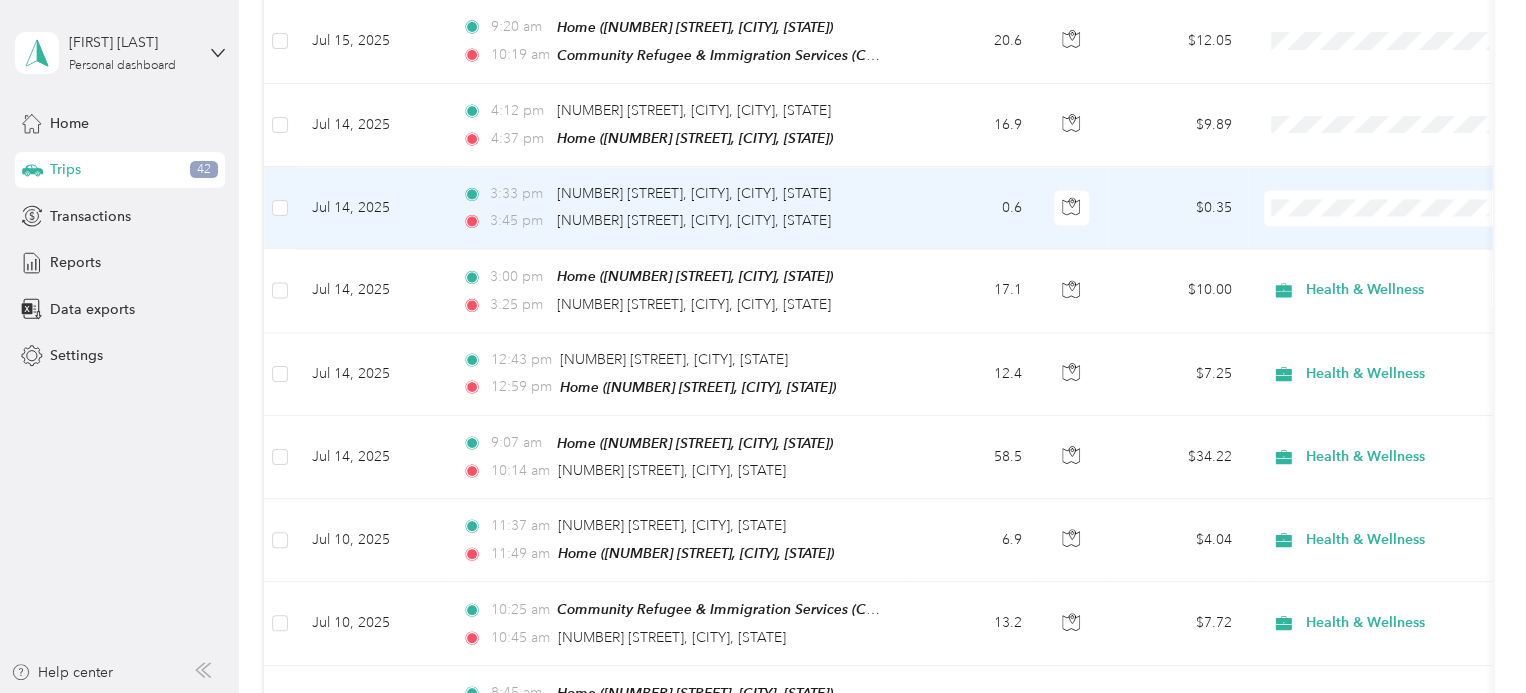 click on "Health & Wellness" at bounding box center (1408, 356) 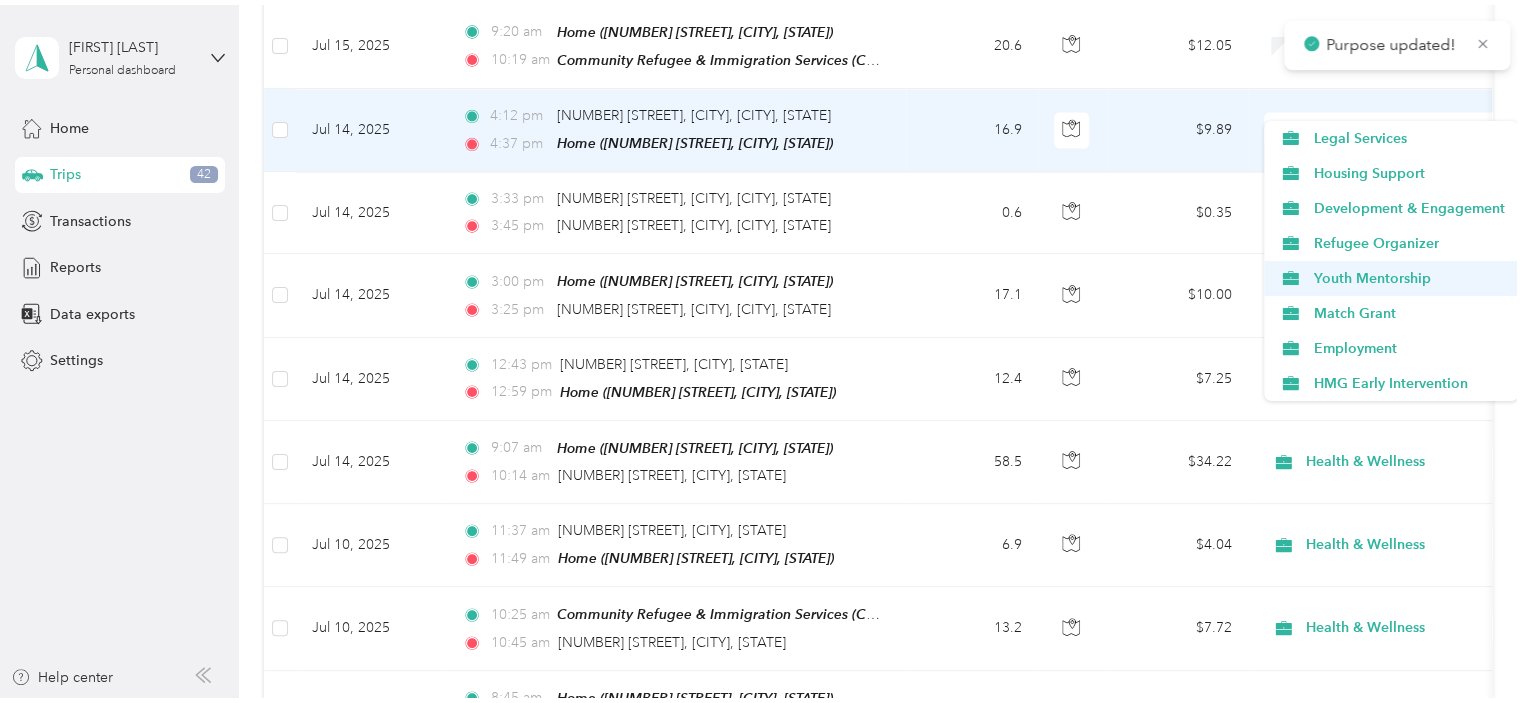scroll, scrollTop: 315, scrollLeft: 0, axis: vertical 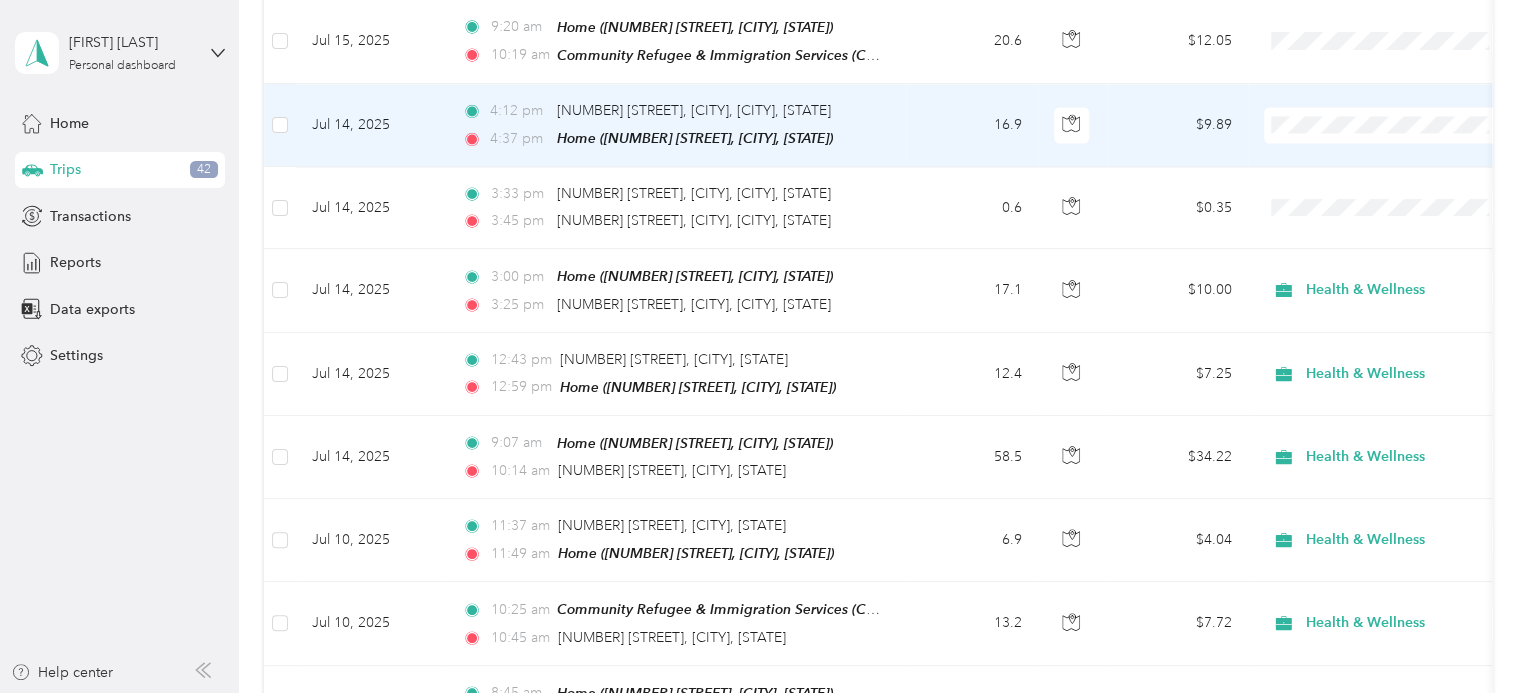 click 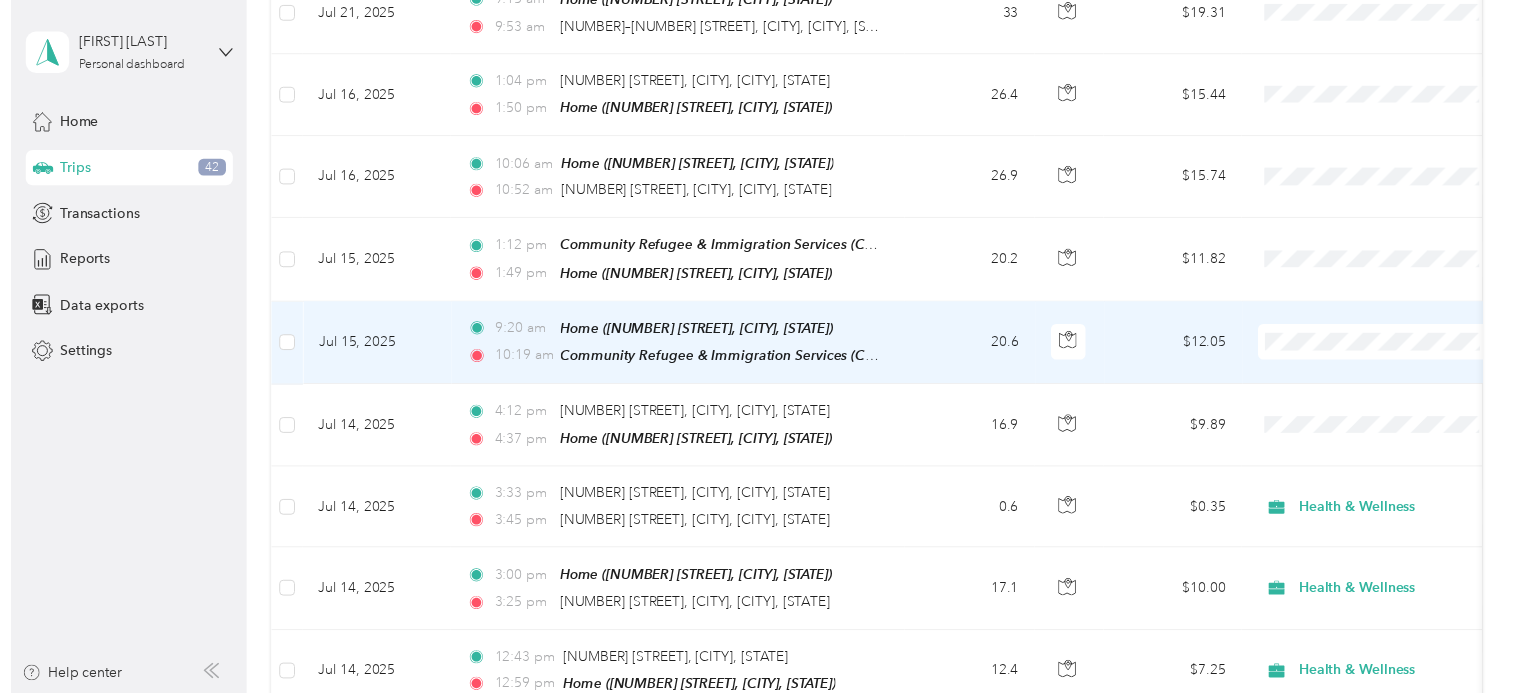 scroll, scrollTop: 1532, scrollLeft: 0, axis: vertical 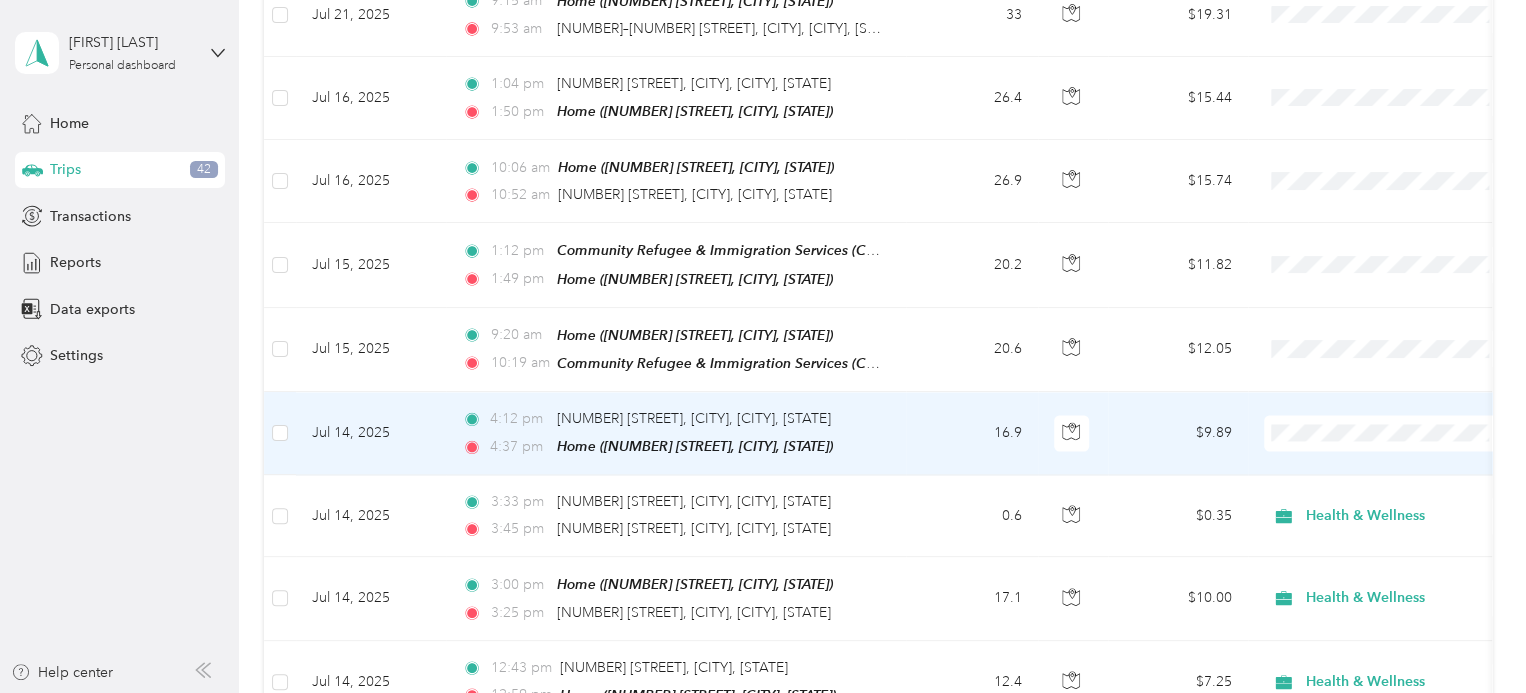 click on "Health & Wellness" at bounding box center (1391, 260) 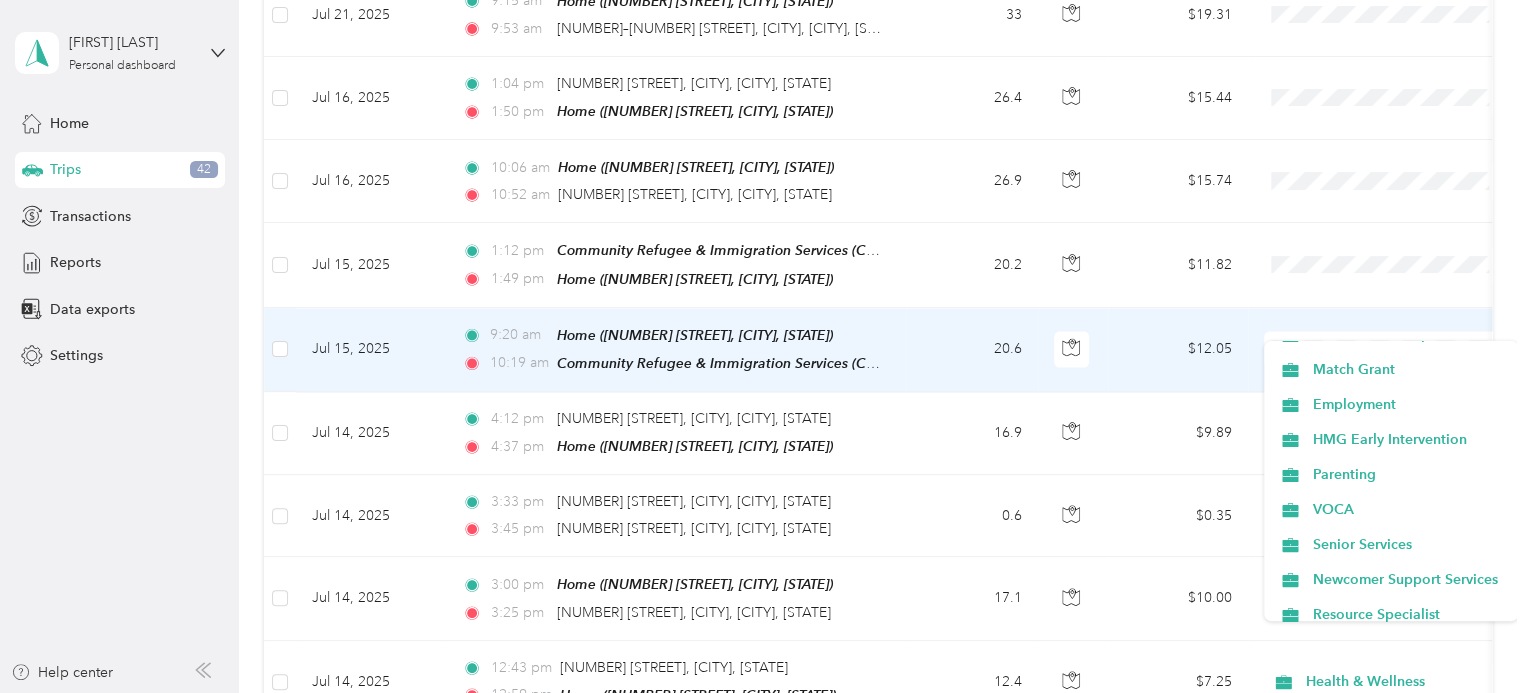 scroll, scrollTop: 315, scrollLeft: 0, axis: vertical 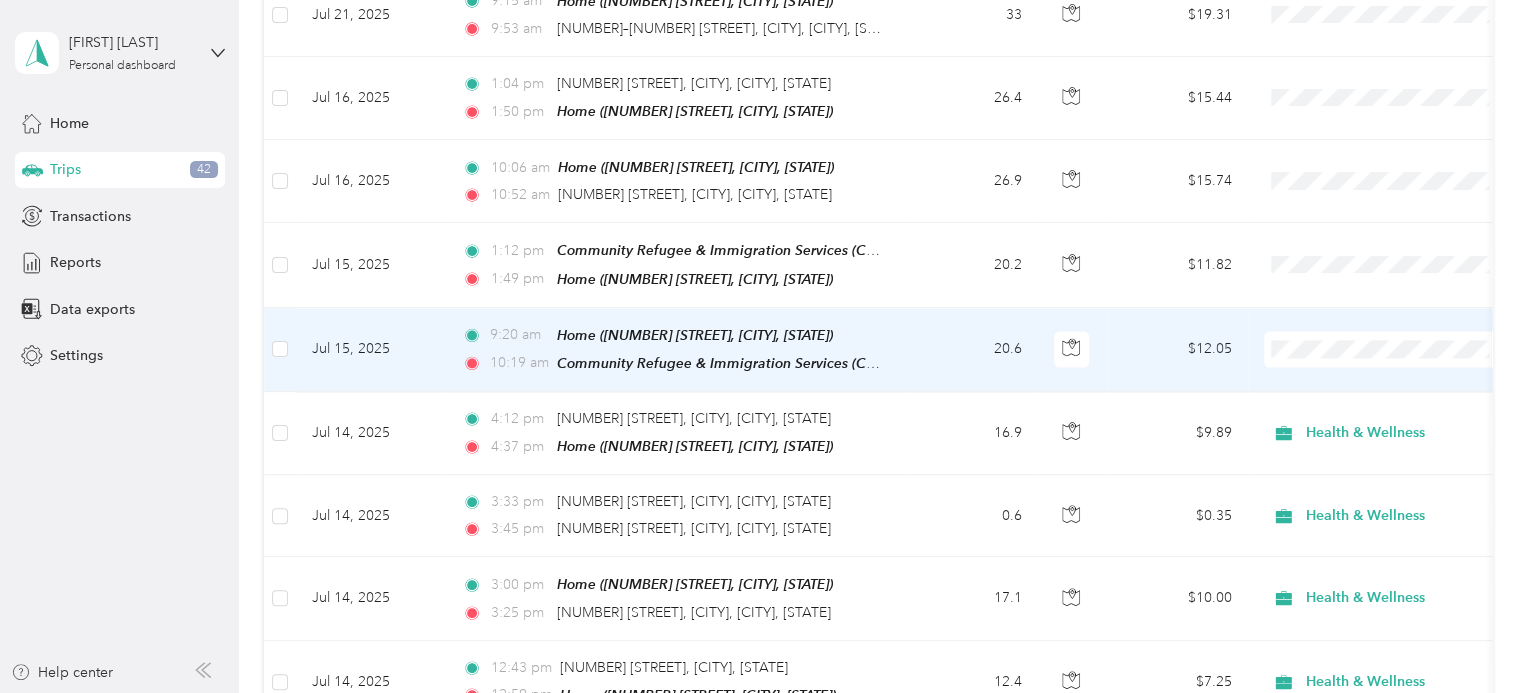 click on "Health & Wellness" at bounding box center [1408, 492] 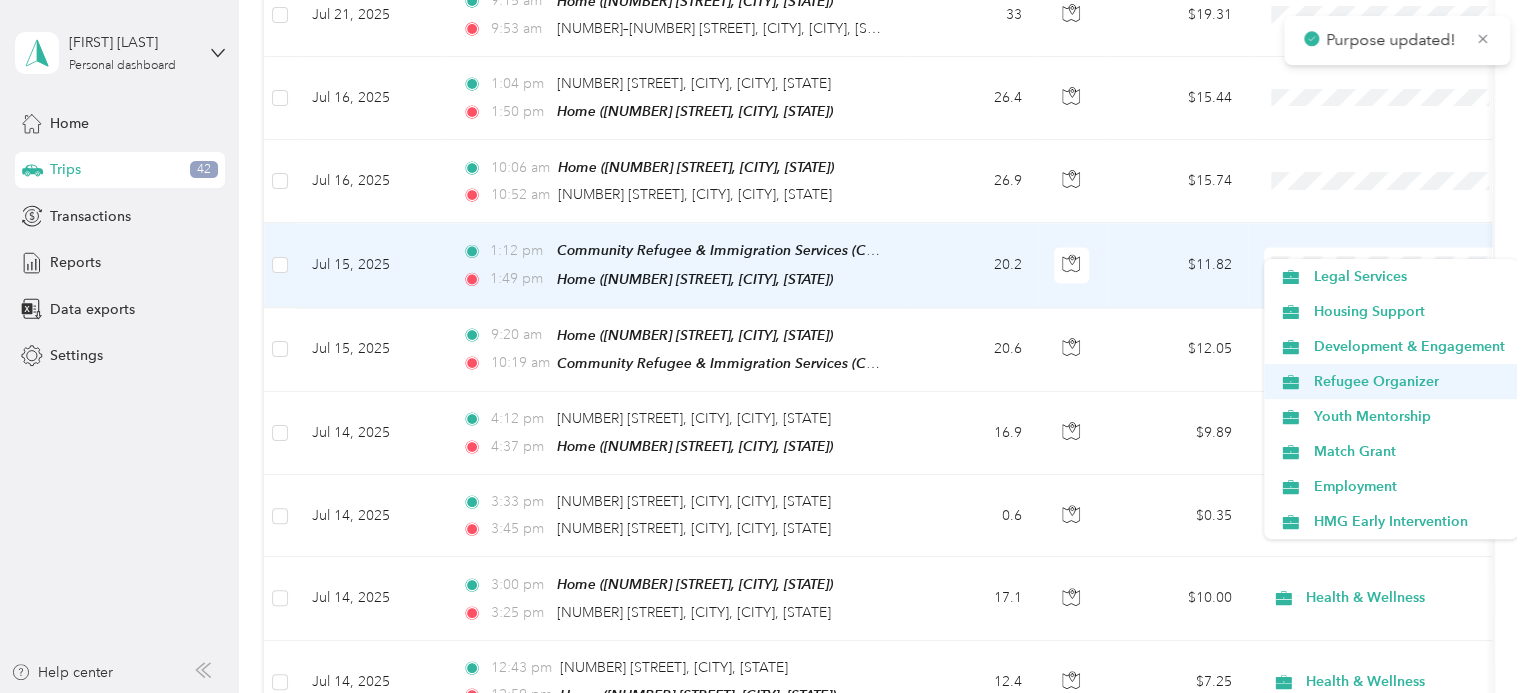 scroll, scrollTop: 315, scrollLeft: 0, axis: vertical 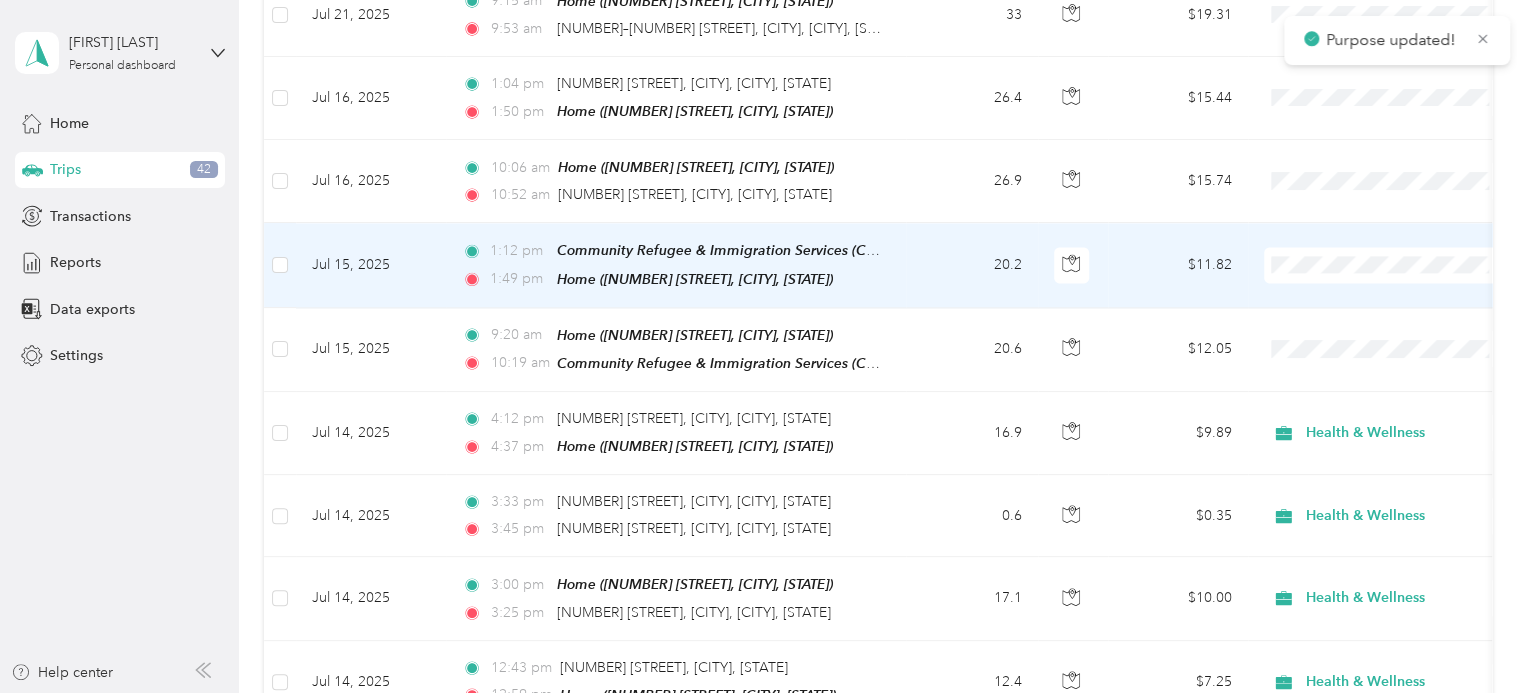 click on "Health & Wellness" at bounding box center [1408, 416] 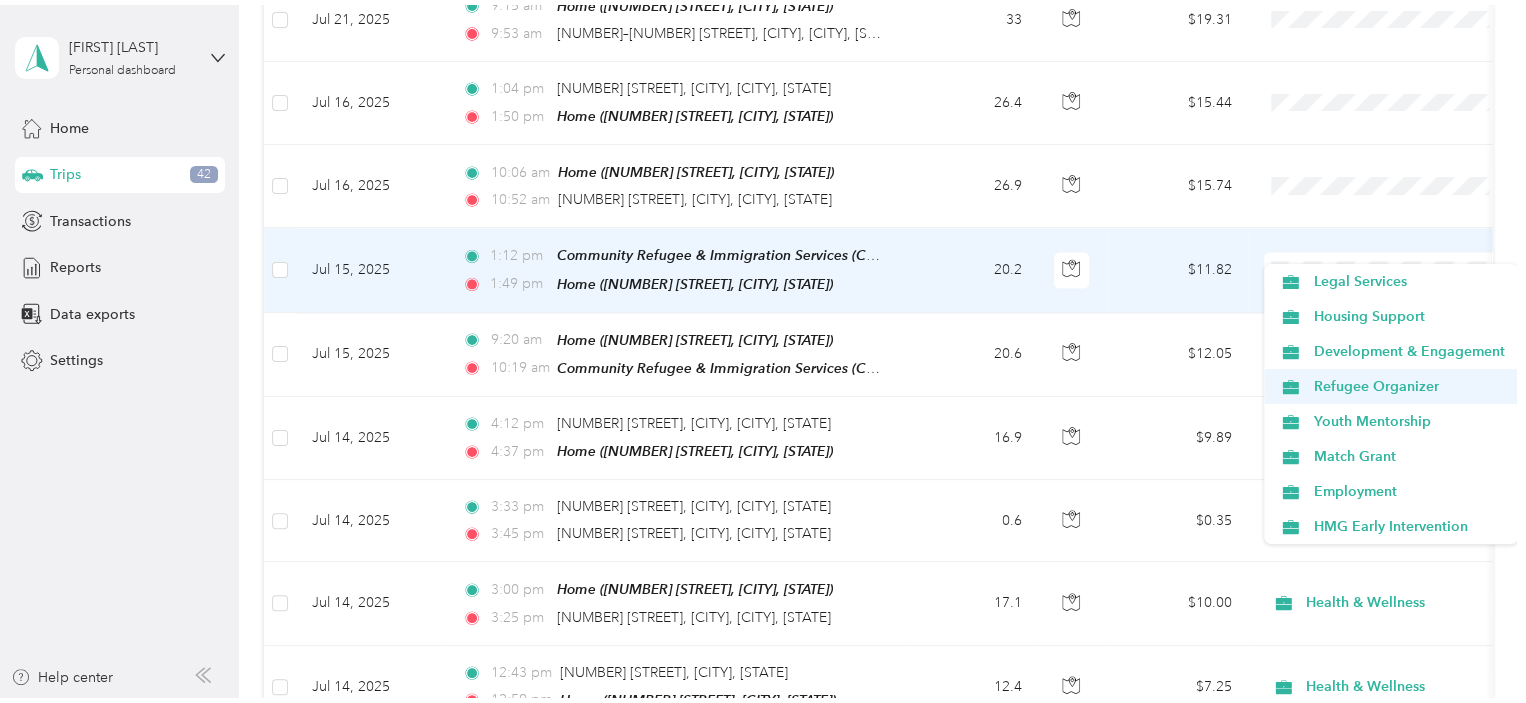 scroll, scrollTop: 315, scrollLeft: 0, axis: vertical 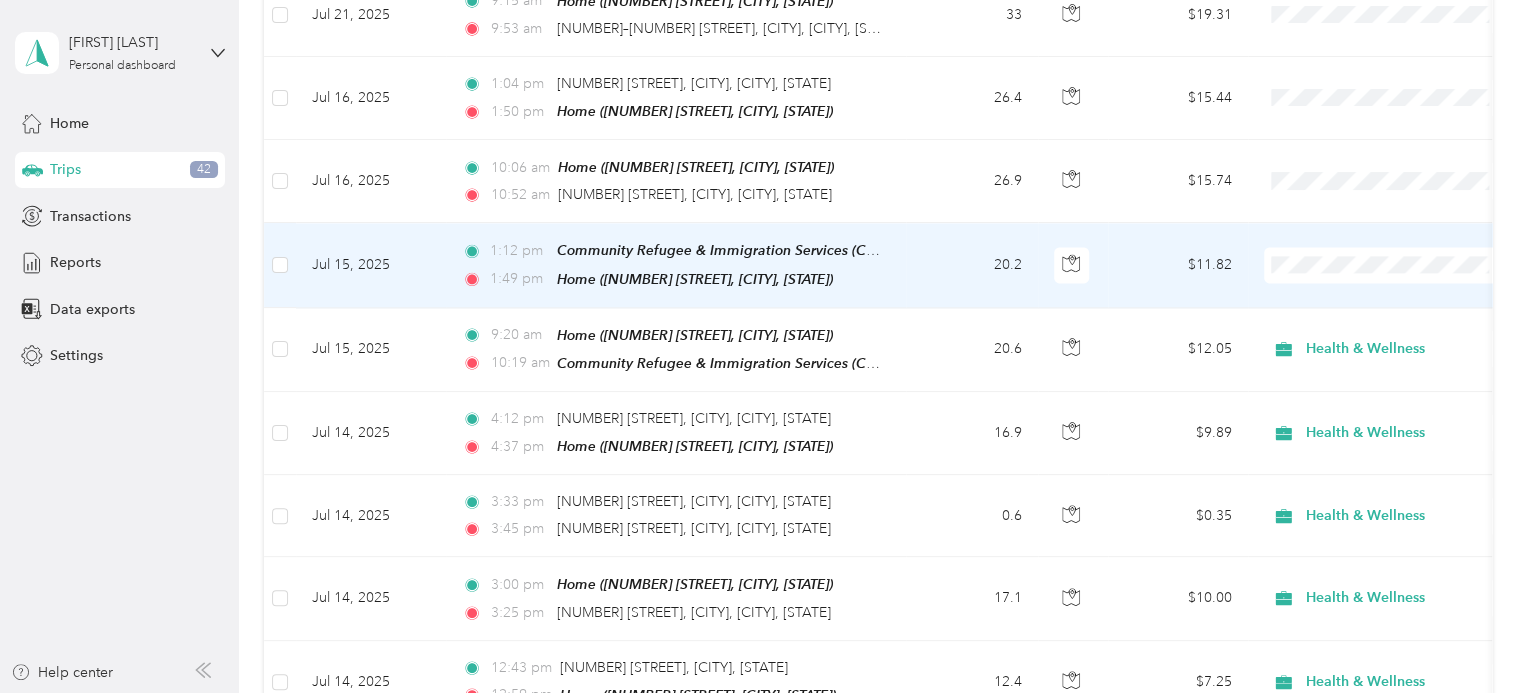 click on "Health & Wellness" at bounding box center [1408, 411] 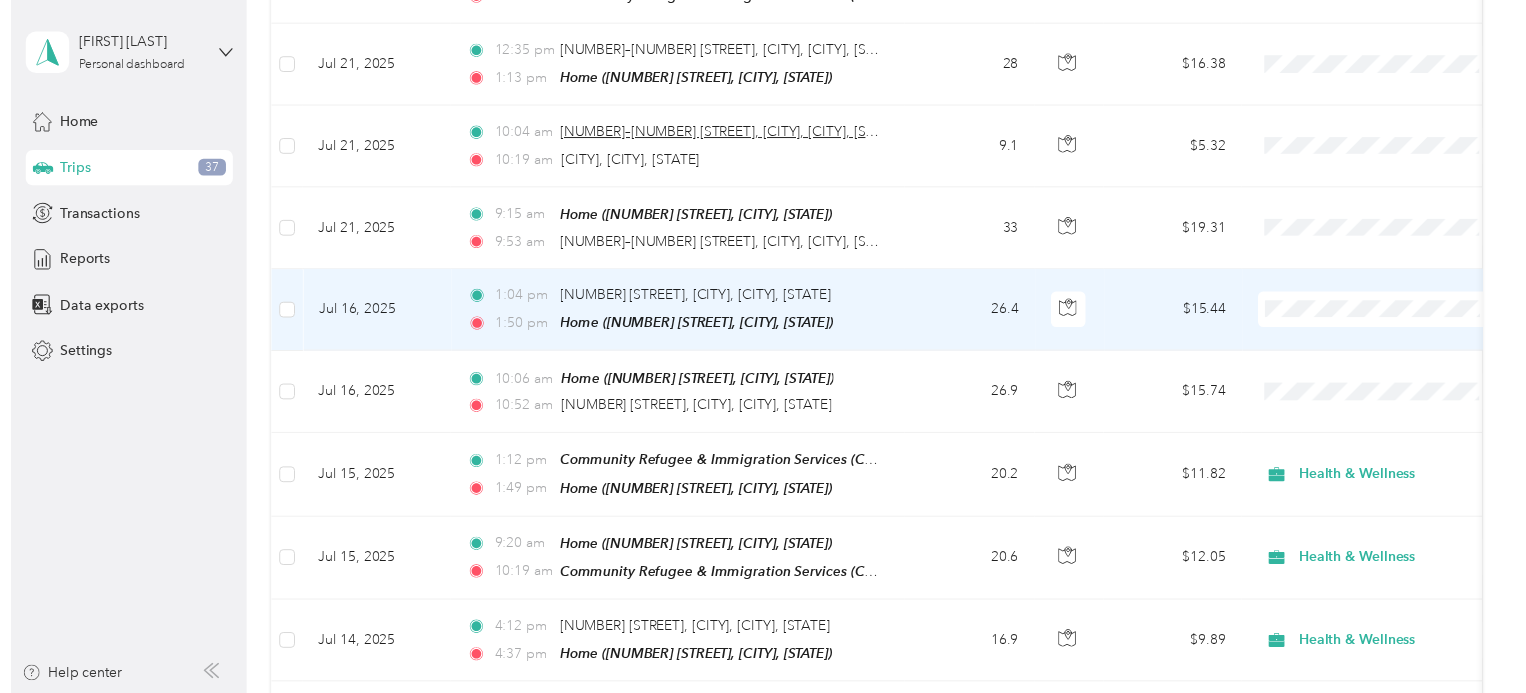 scroll, scrollTop: 1311, scrollLeft: 0, axis: vertical 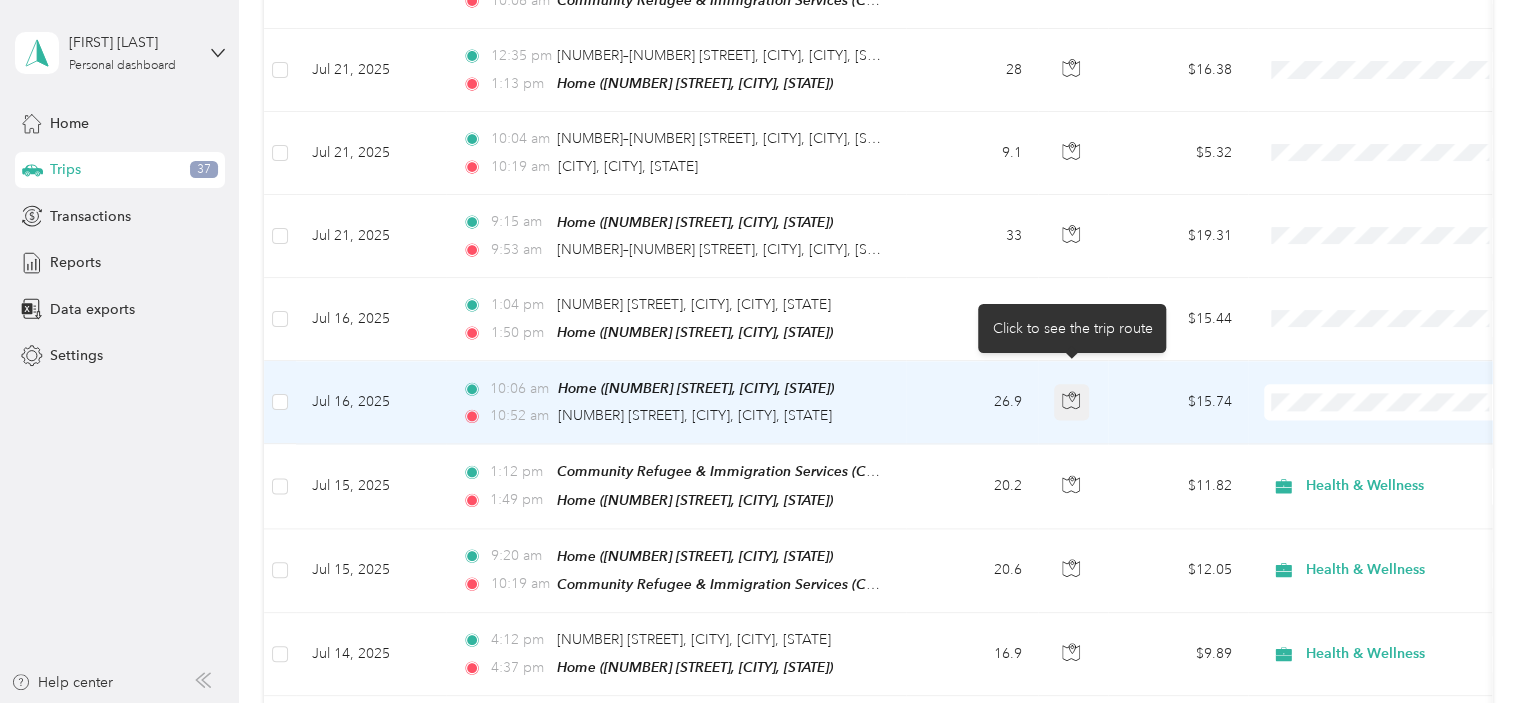 click at bounding box center [1072, 402] 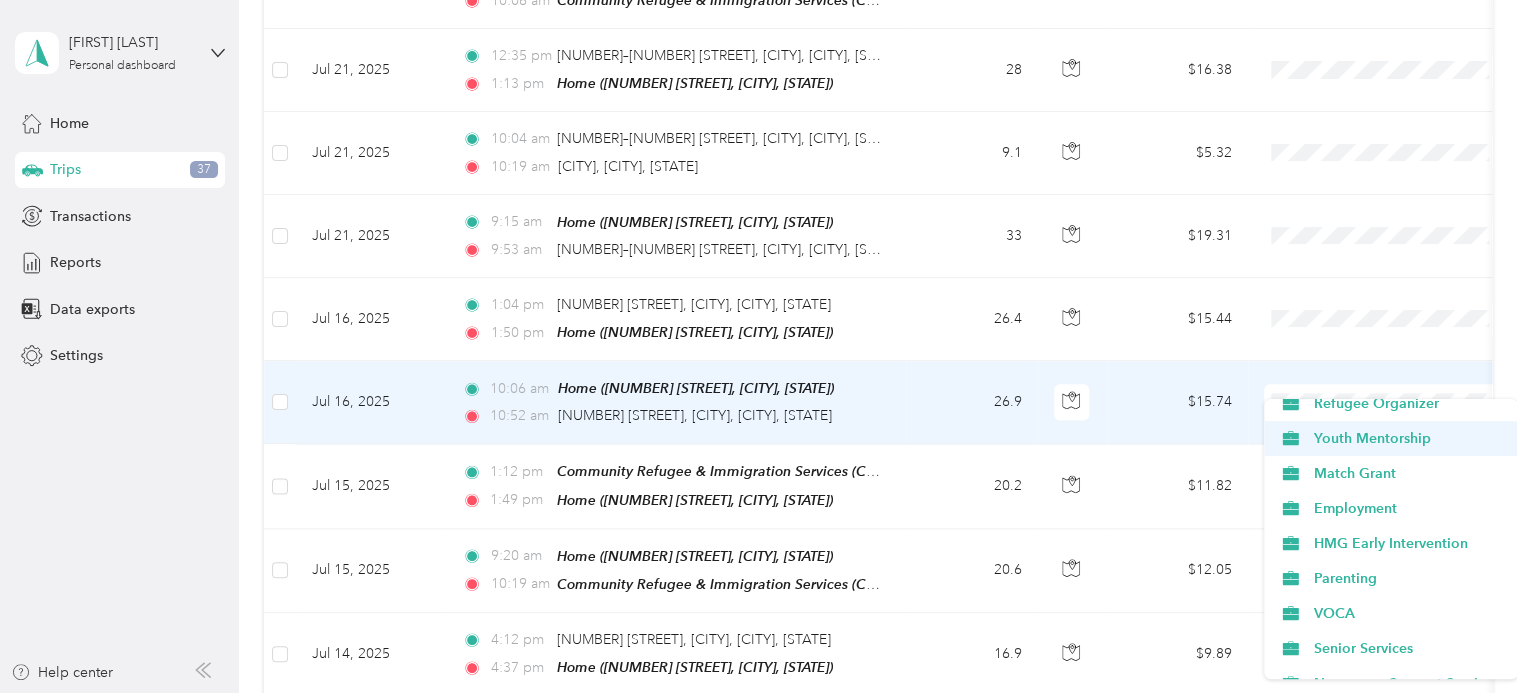 scroll, scrollTop: 315, scrollLeft: 0, axis: vertical 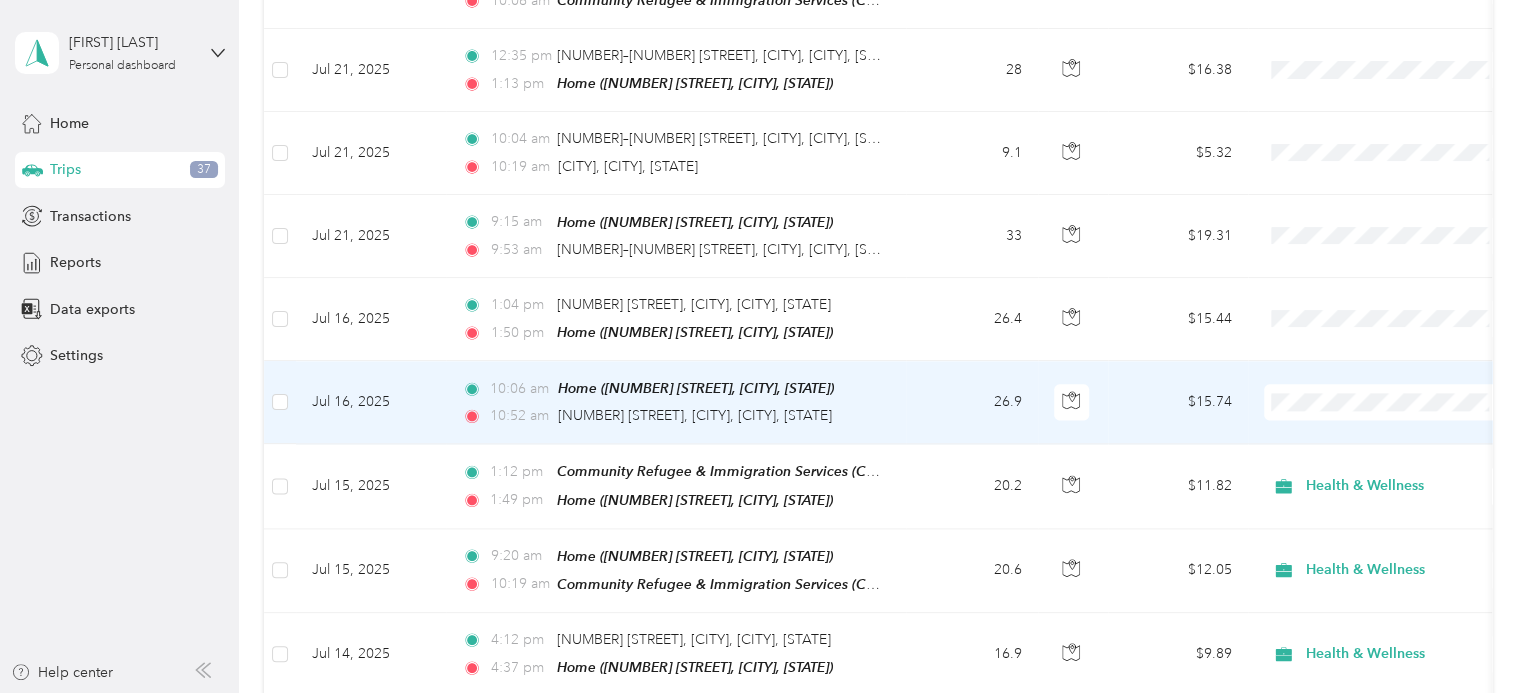 click on "Health & Wellness" at bounding box center [1408, 545] 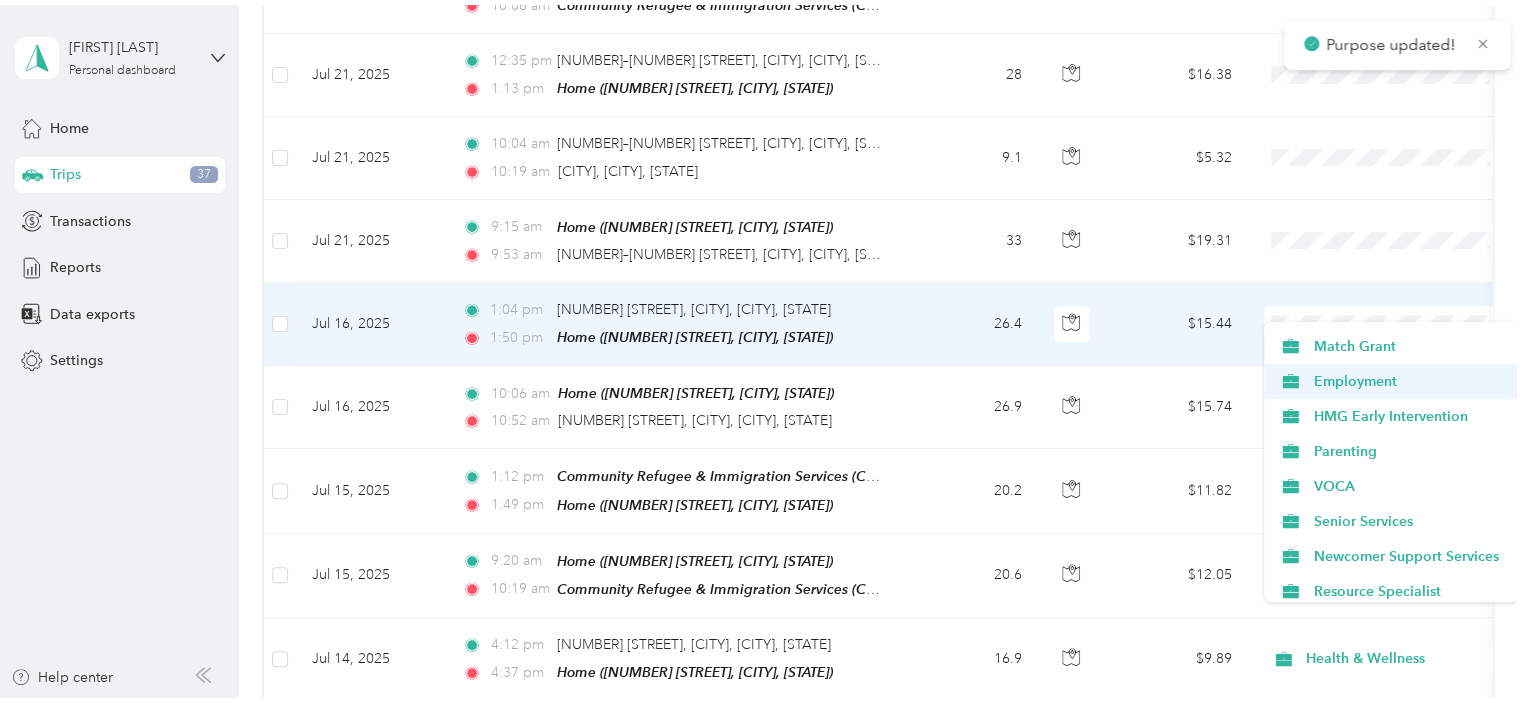 scroll, scrollTop: 314, scrollLeft: 0, axis: vertical 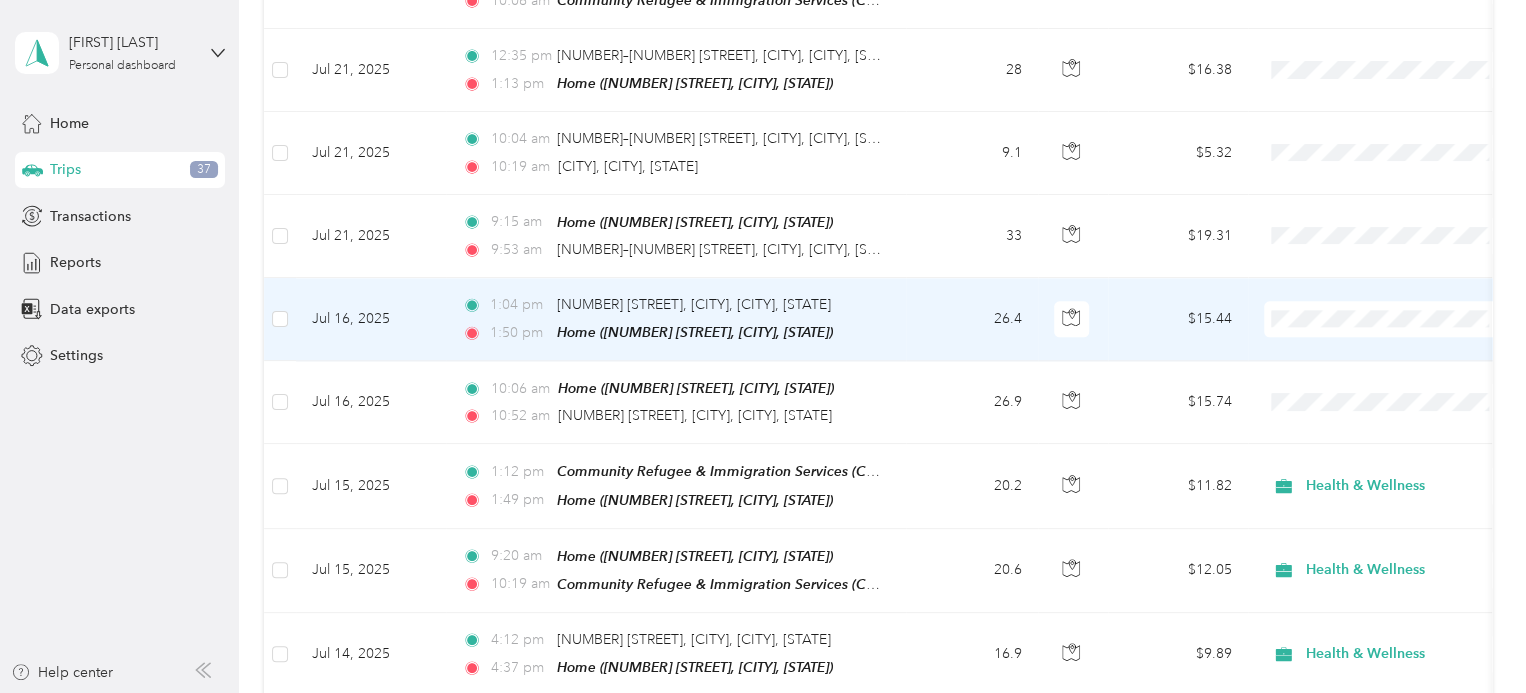 click on "Health & Wellness" at bounding box center (1408, 475) 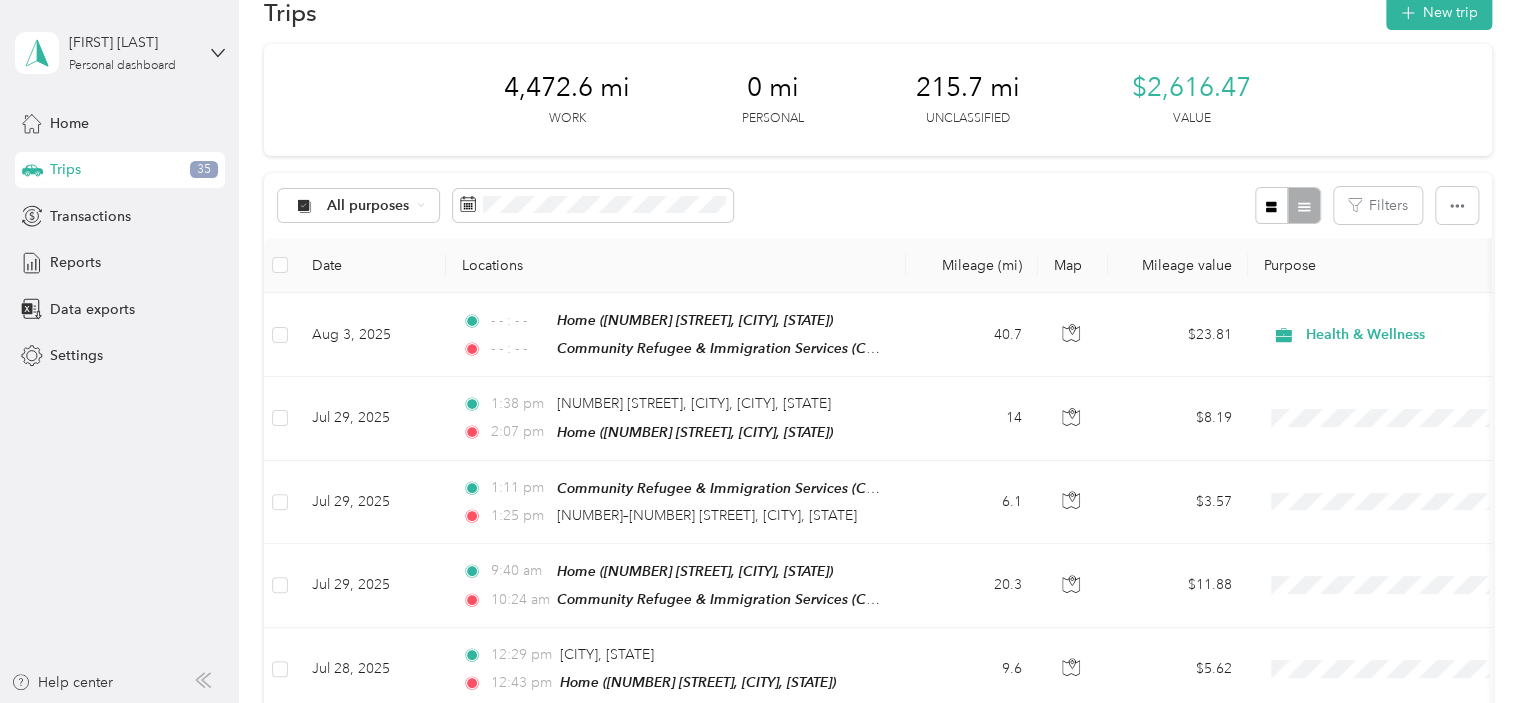 scroll, scrollTop: 0, scrollLeft: 0, axis: both 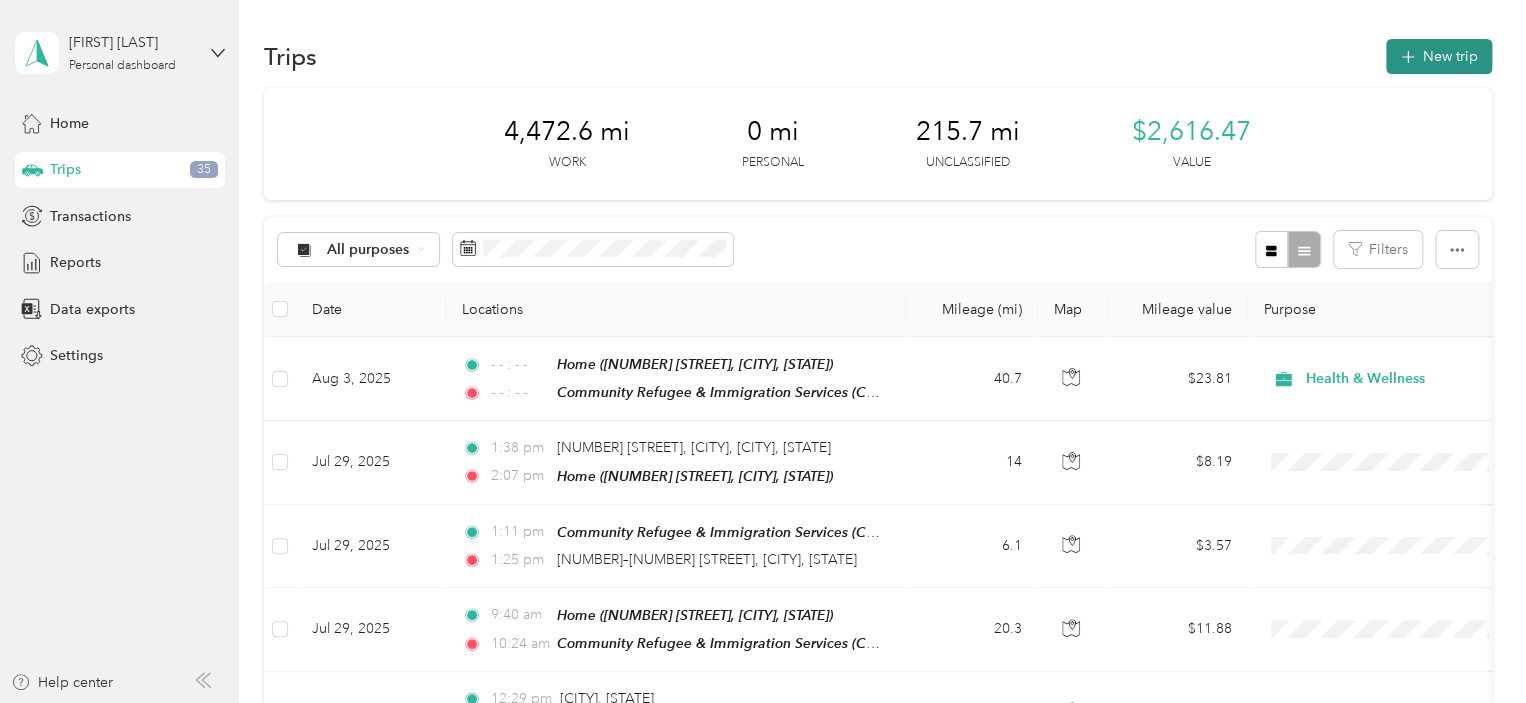 click 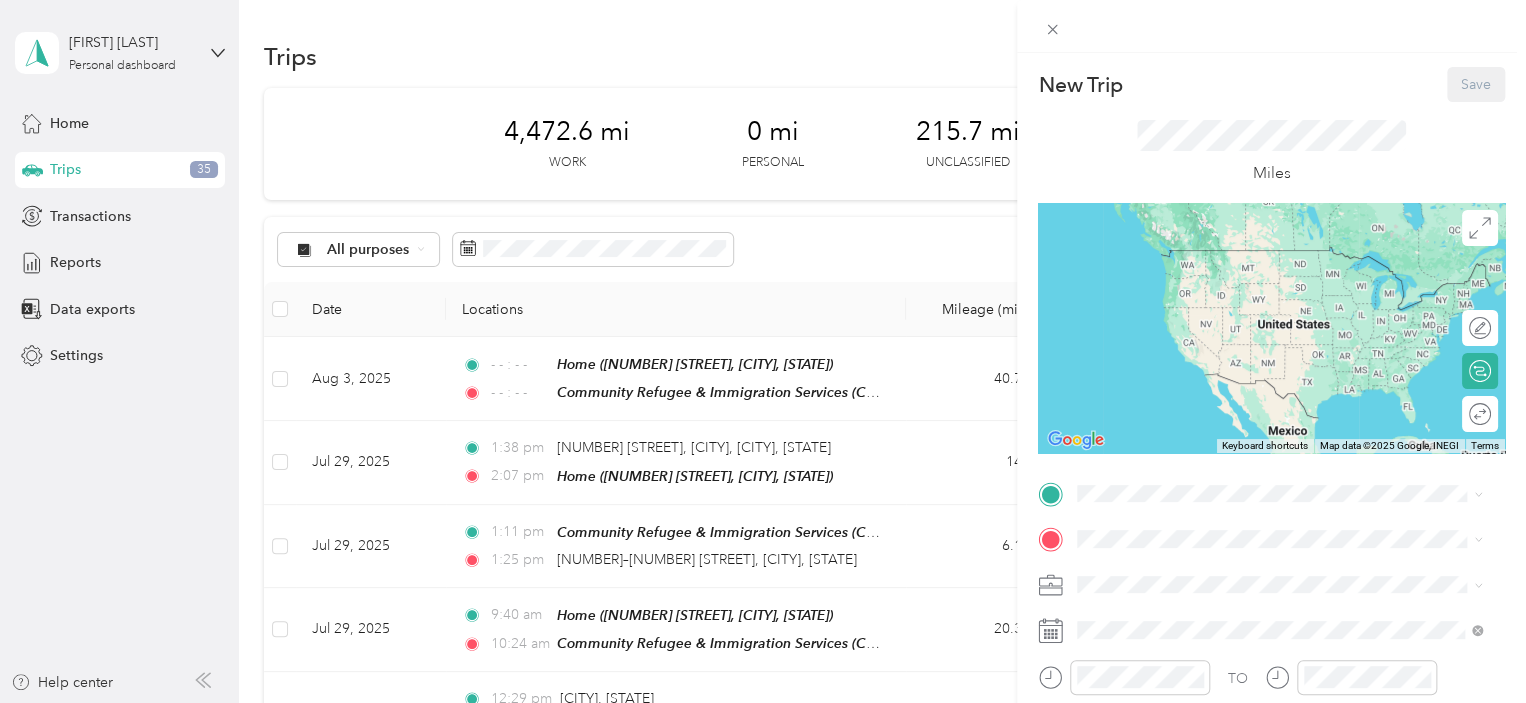 click on "Home [NUMBER] [STREET], [POSTAL_CODE], [CITY], [STATE], [COUNTRY]" at bounding box center [1295, 447] 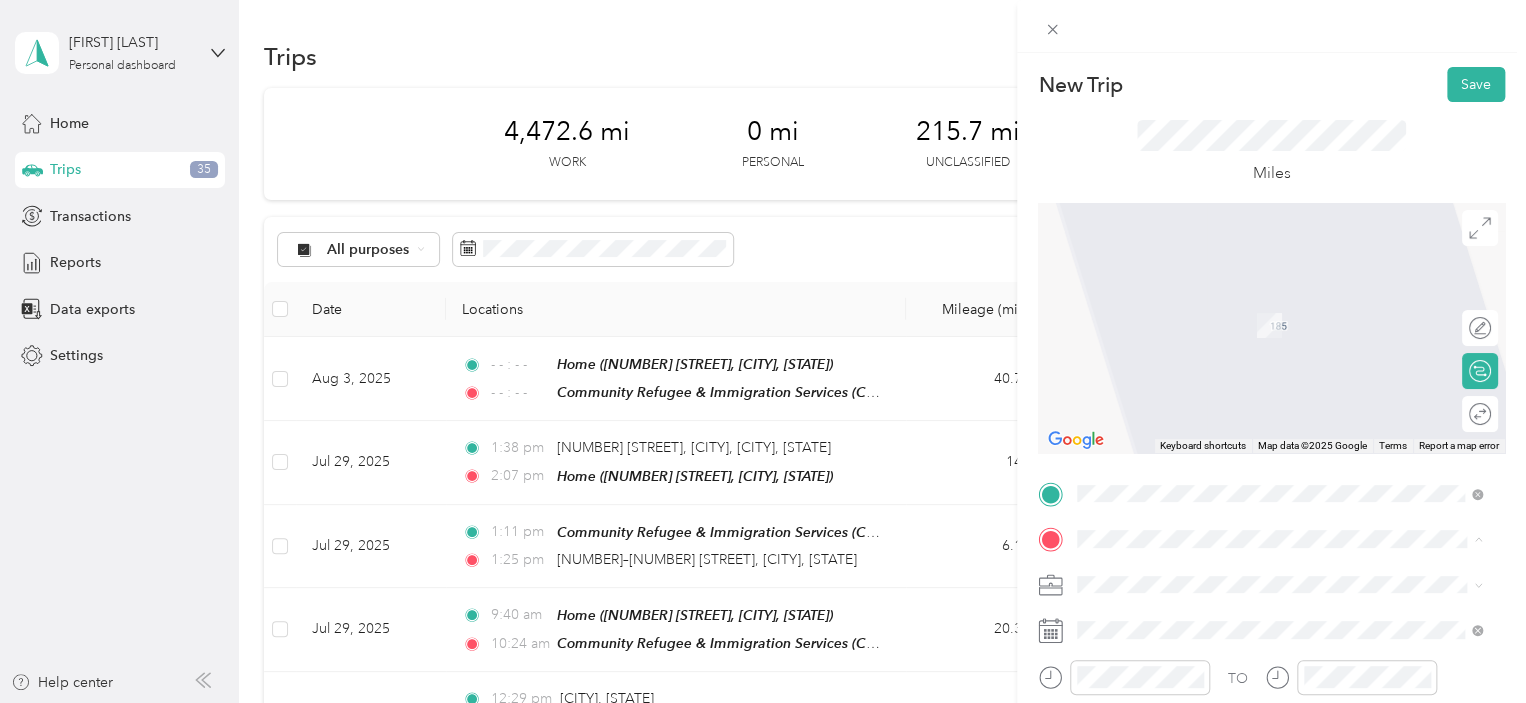 click on "[NUMBER] [STREET], [POSTAL_CODE], [CITY], [STATE], [COUNTRY]" at bounding box center [1289, 427] 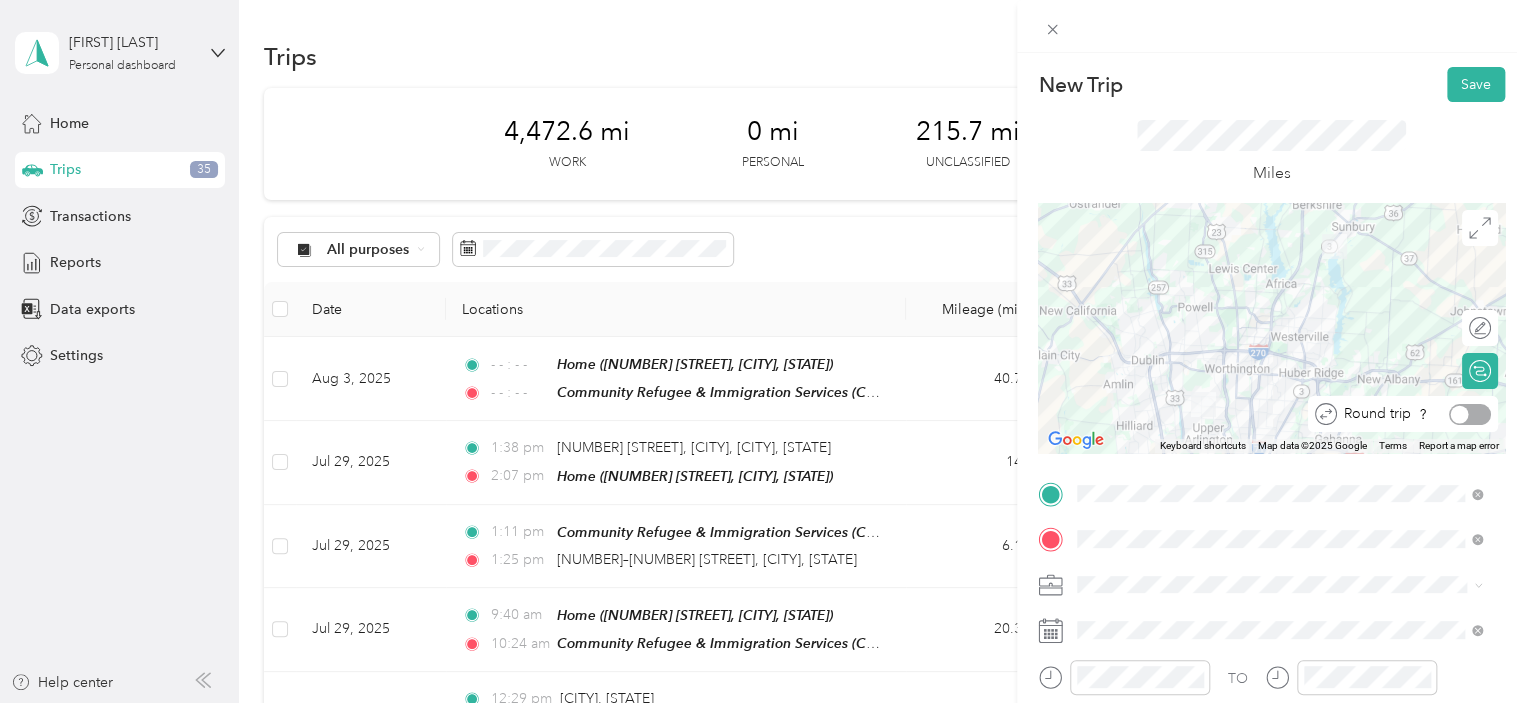 click at bounding box center [1470, 414] 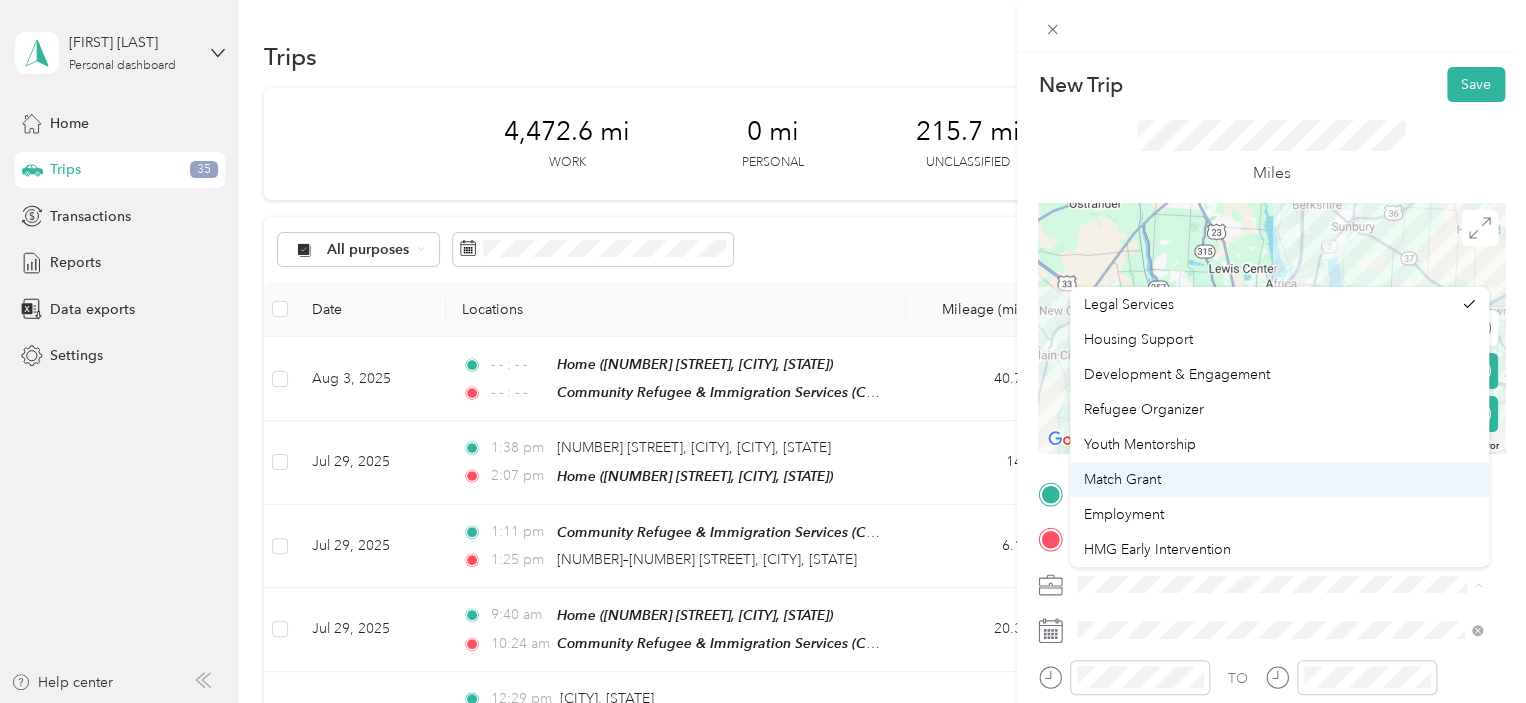 scroll, scrollTop: 315, scrollLeft: 0, axis: vertical 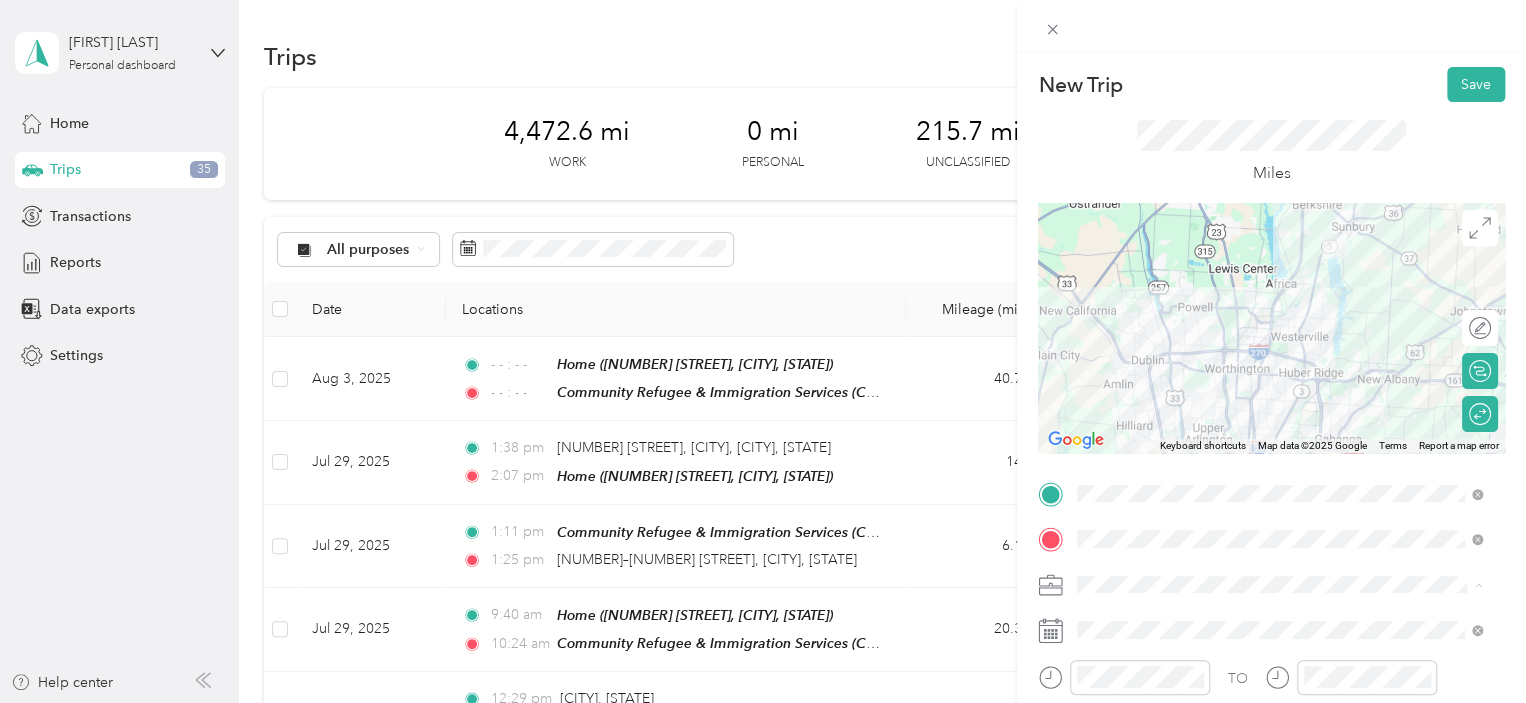 click on "Health & Wellness" at bounding box center [1140, 444] 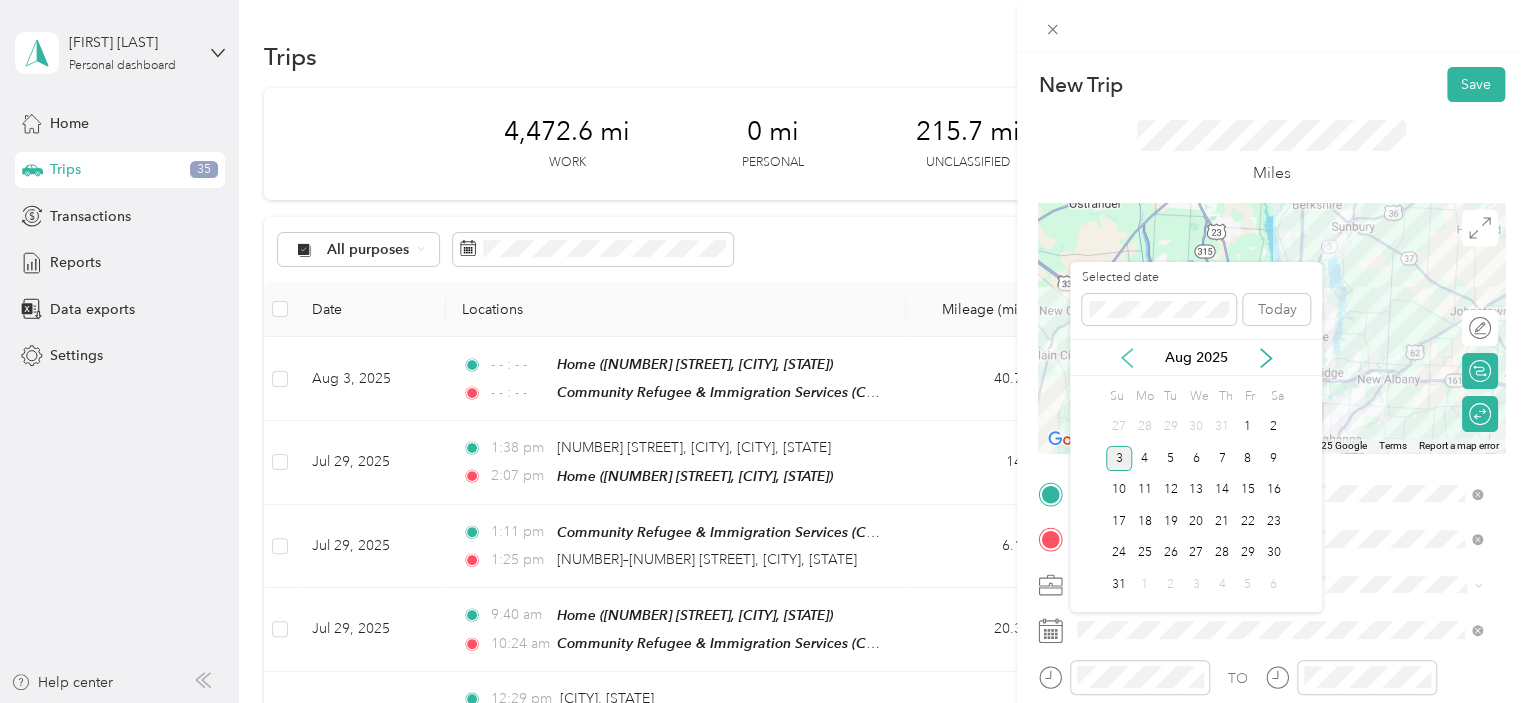 click 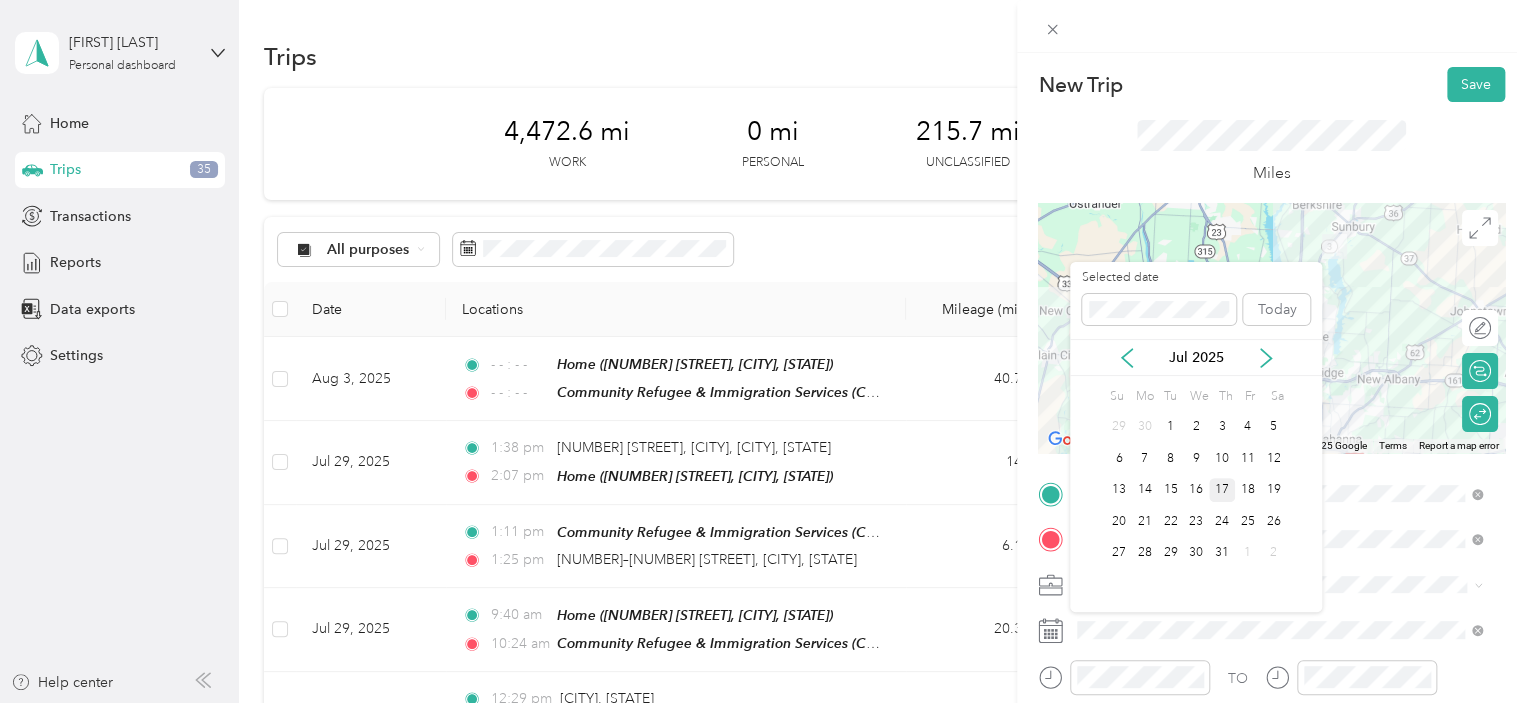 click on "17" at bounding box center (1222, 490) 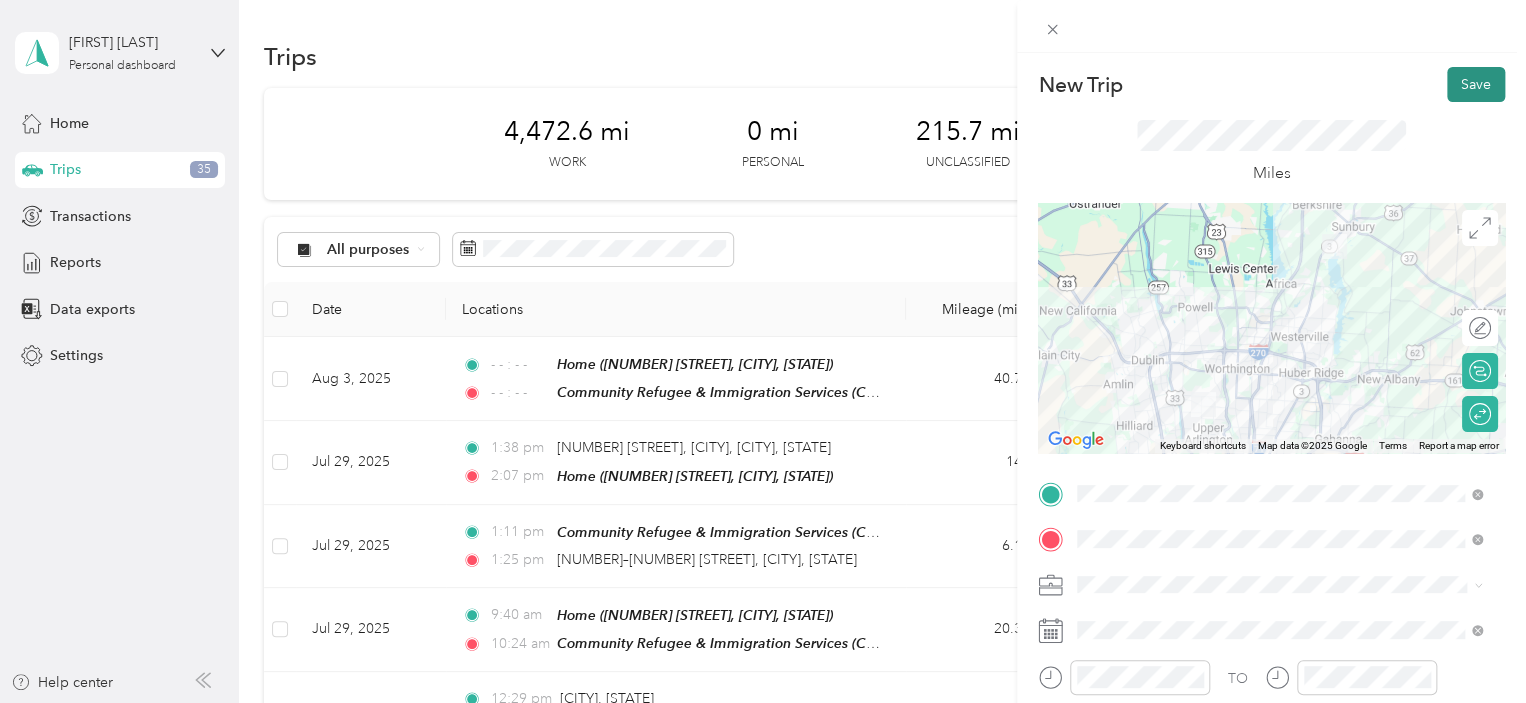 click on "Save" at bounding box center [1476, 84] 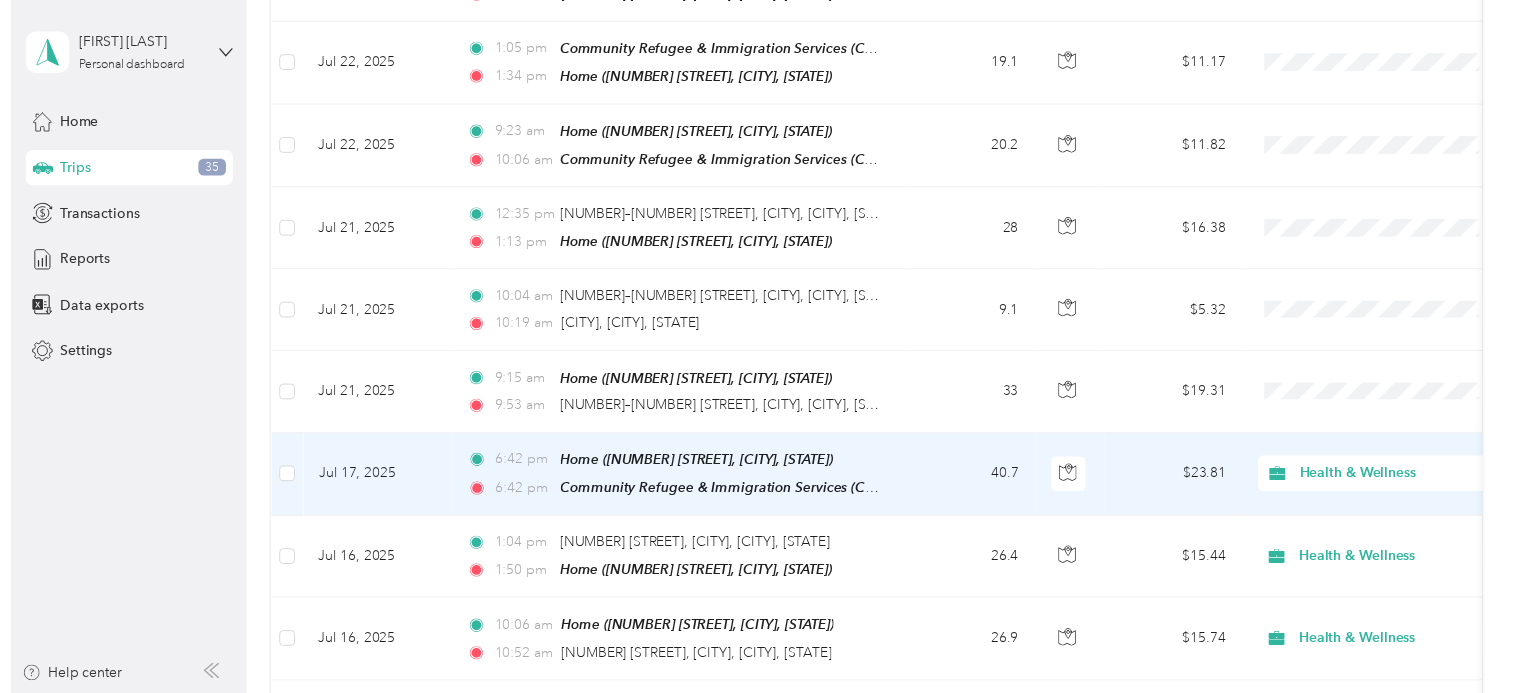 scroll, scrollTop: 1152, scrollLeft: 0, axis: vertical 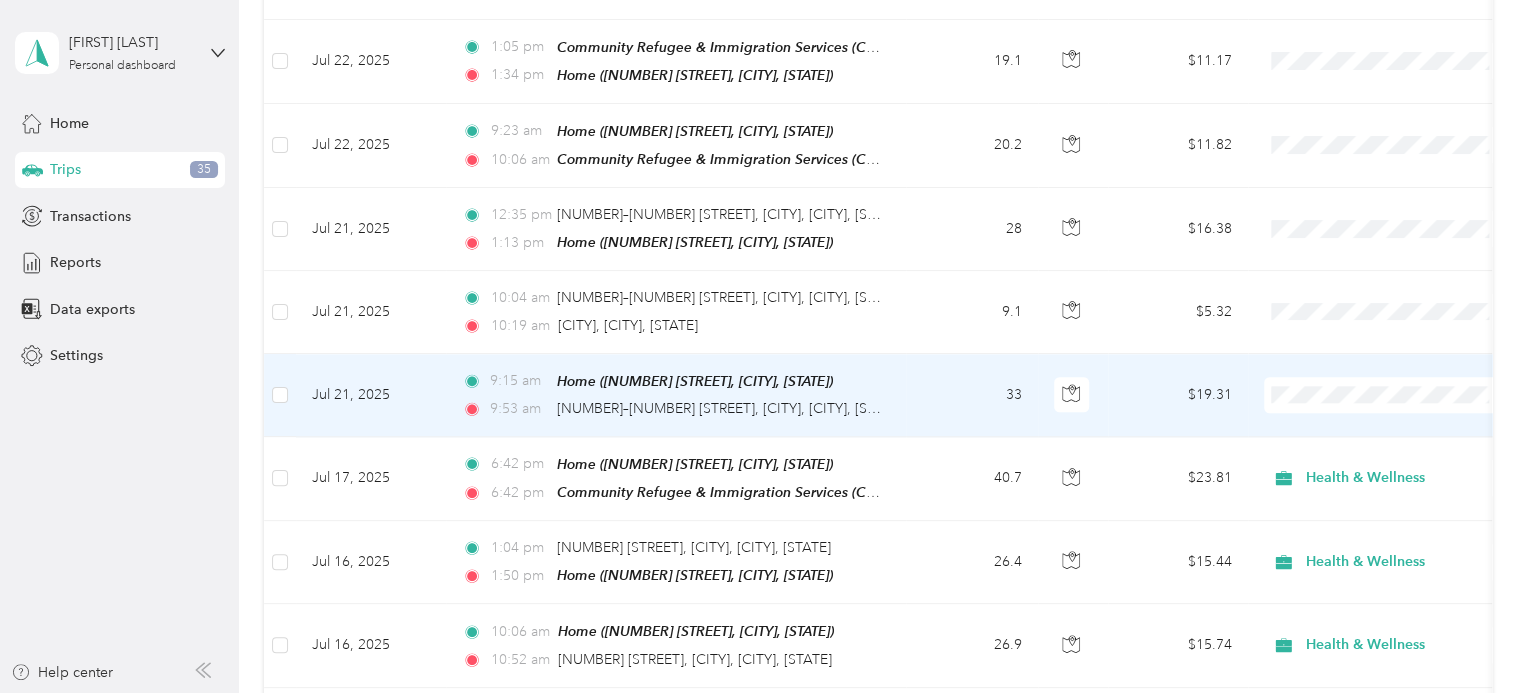 click on "Health & Wellness" at bounding box center [1408, 551] 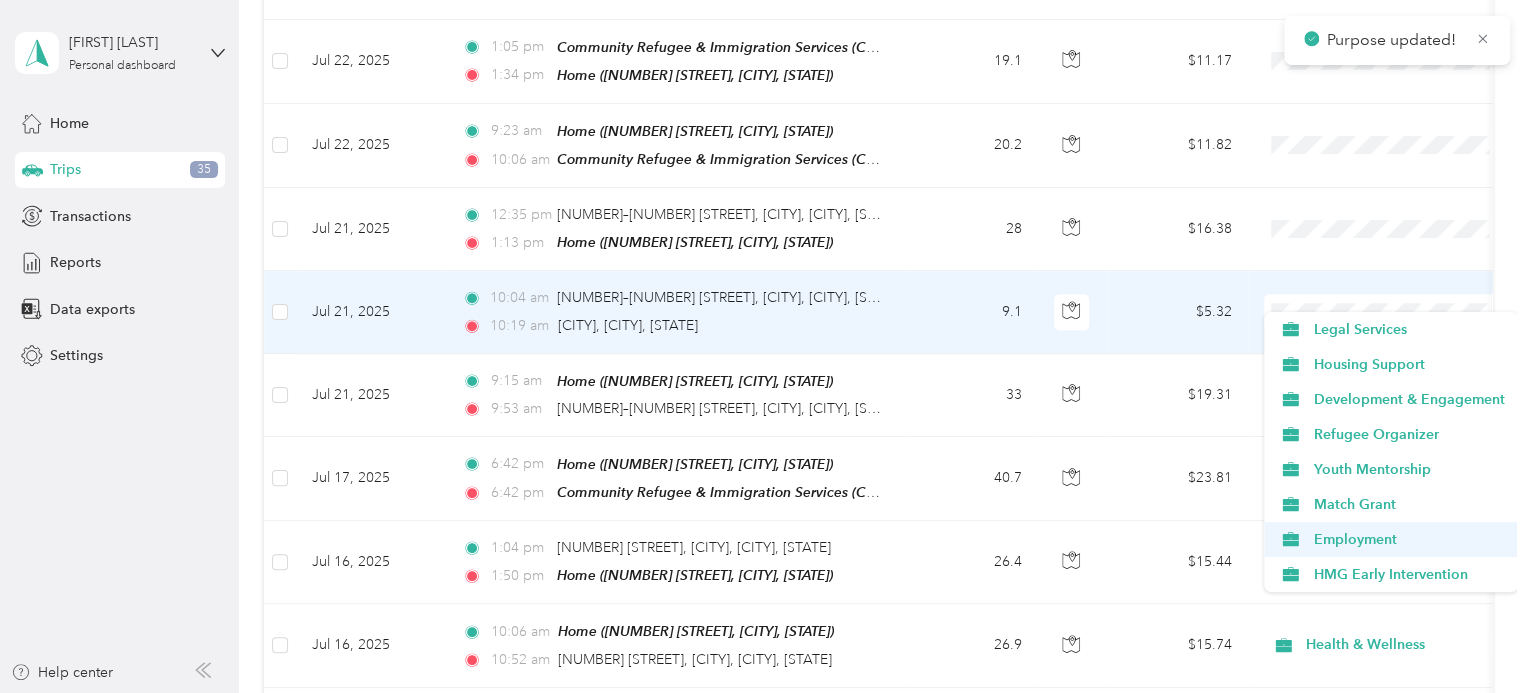 scroll, scrollTop: 314, scrollLeft: 0, axis: vertical 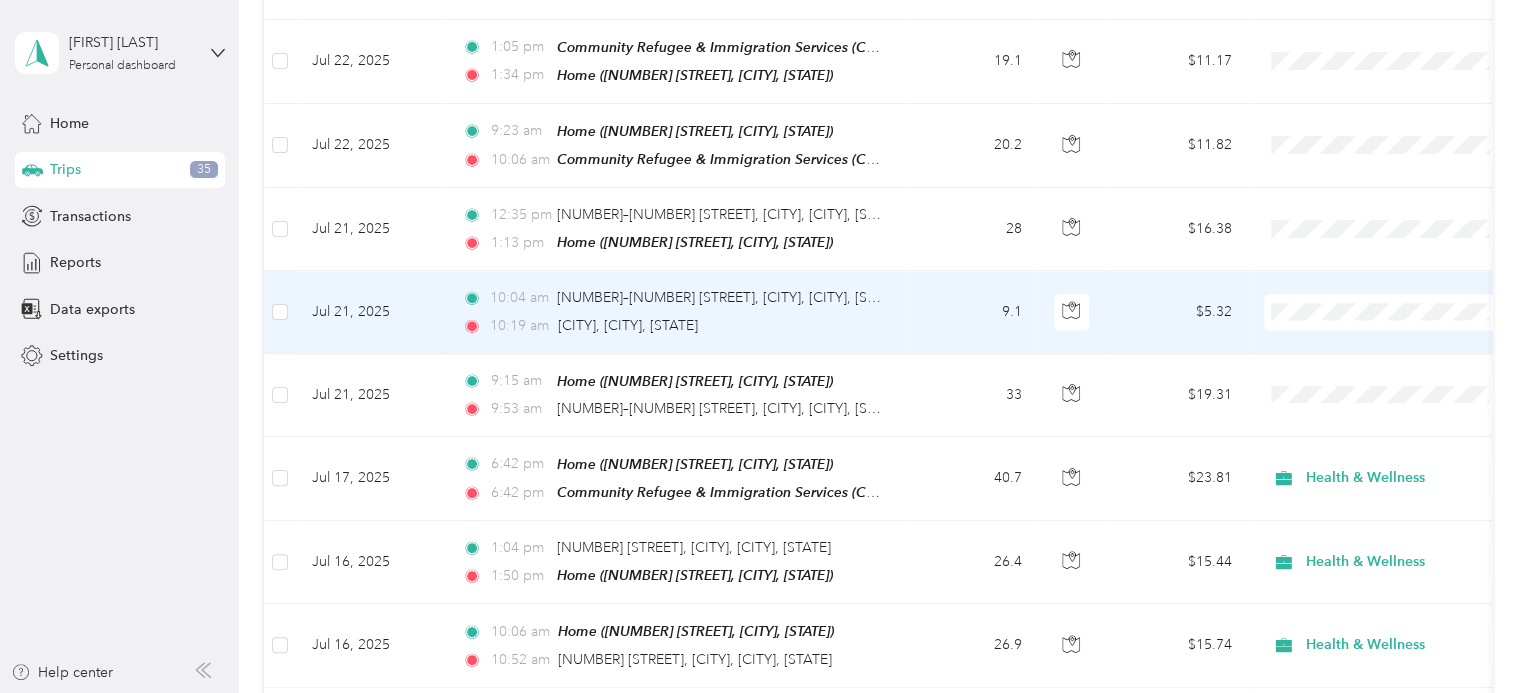 click on "Health & Wellness" at bounding box center (1391, 462) 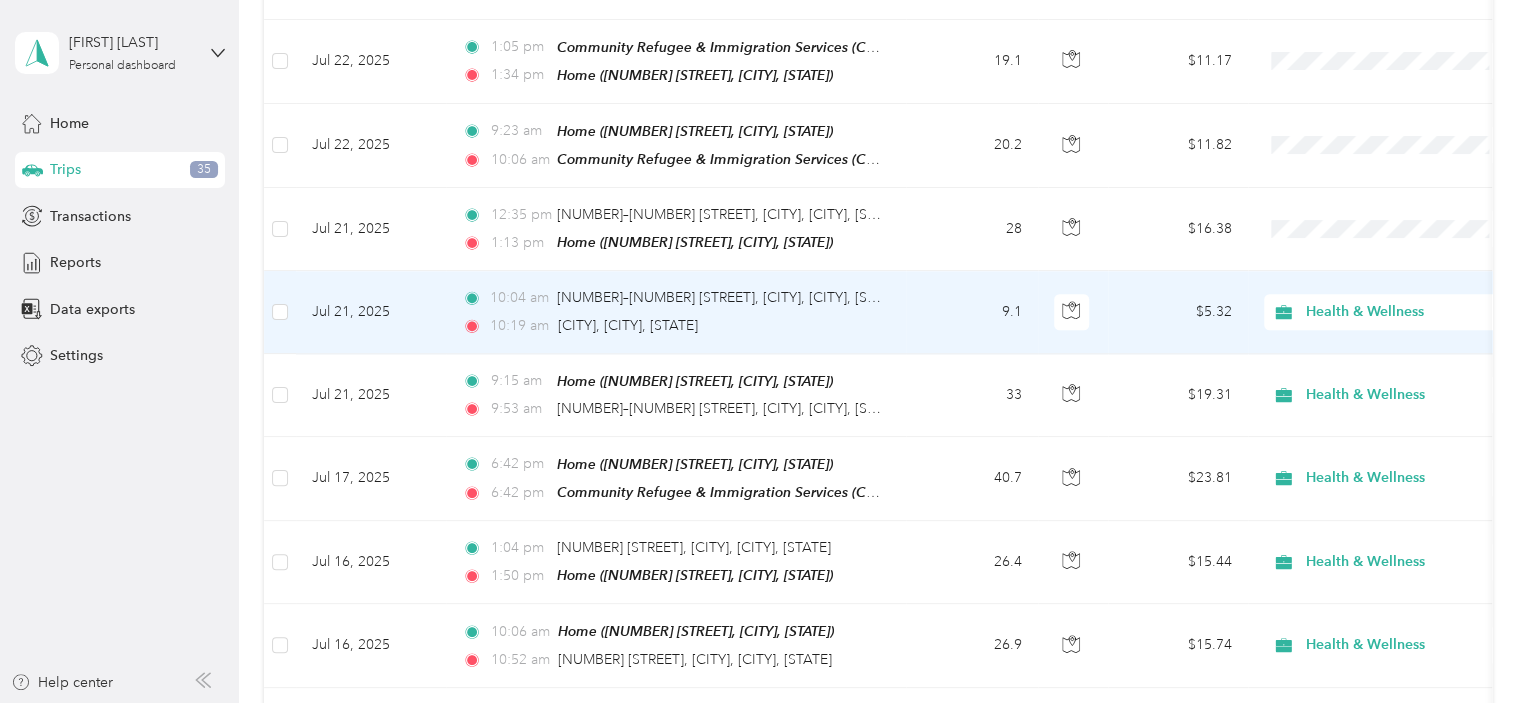 click on "Health & Wellness" at bounding box center [1397, 312] 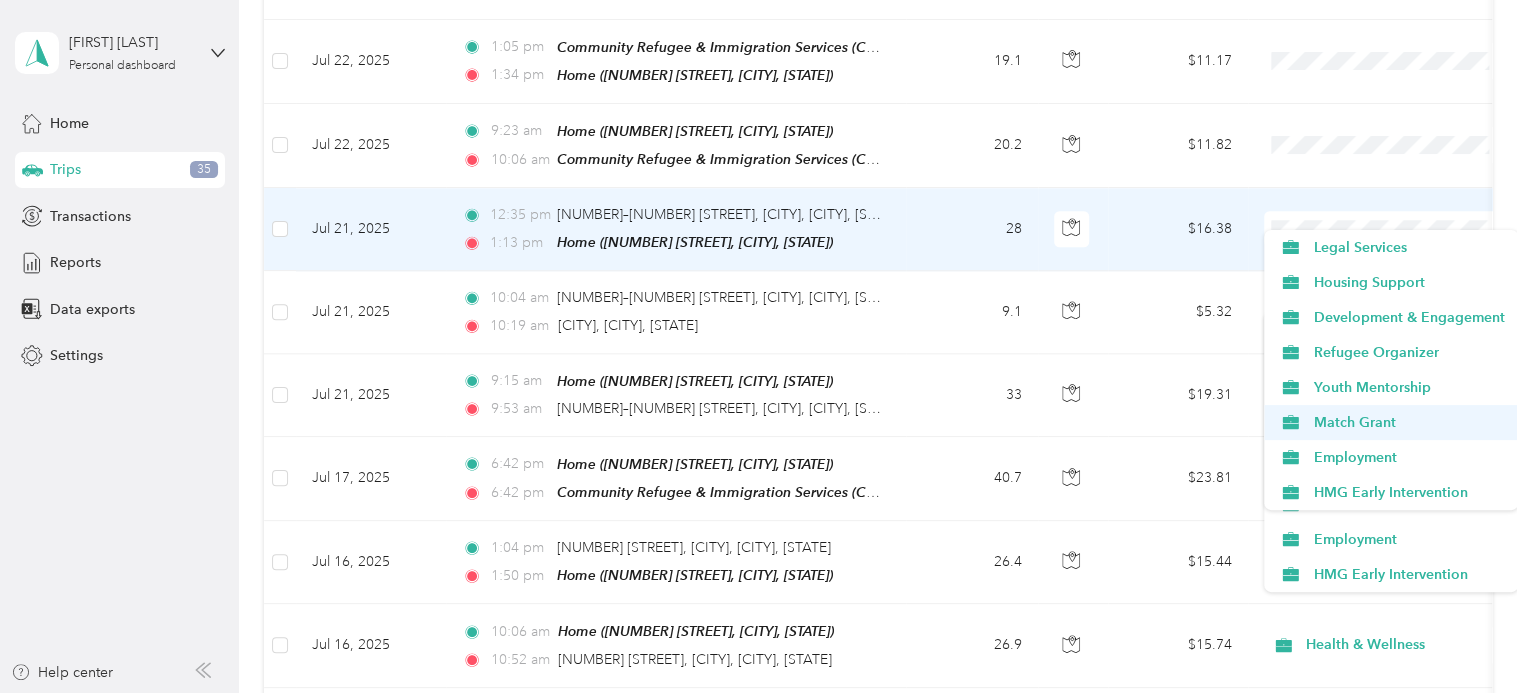 scroll, scrollTop: 315, scrollLeft: 0, axis: vertical 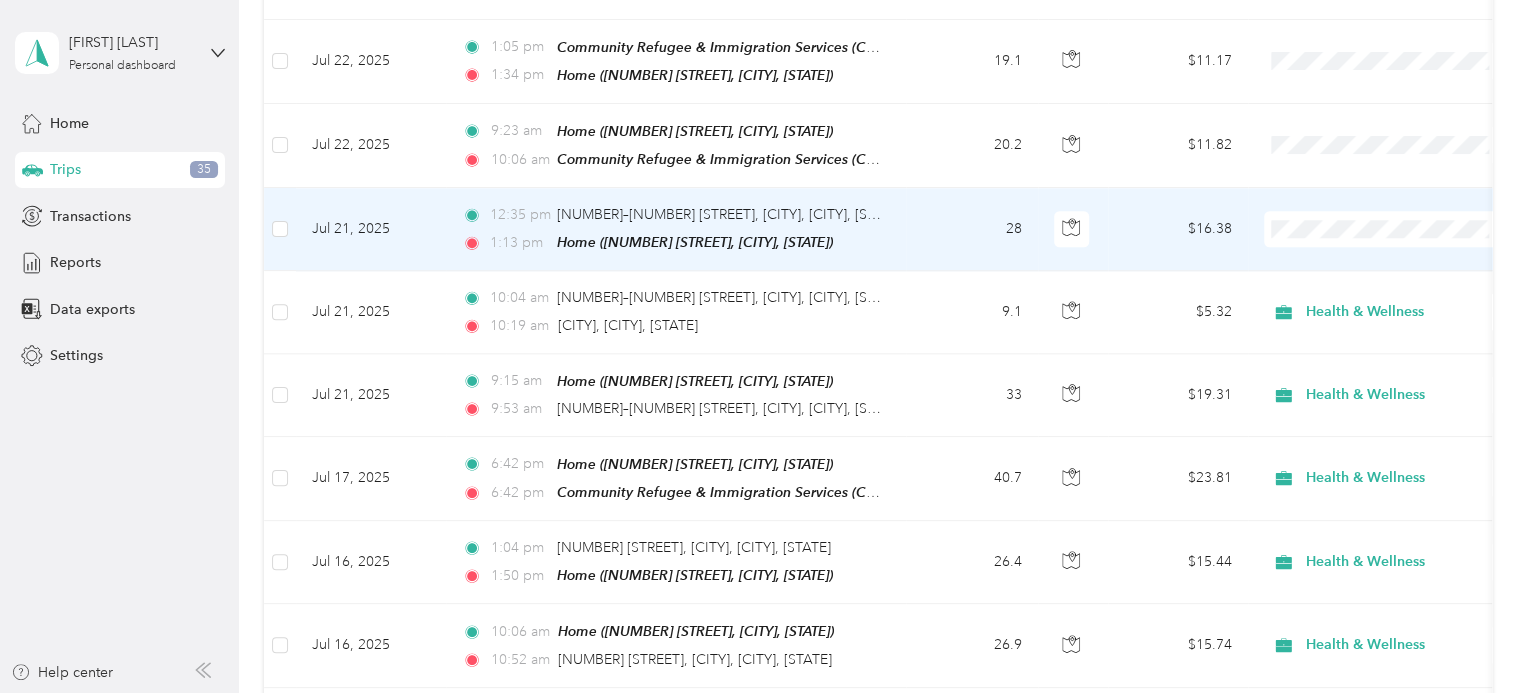 click on "Health & Wellness" at bounding box center [1408, 380] 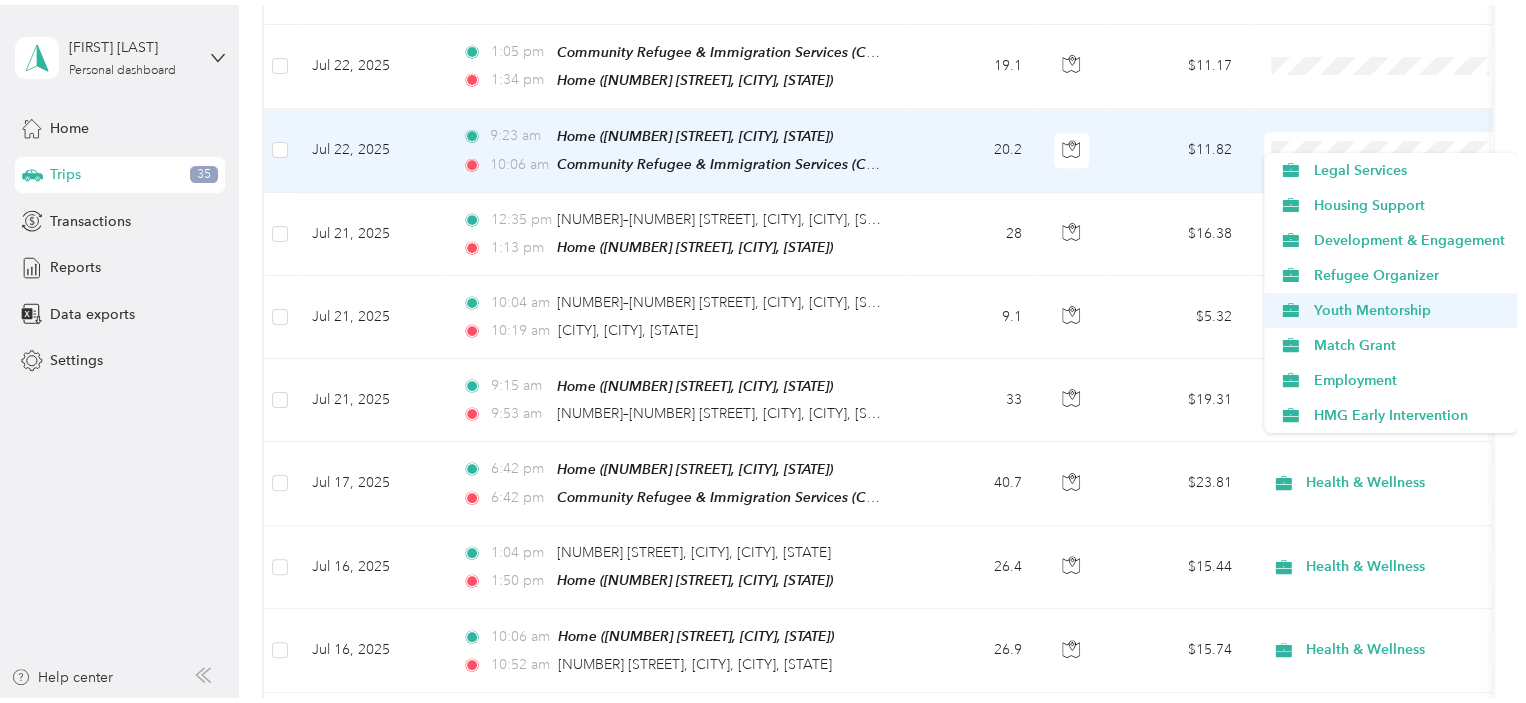 scroll, scrollTop: 315, scrollLeft: 0, axis: vertical 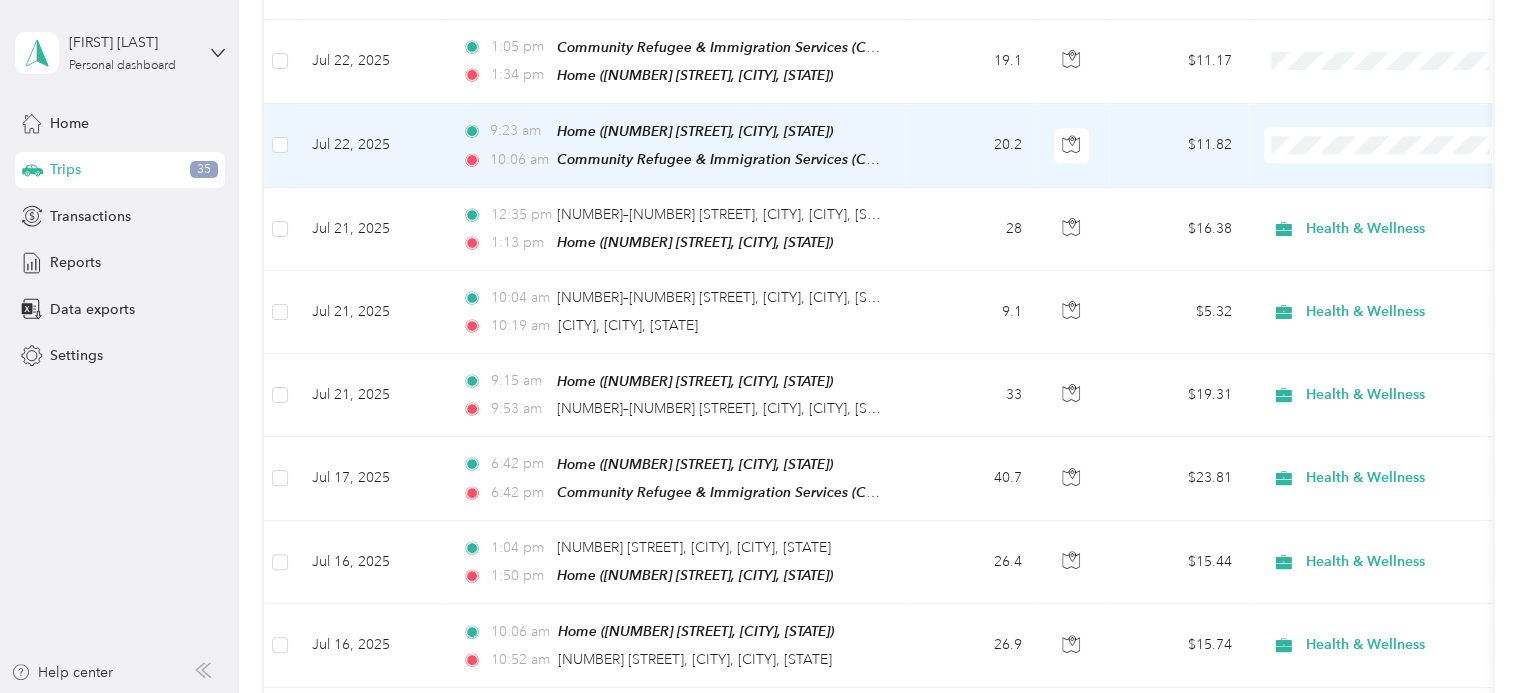 click on "Health & Wellness" at bounding box center [1408, 297] 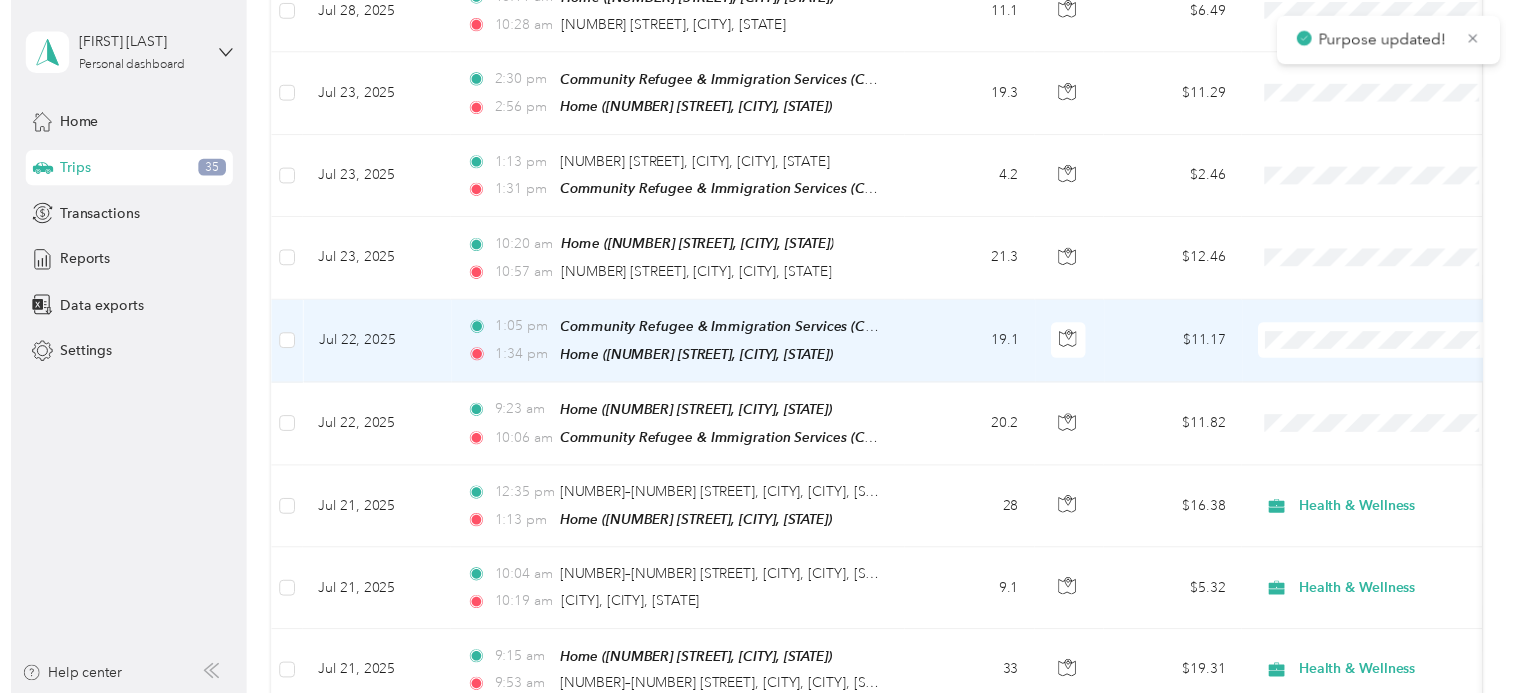 scroll, scrollTop: 868, scrollLeft: 0, axis: vertical 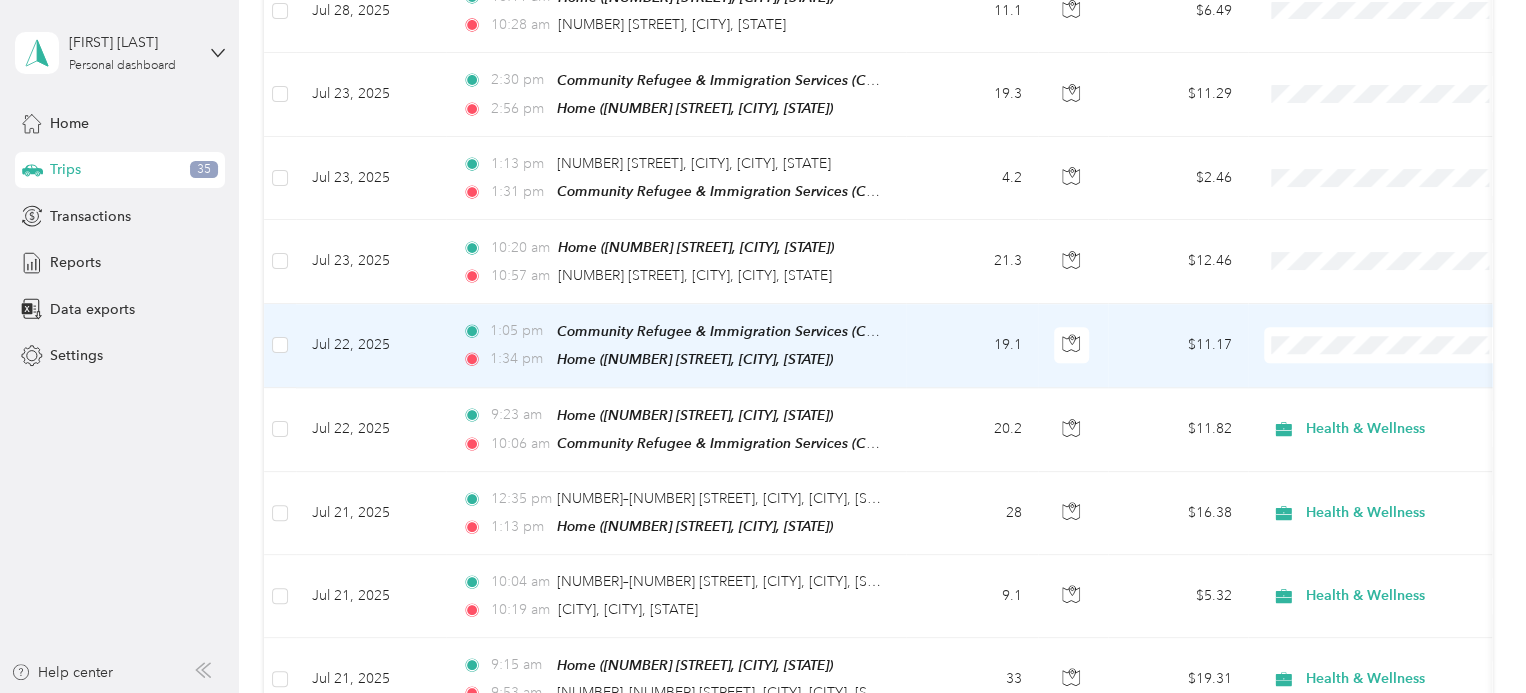 click on "Health & Wellness" at bounding box center (1408, 496) 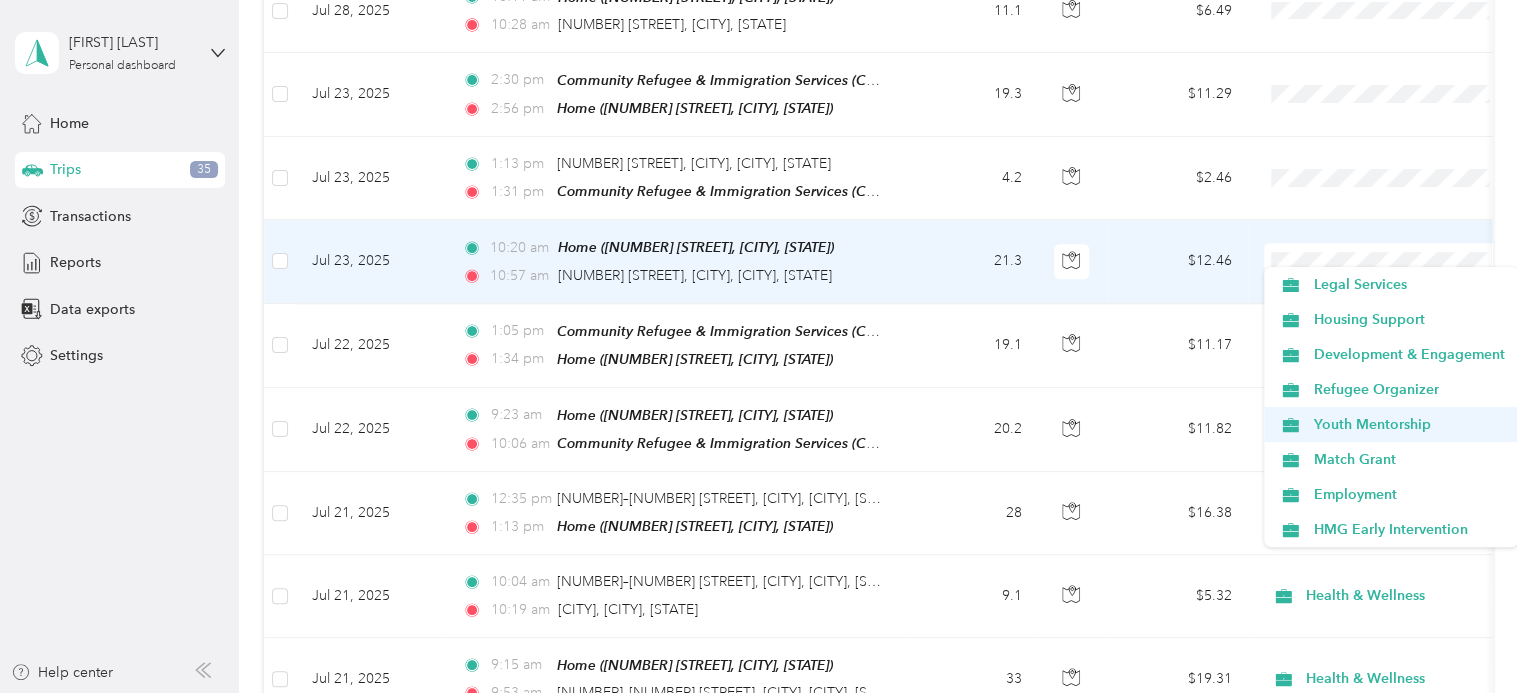 scroll, scrollTop: 315, scrollLeft: 0, axis: vertical 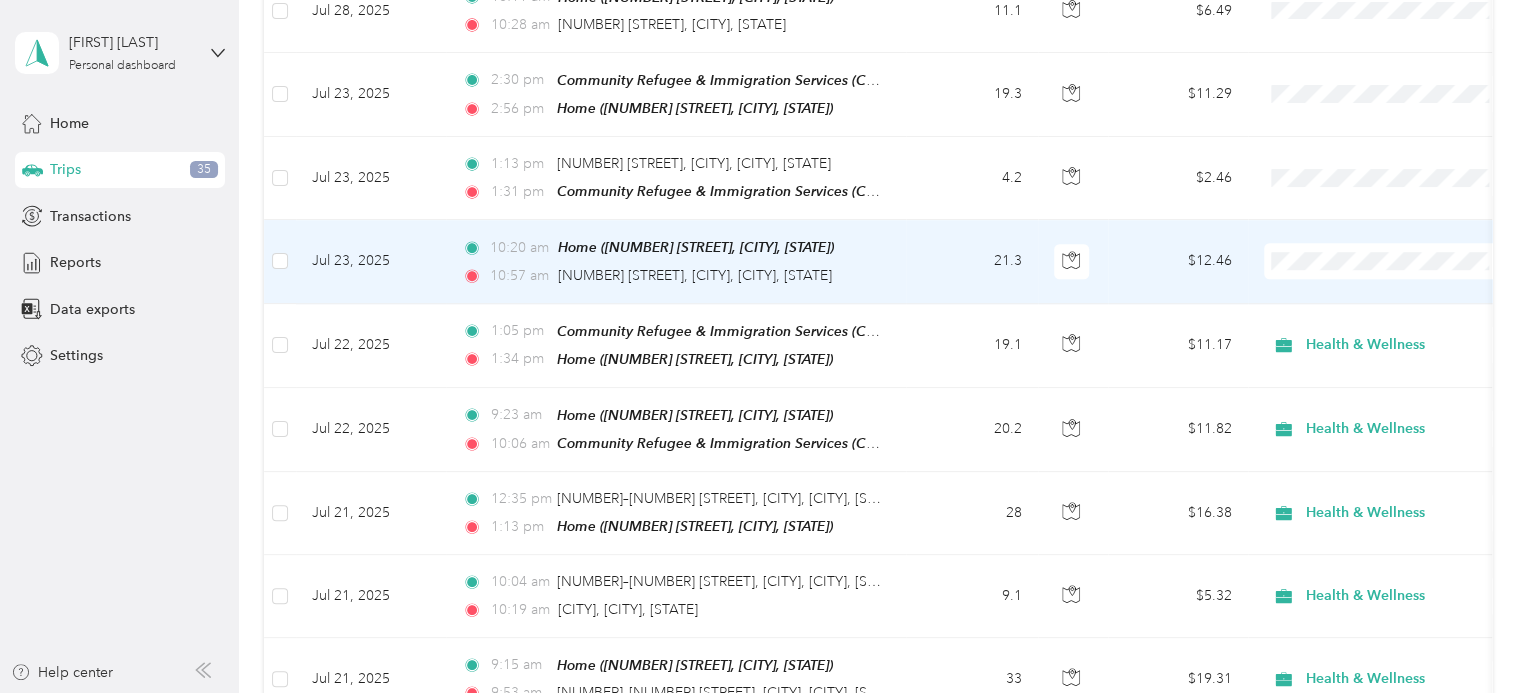 click on "Health & Wellness" at bounding box center (1408, 415) 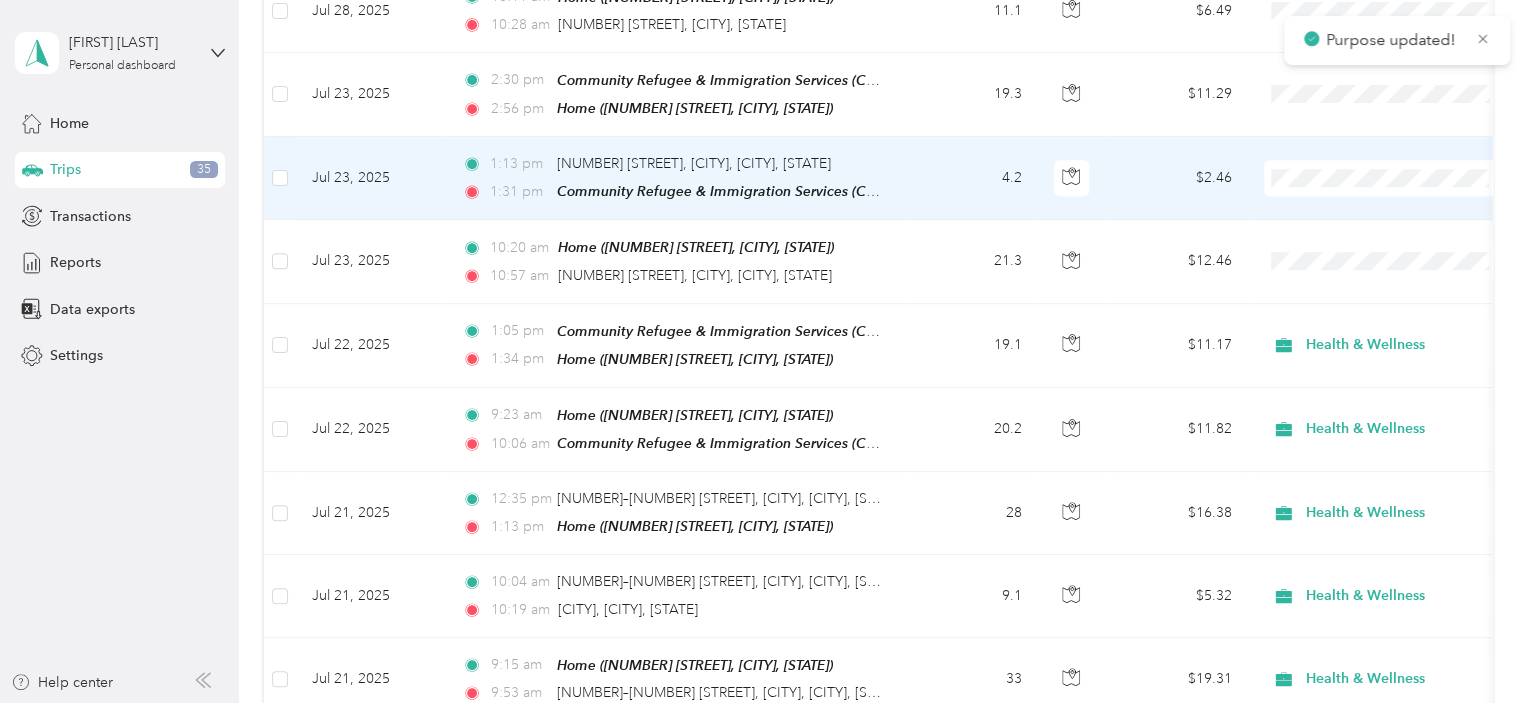 click at bounding box center (1388, 178) 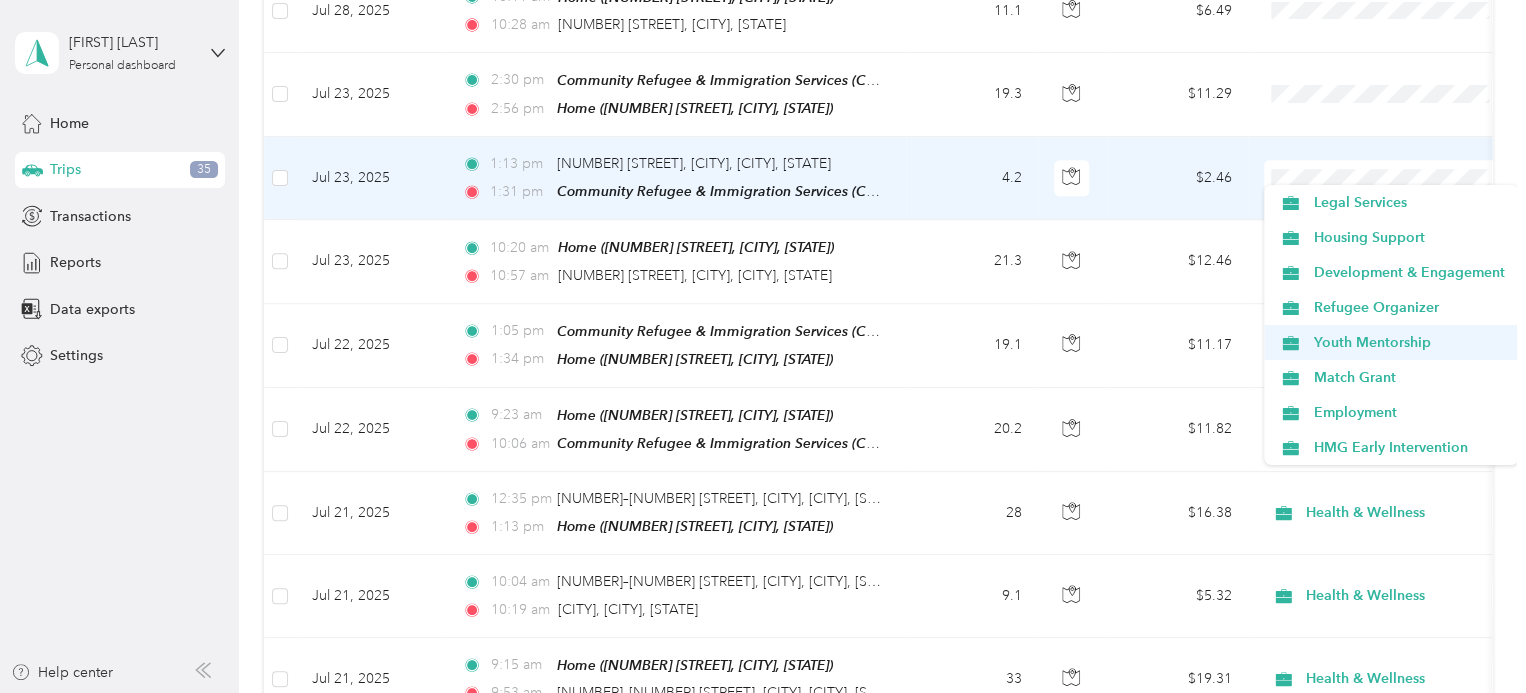 scroll, scrollTop: 315, scrollLeft: 0, axis: vertical 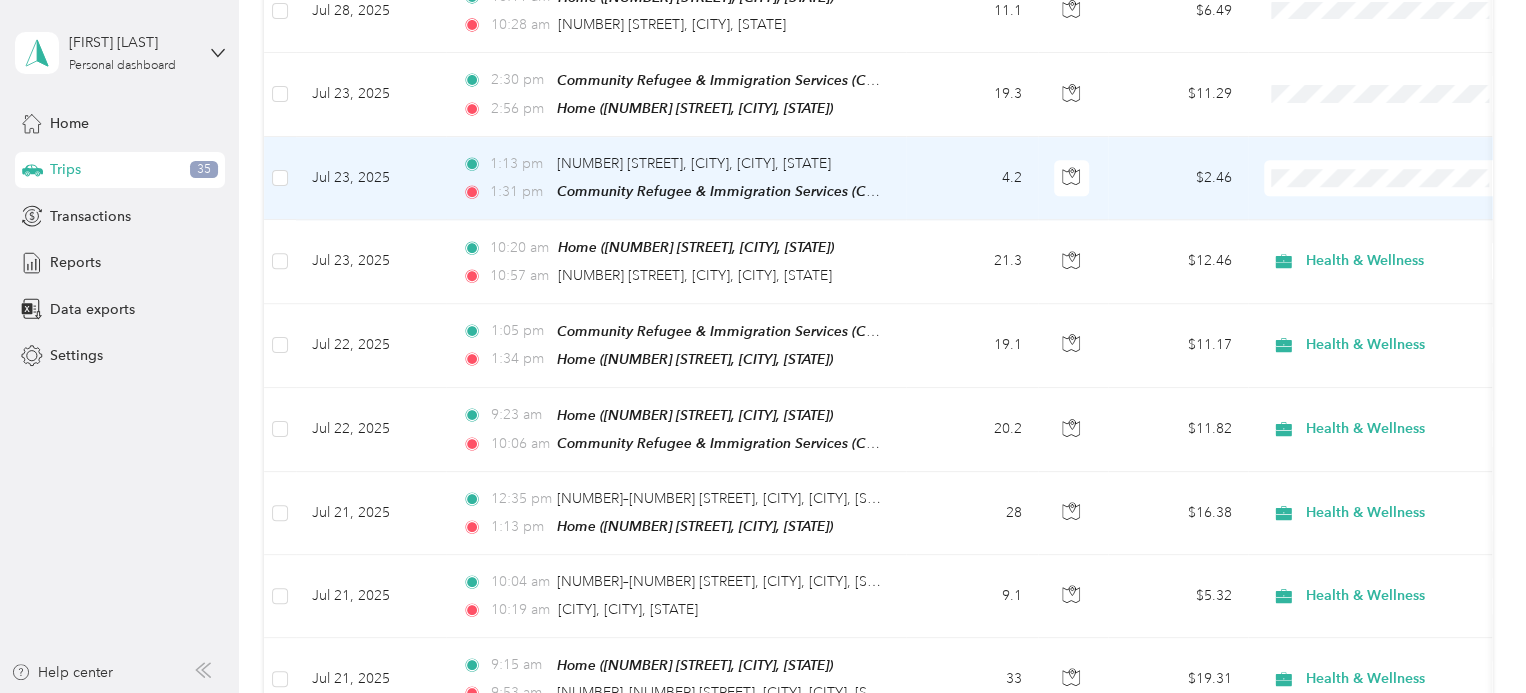 click on "Health & Wellness" at bounding box center [1408, 334] 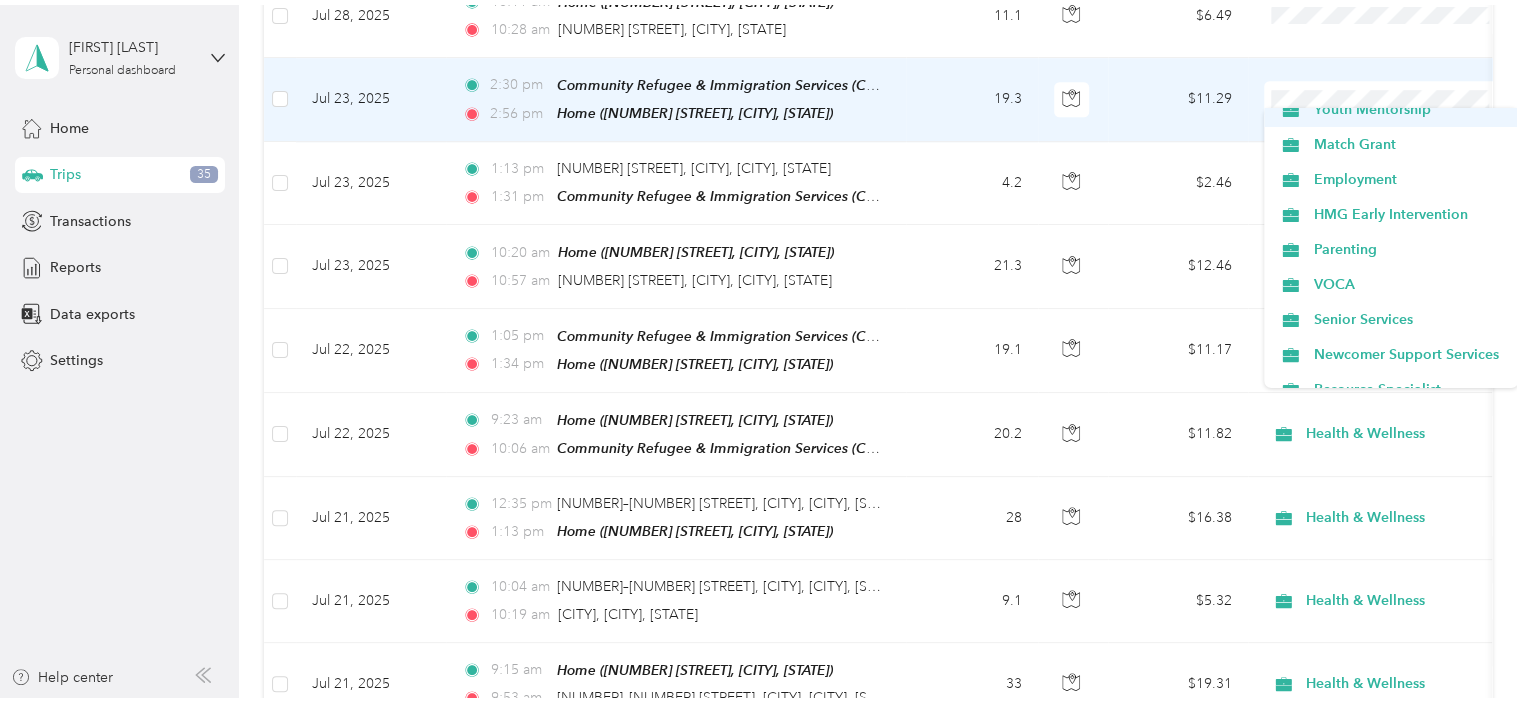 scroll, scrollTop: 315, scrollLeft: 0, axis: vertical 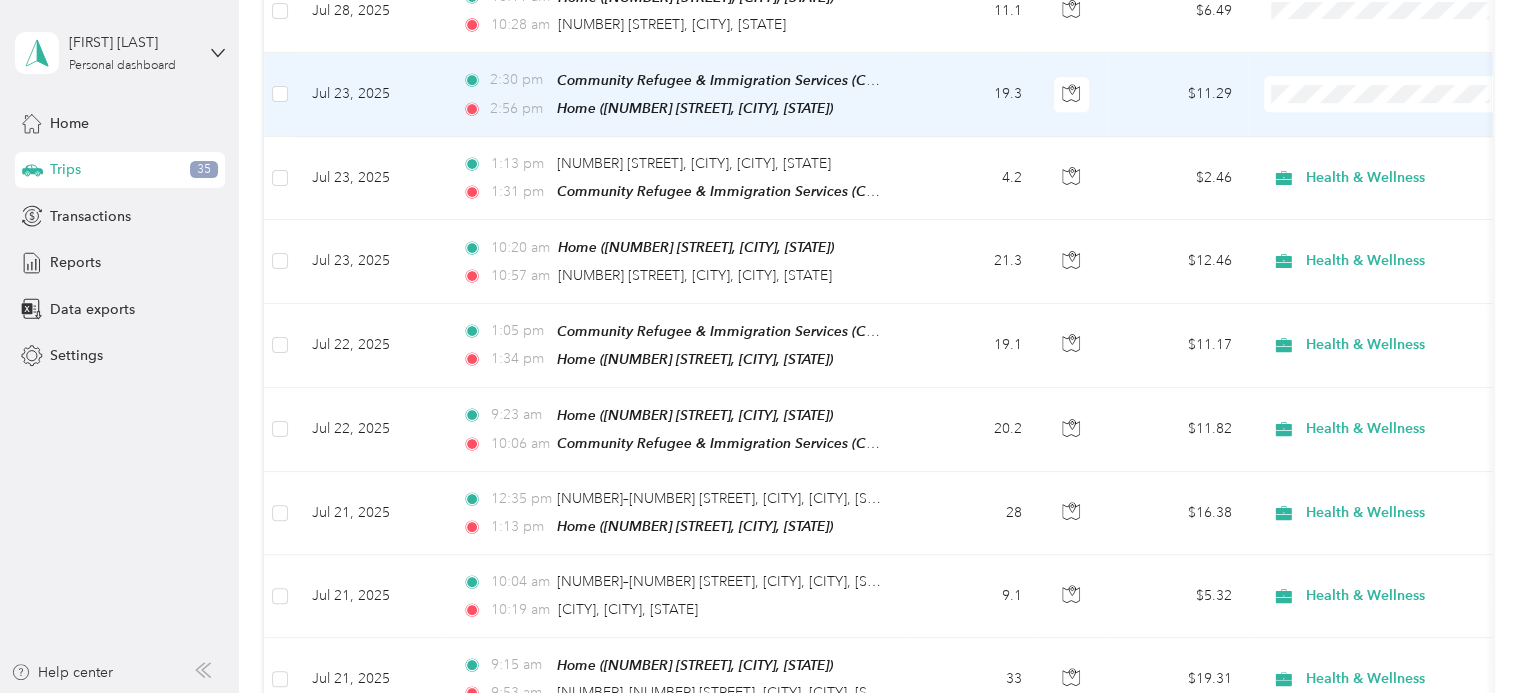 click on "Health & Wellness" at bounding box center (1408, 260) 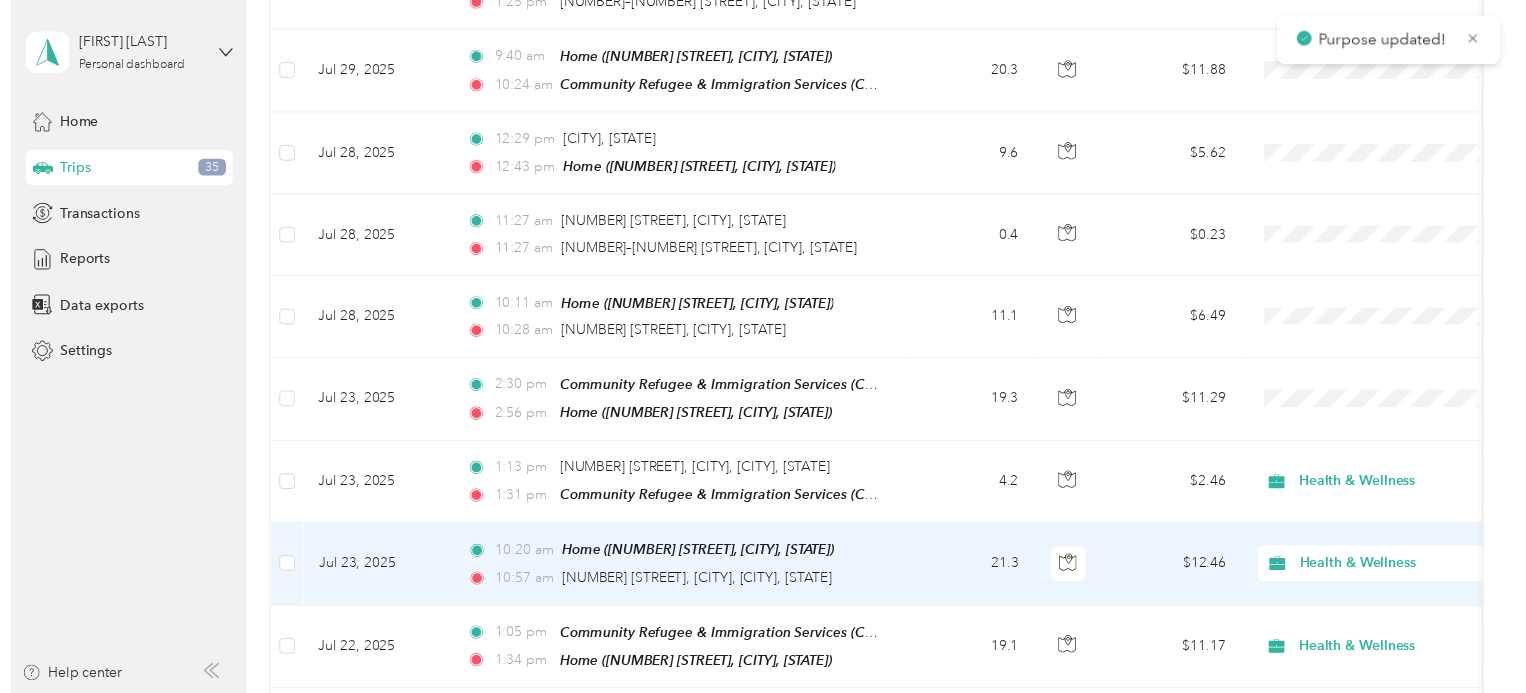 scroll, scrollTop: 556, scrollLeft: 0, axis: vertical 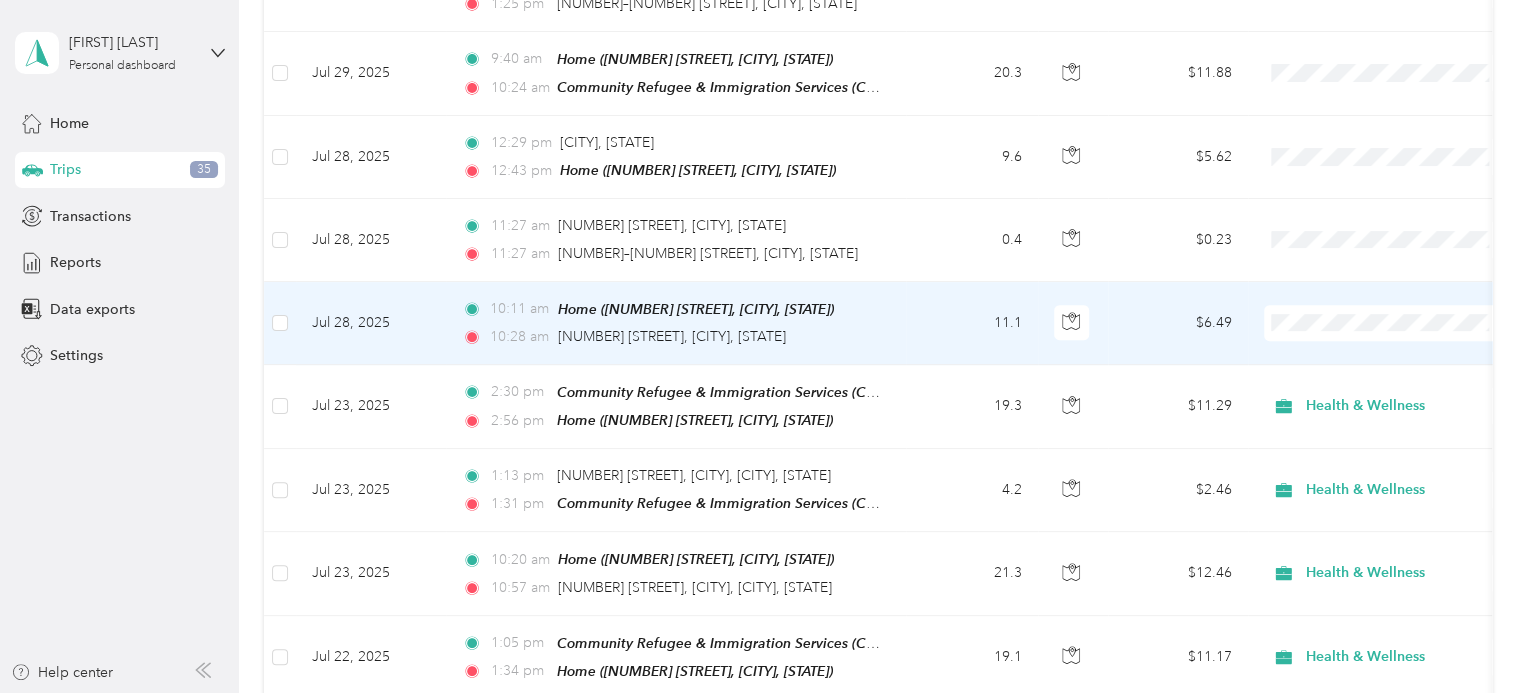 click on "Health & Wellness" at bounding box center (1408, 484) 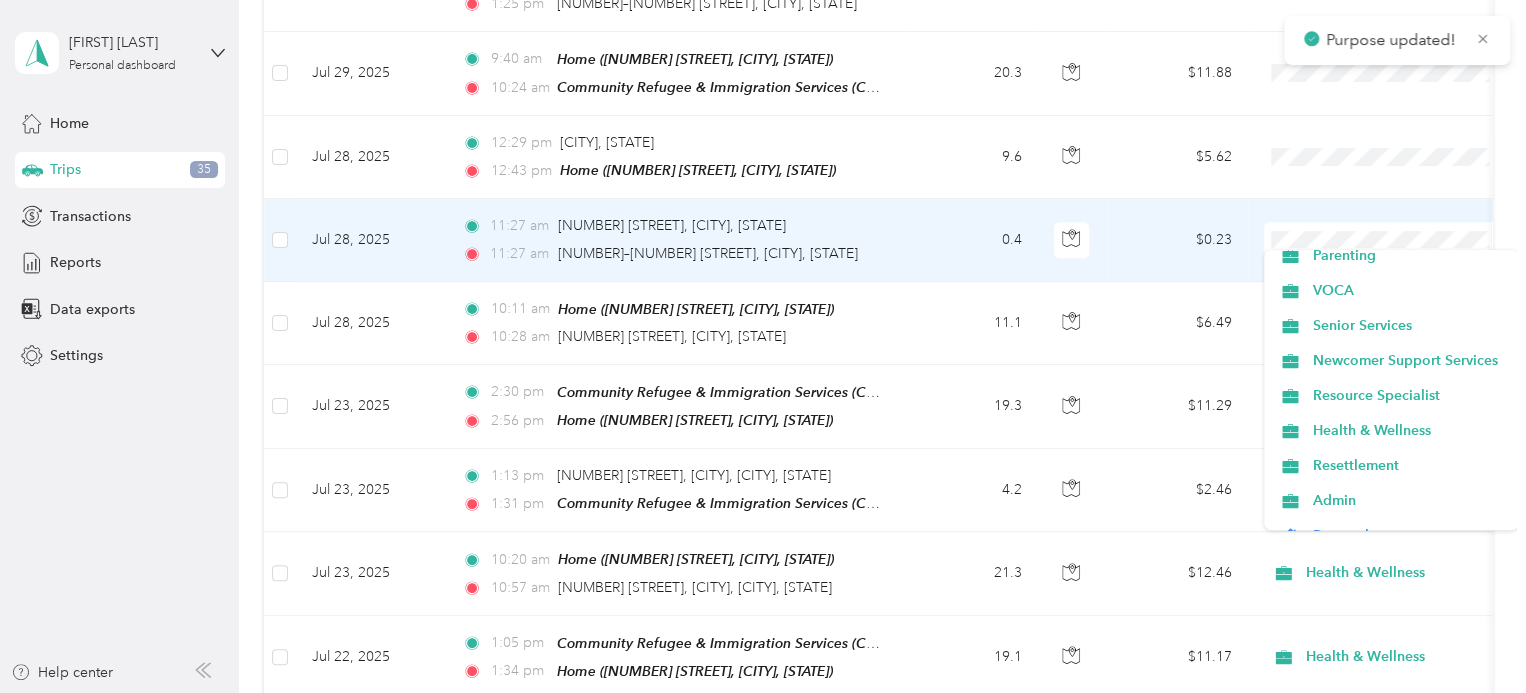 scroll, scrollTop: 315, scrollLeft: 0, axis: vertical 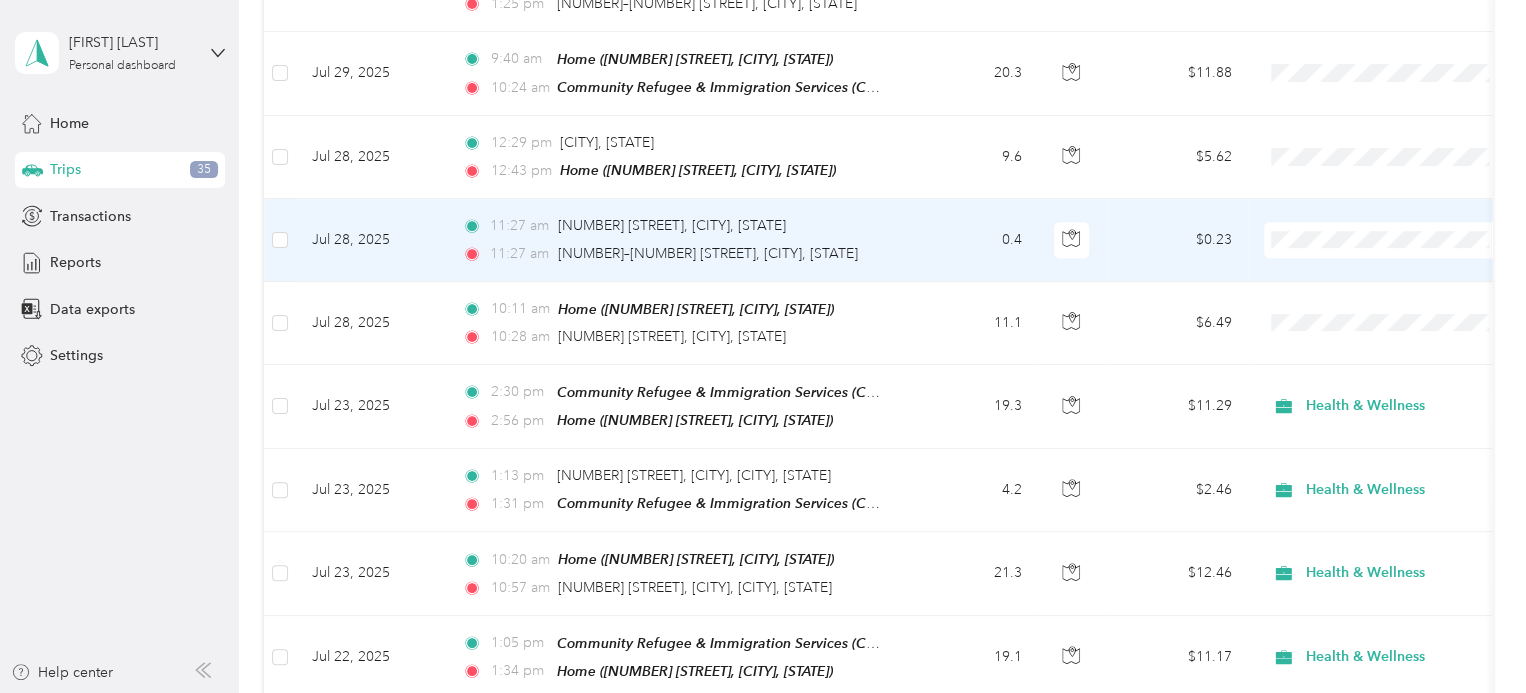 click on "Health & Wellness" at bounding box center (1408, 403) 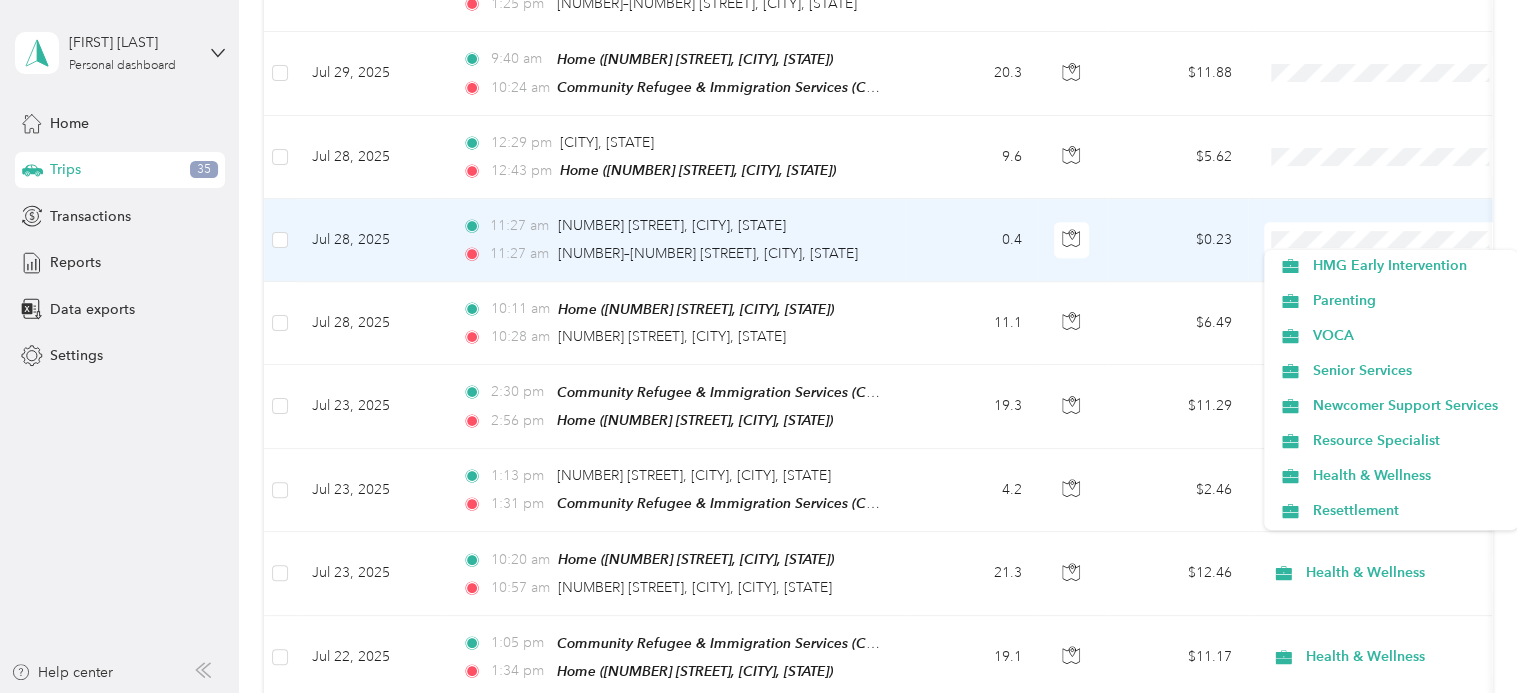scroll, scrollTop: 315, scrollLeft: 0, axis: vertical 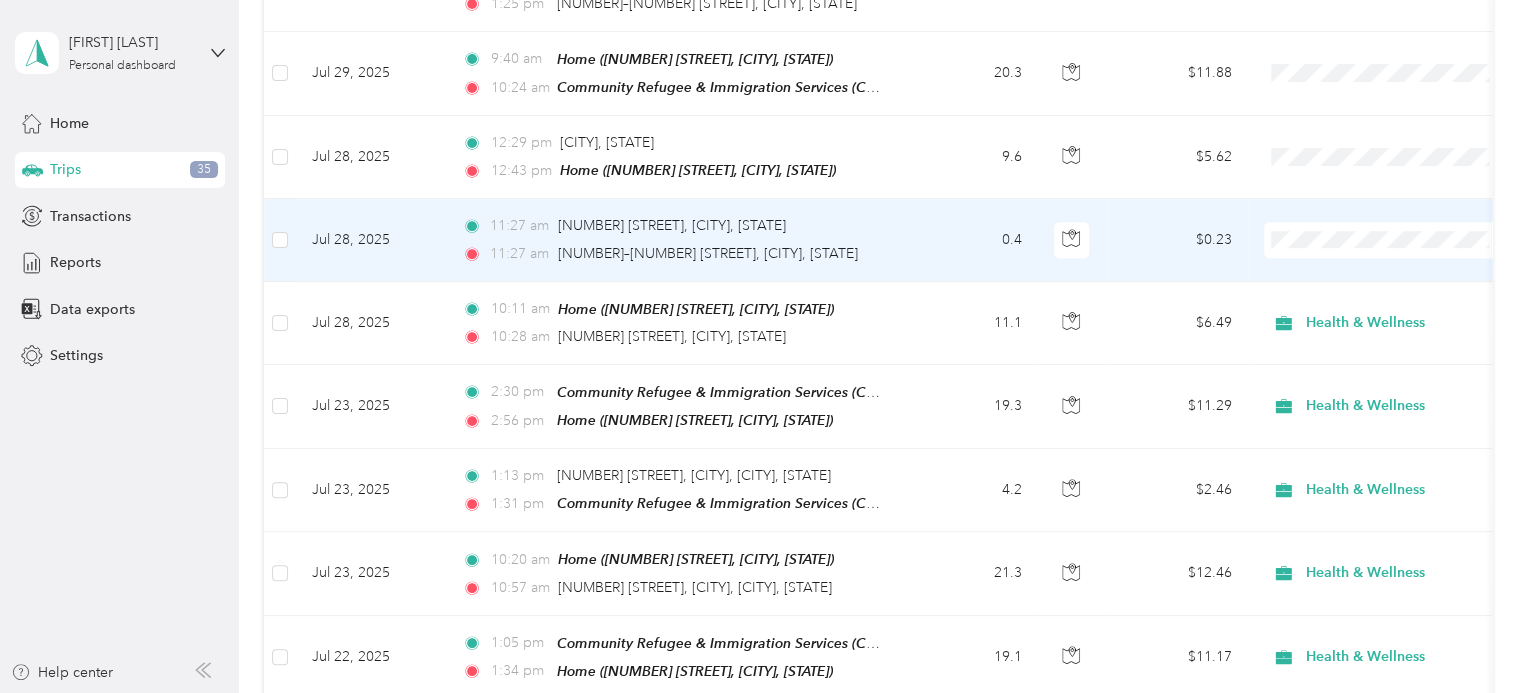 click on "Health & Wellness" at bounding box center [1408, 400] 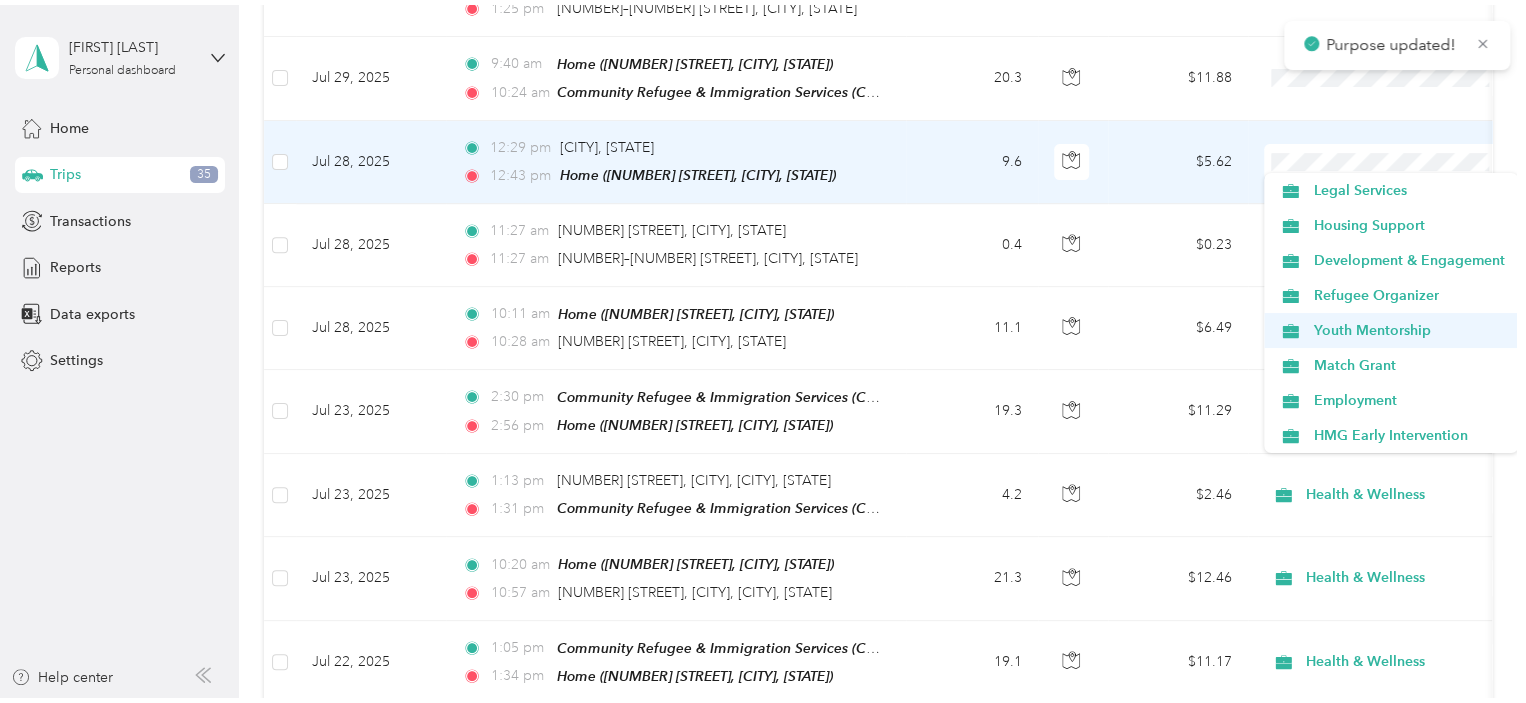 scroll, scrollTop: 314, scrollLeft: 0, axis: vertical 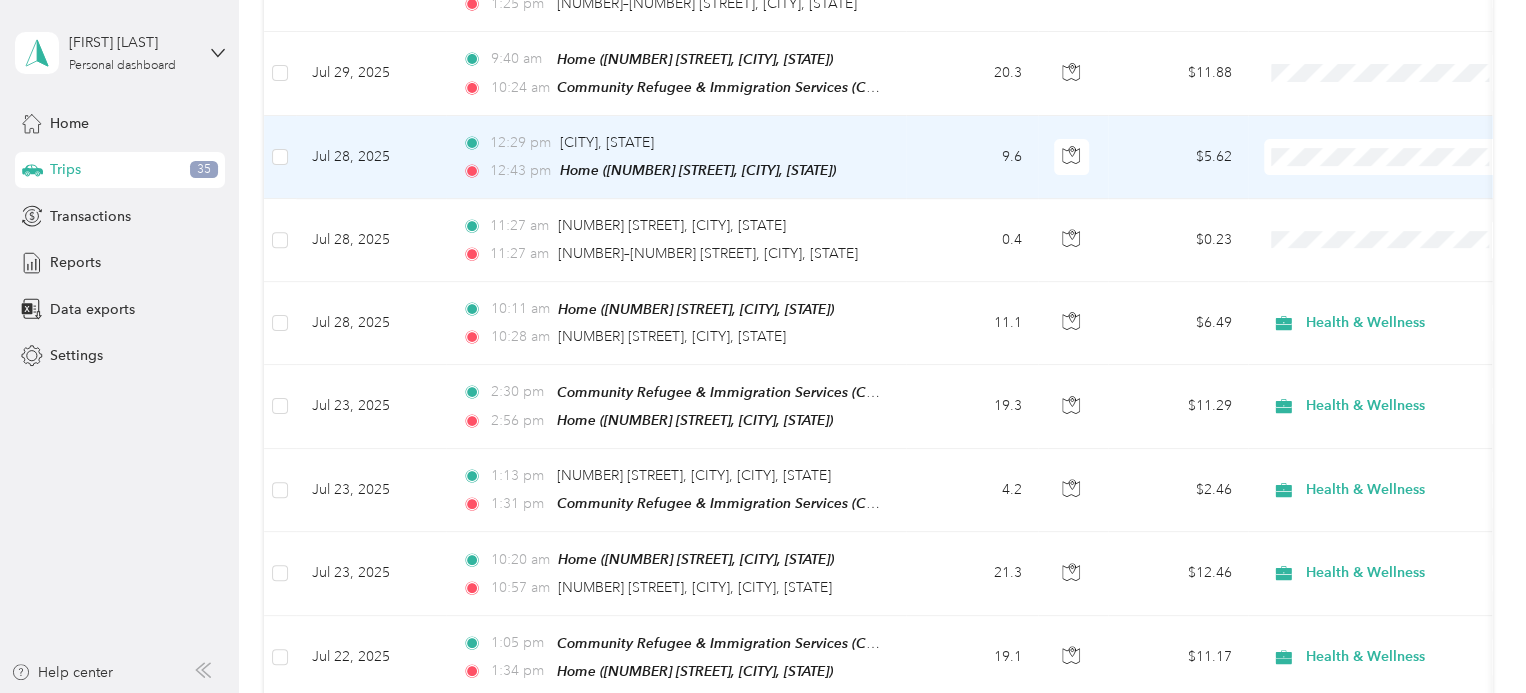 click on "Health & Wellness" at bounding box center (1408, 326) 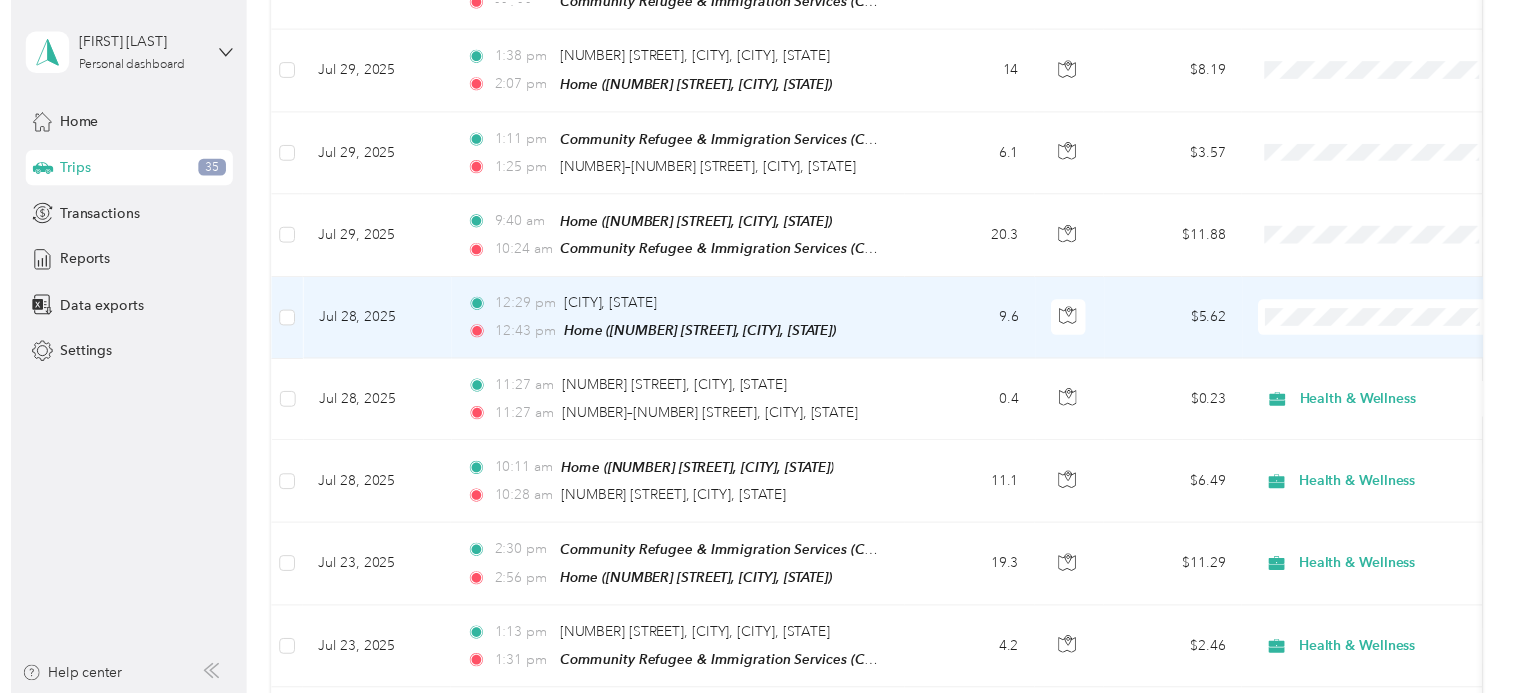 scroll, scrollTop: 390, scrollLeft: 0, axis: vertical 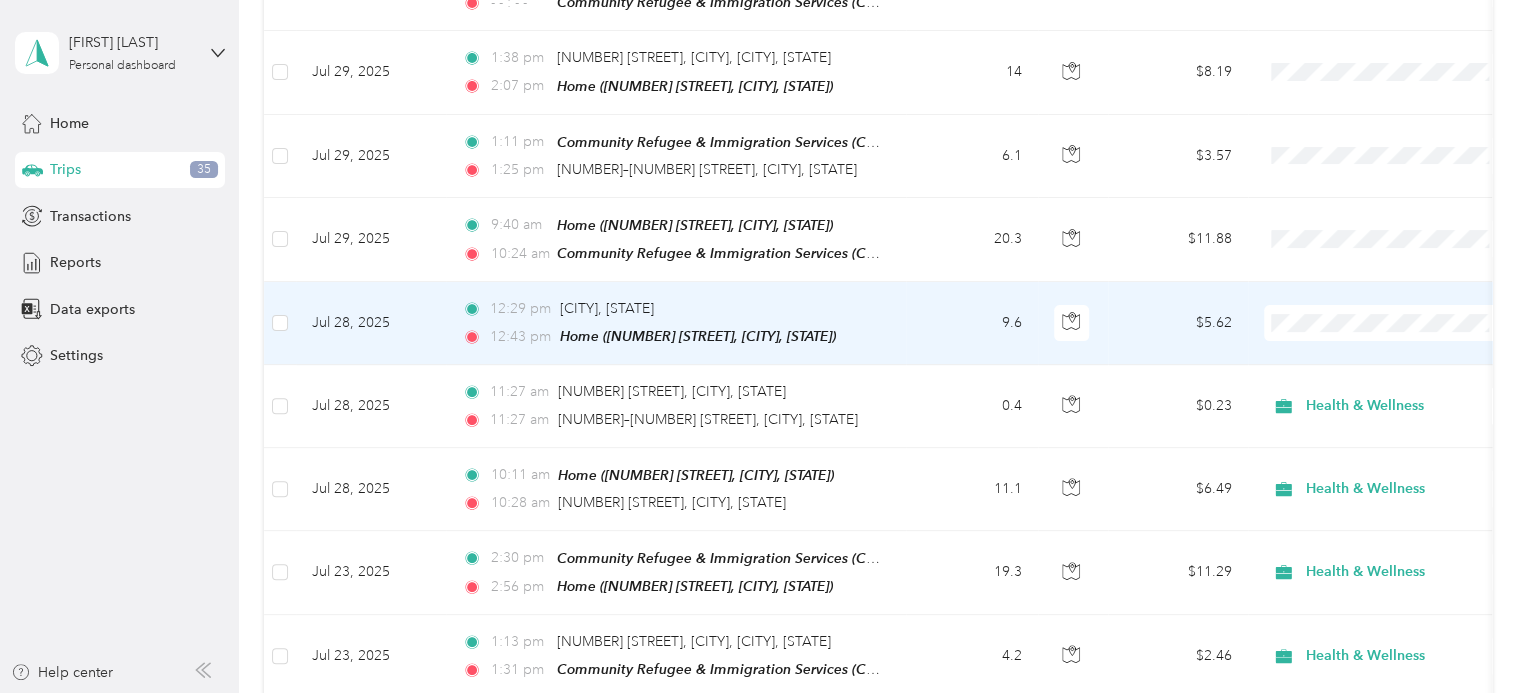 click on "Health & Wellness" at bounding box center (1408, 527) 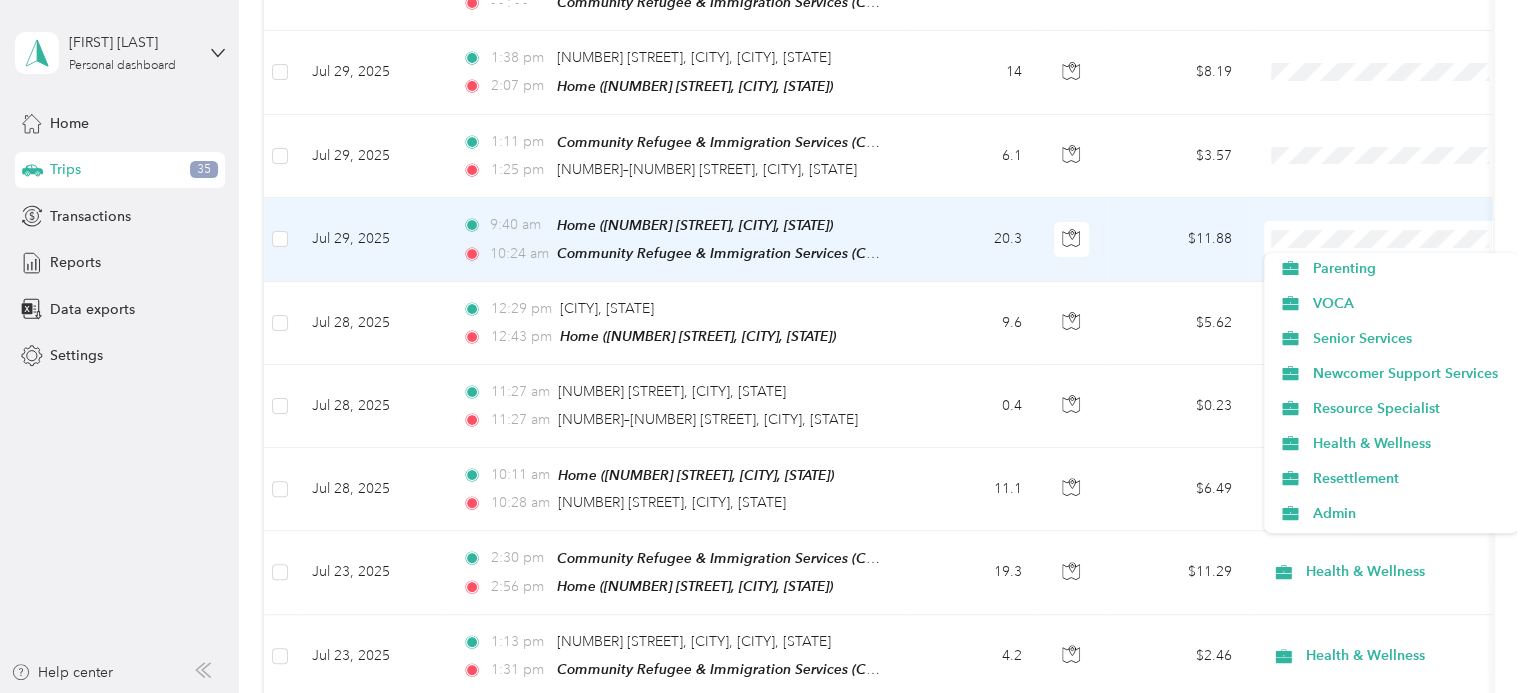 scroll, scrollTop: 315, scrollLeft: 0, axis: vertical 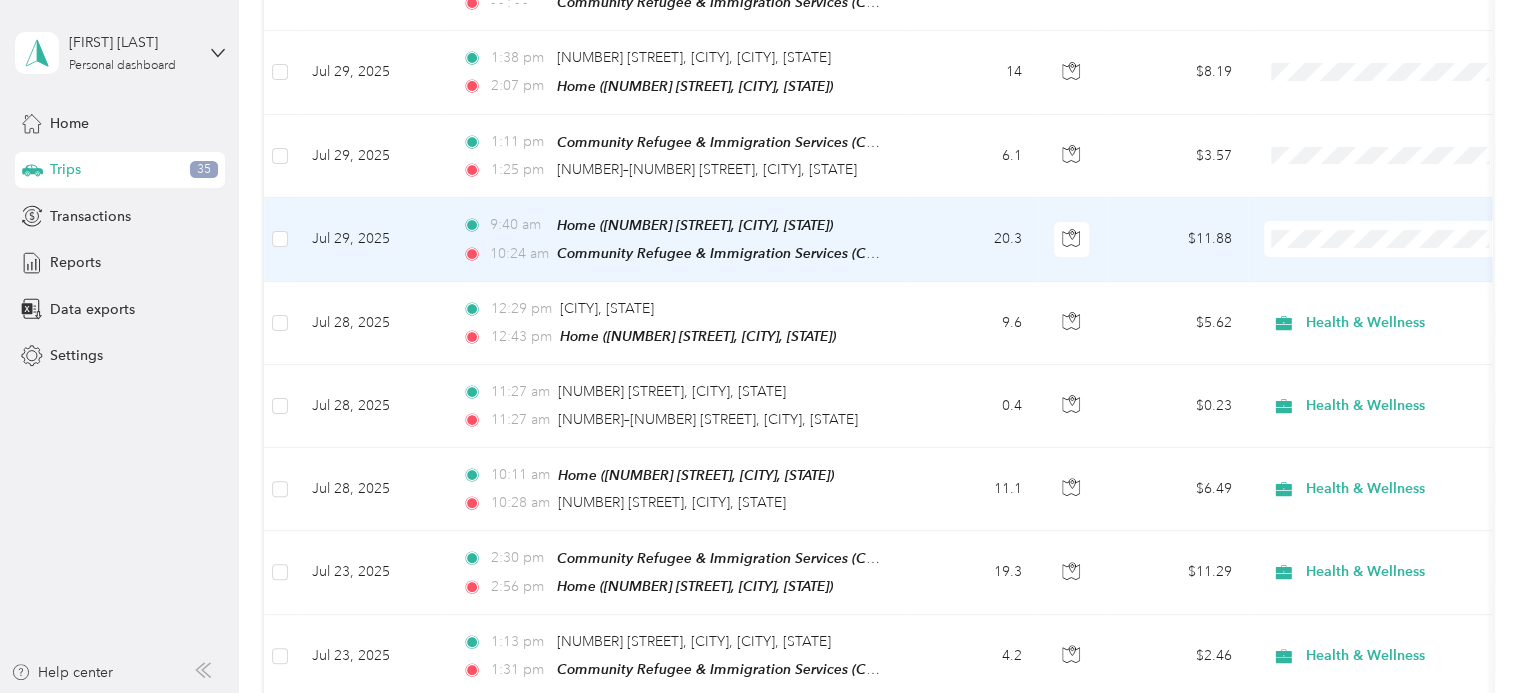 click on "Health & Wellness" at bounding box center [1408, 400] 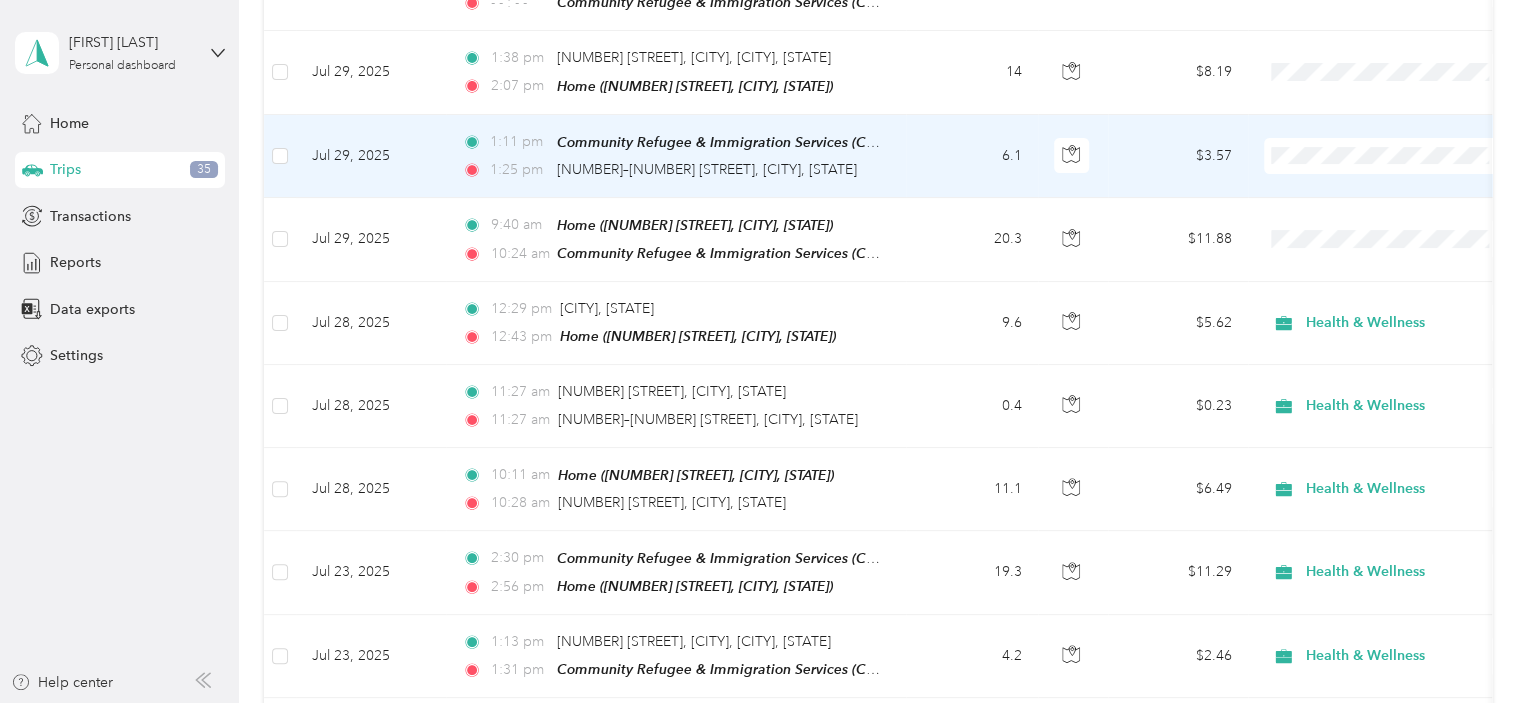 click at bounding box center [1388, 156] 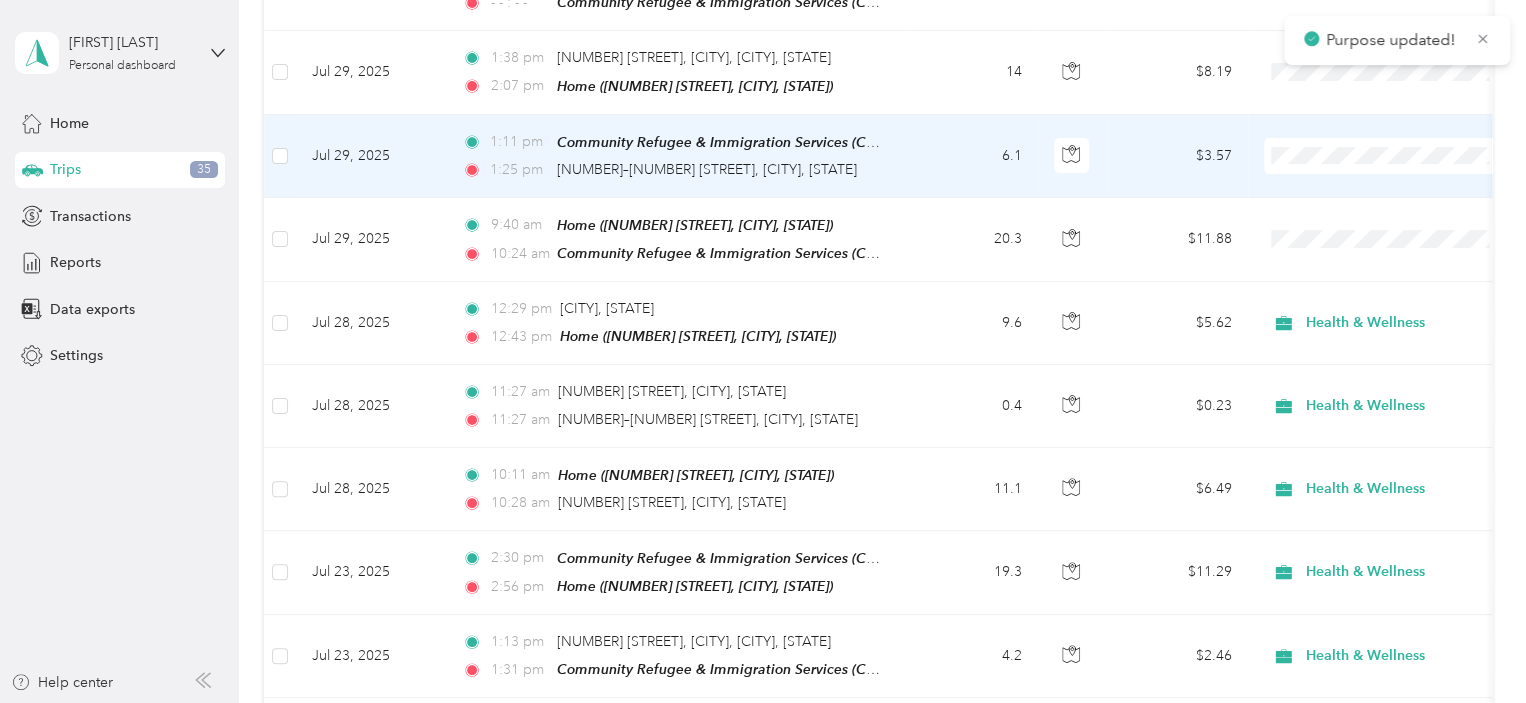 click at bounding box center (1388, 156) 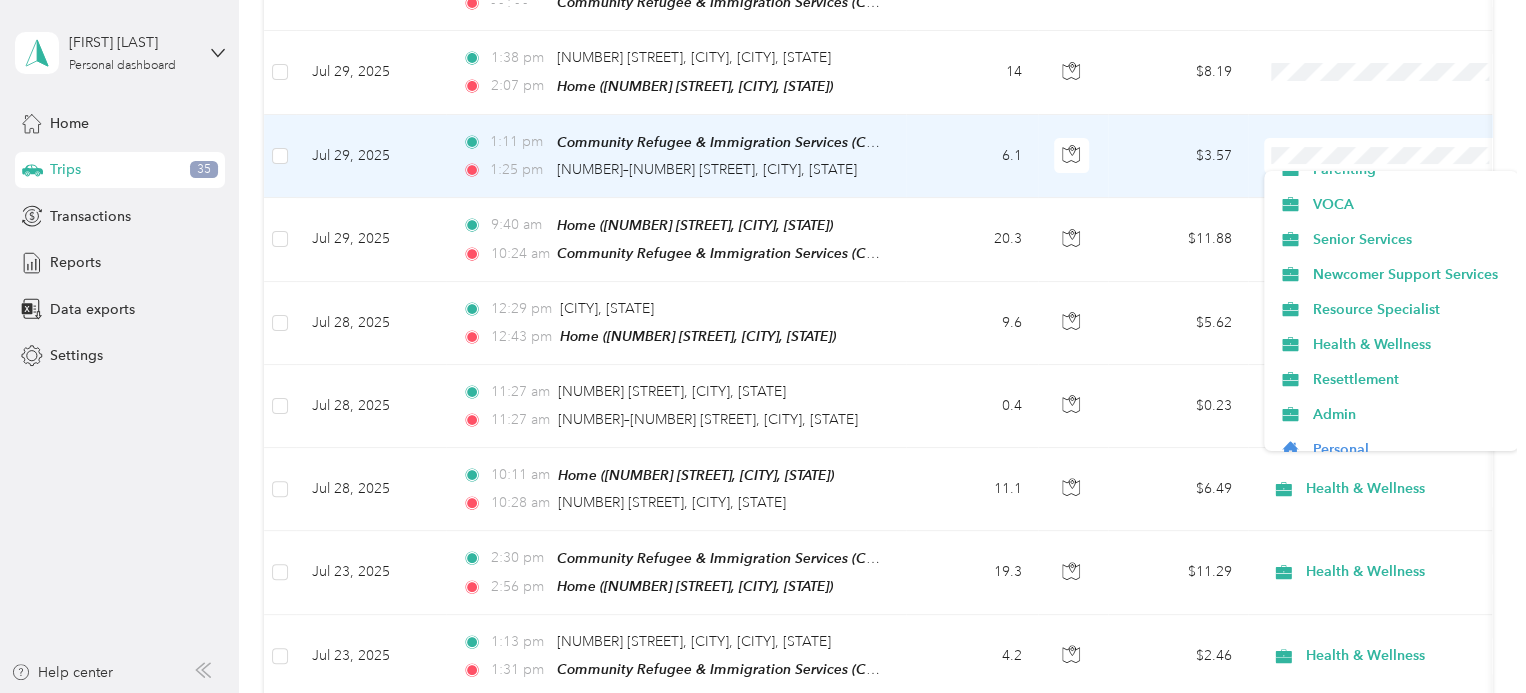scroll, scrollTop: 315, scrollLeft: 0, axis: vertical 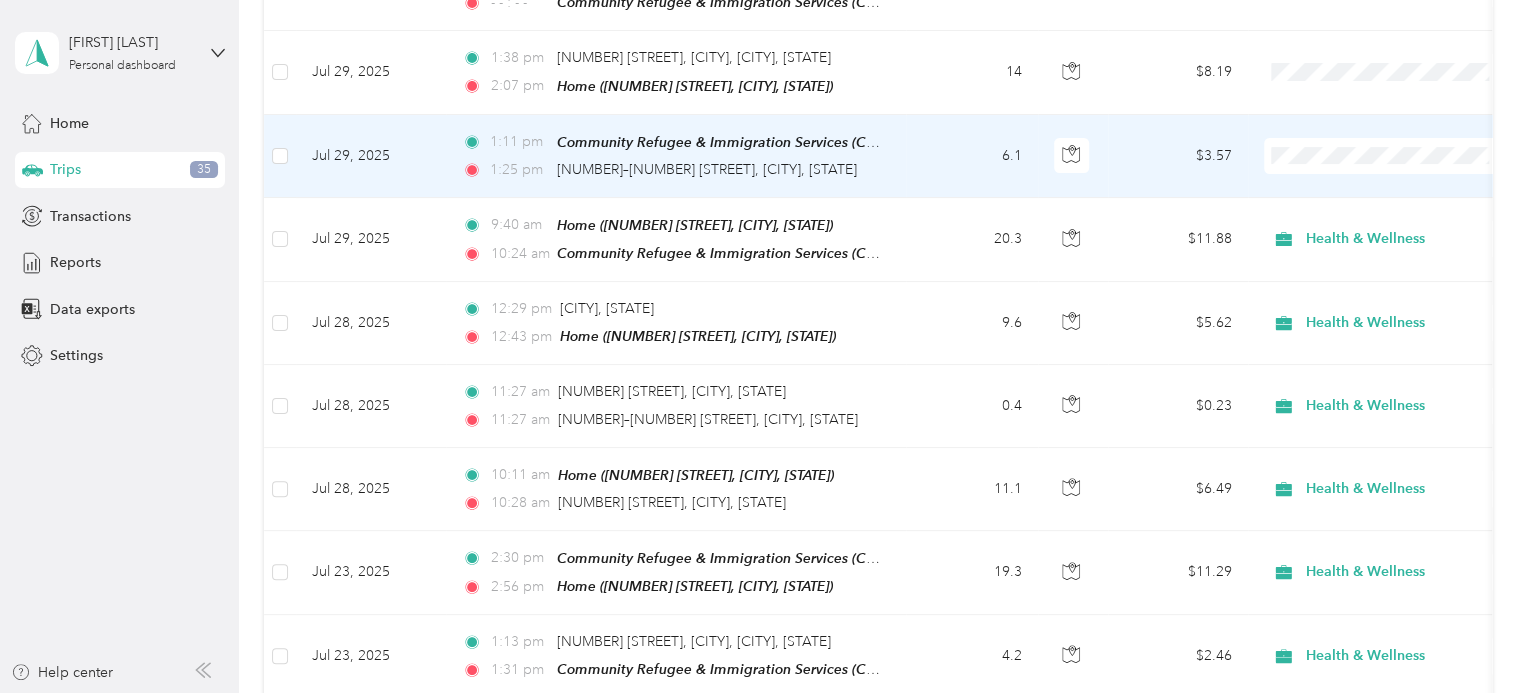 click on "Health & Wellness" at bounding box center [1391, 317] 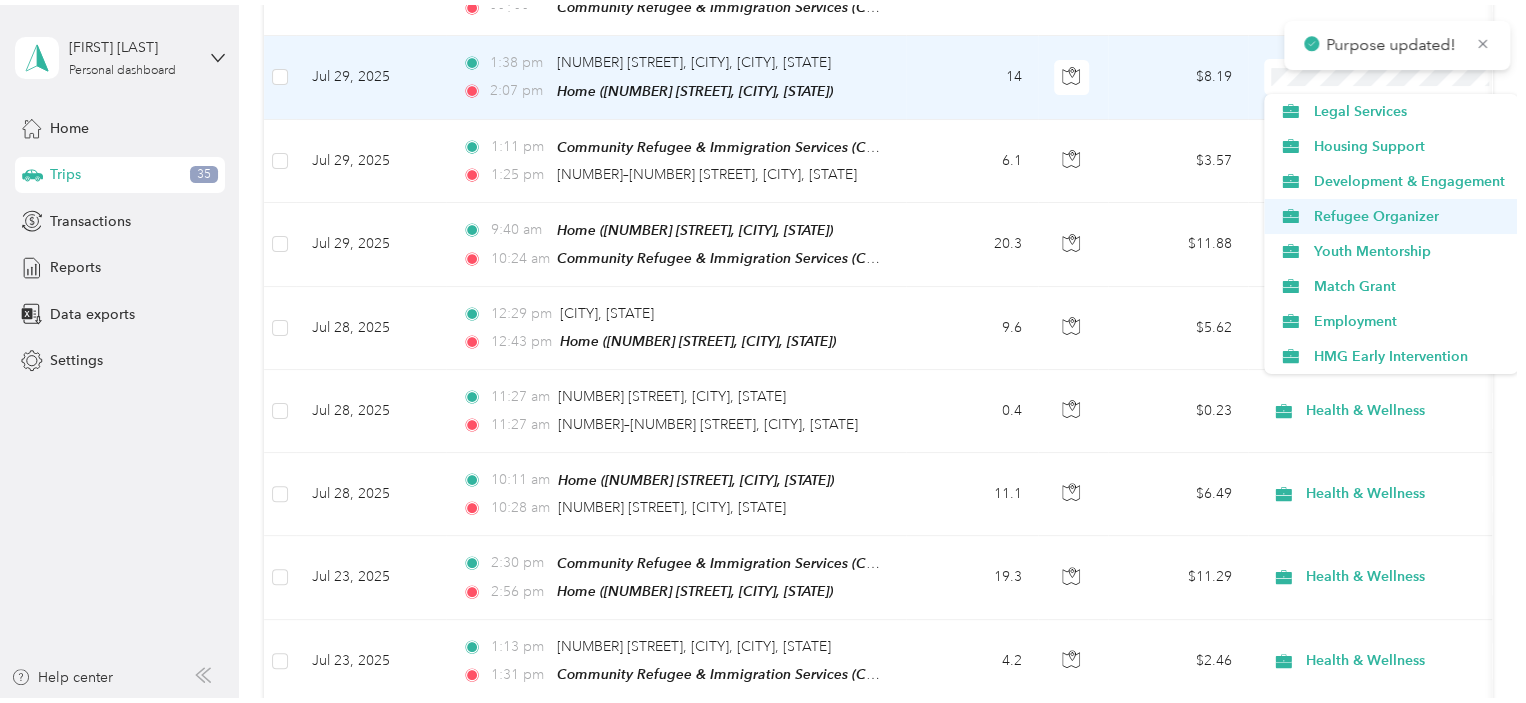 scroll, scrollTop: 315, scrollLeft: 0, axis: vertical 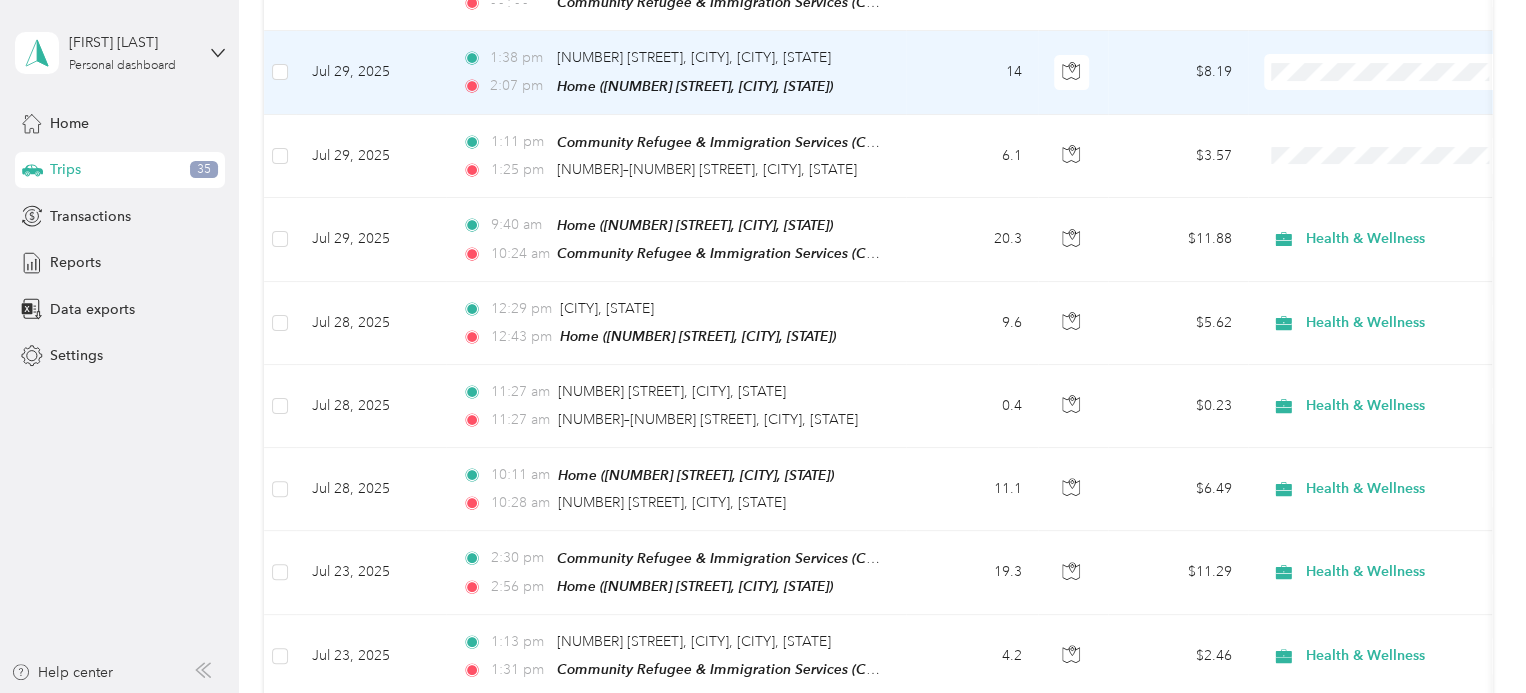 click on "Health & Wellness" at bounding box center (1391, 241) 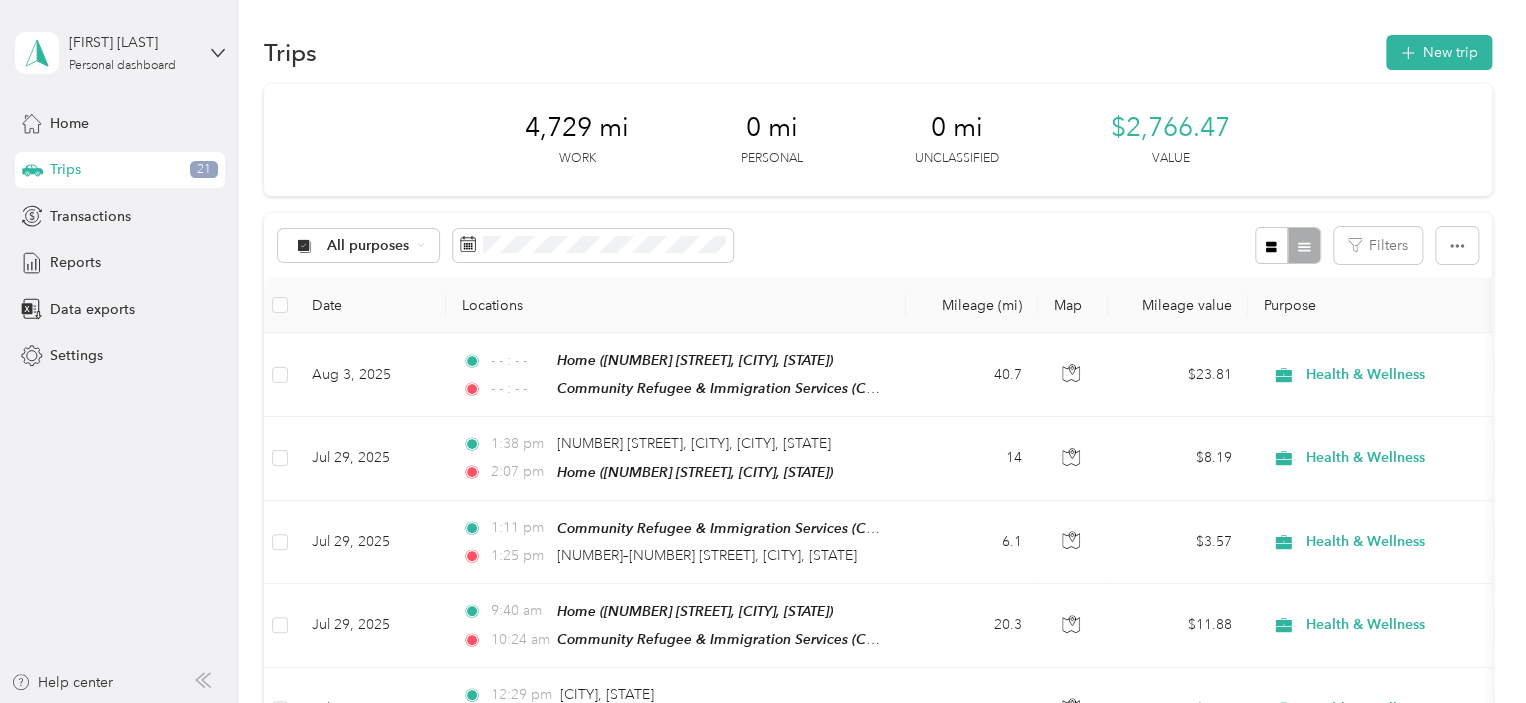 scroll, scrollTop: 2, scrollLeft: 0, axis: vertical 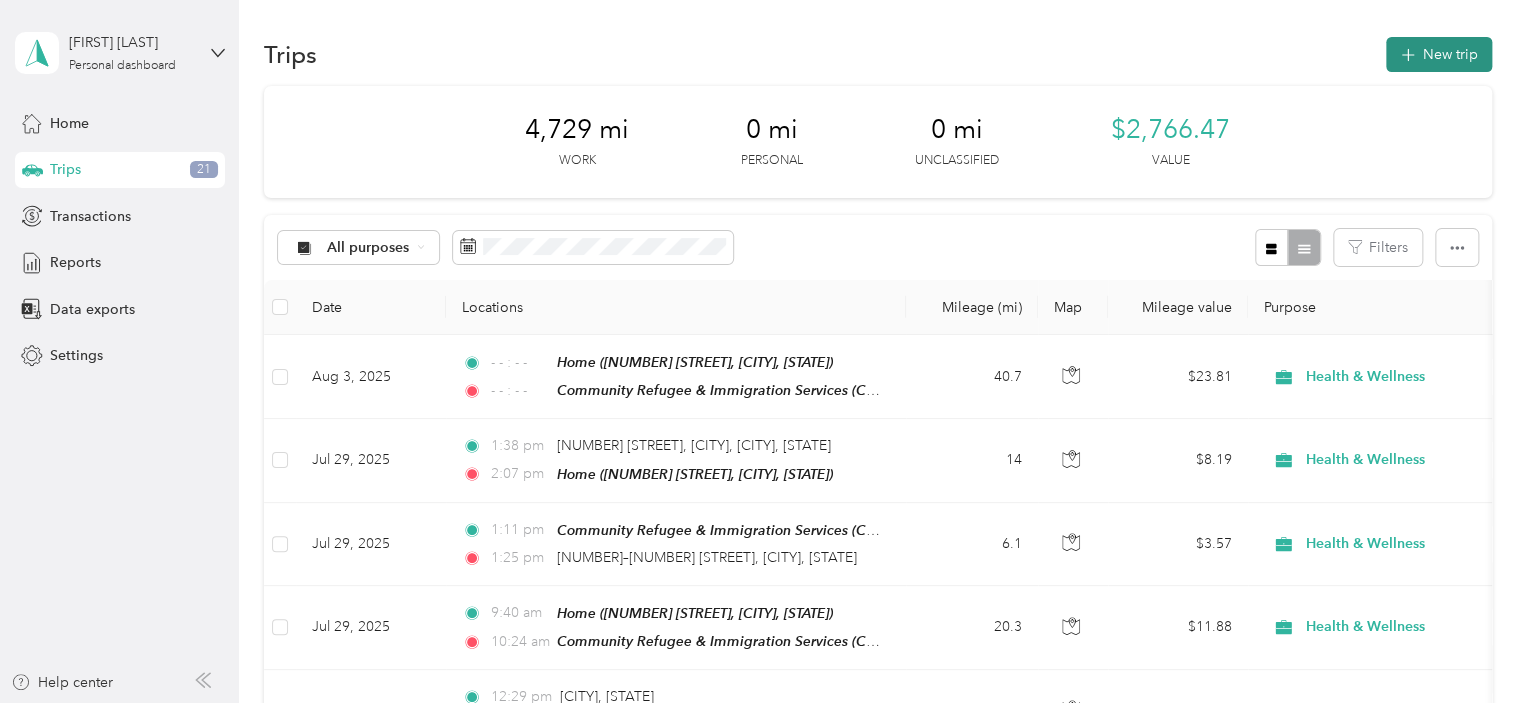 click 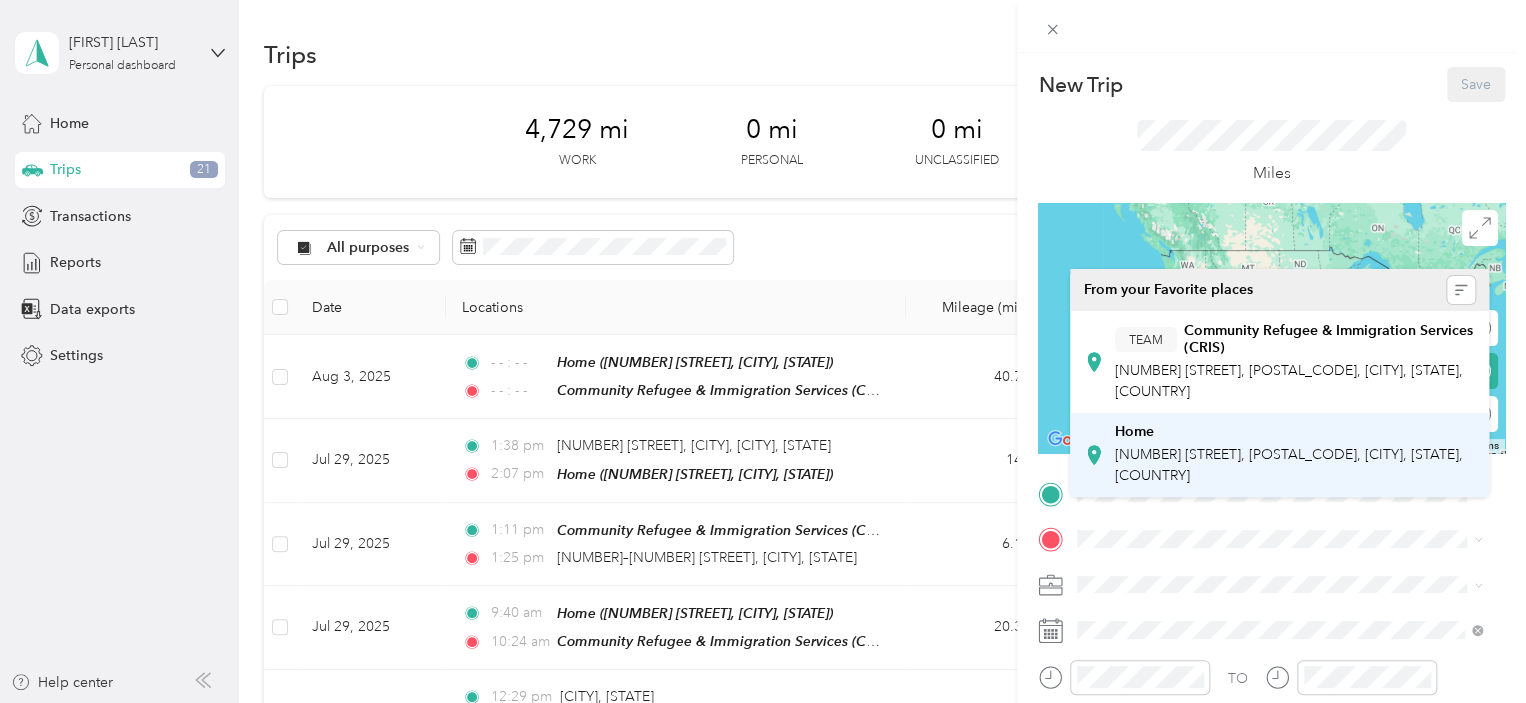 click on "Home" at bounding box center (1295, 432) 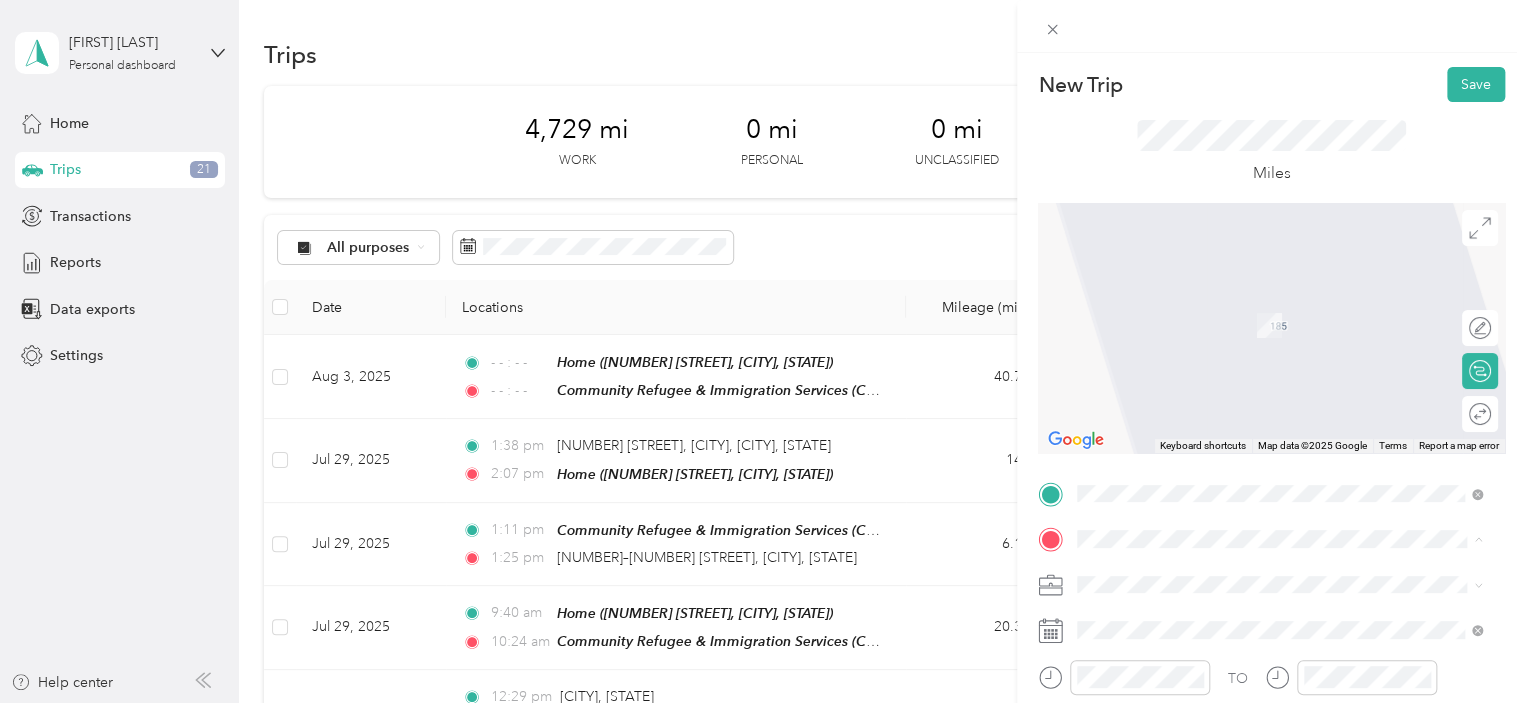 click on "TEAM Community Refugee & Immigration Services (CRIS) [NUMBER] [STREET], [POSTAL_CODE], [CITY], [STATE], [COUNTRY]" at bounding box center (1295, 407) 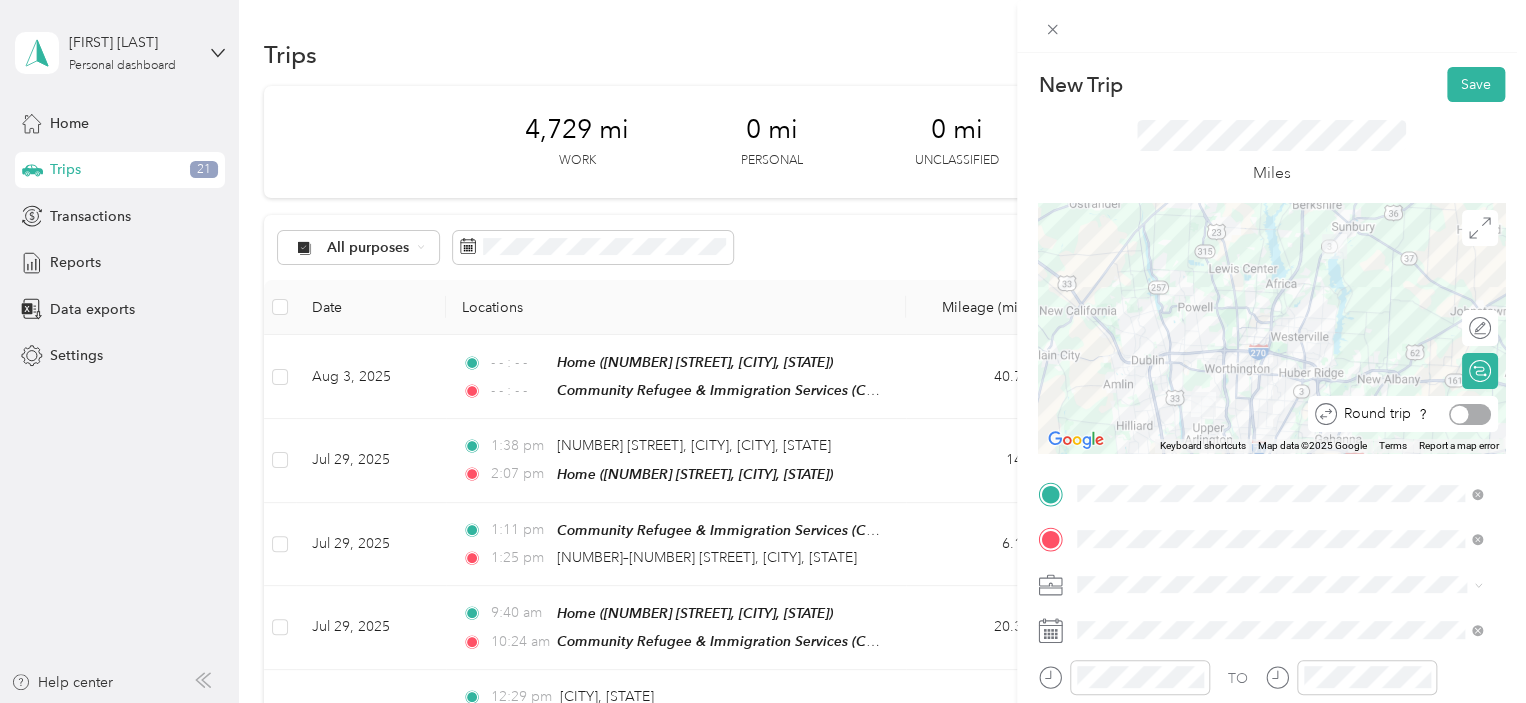 click at bounding box center [1460, 414] 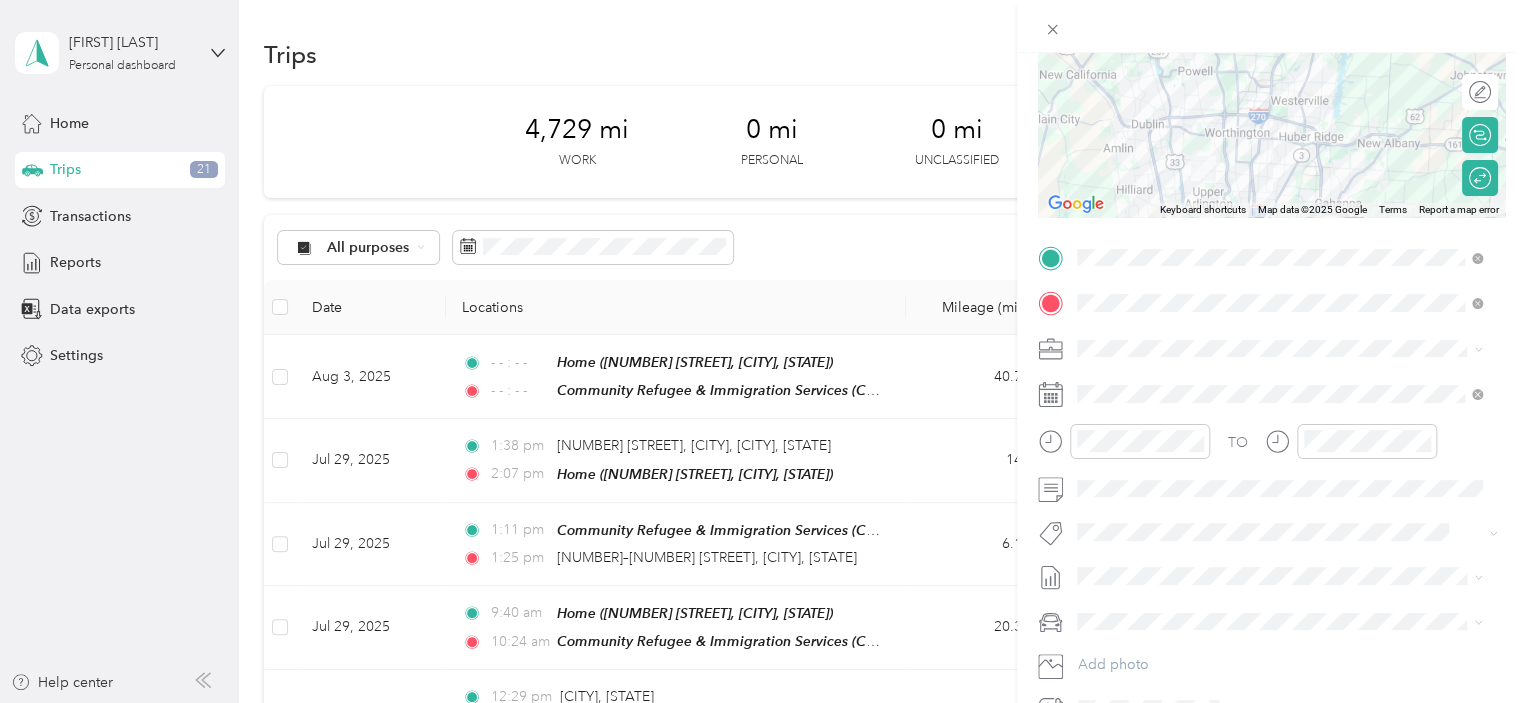 scroll, scrollTop: 256, scrollLeft: 0, axis: vertical 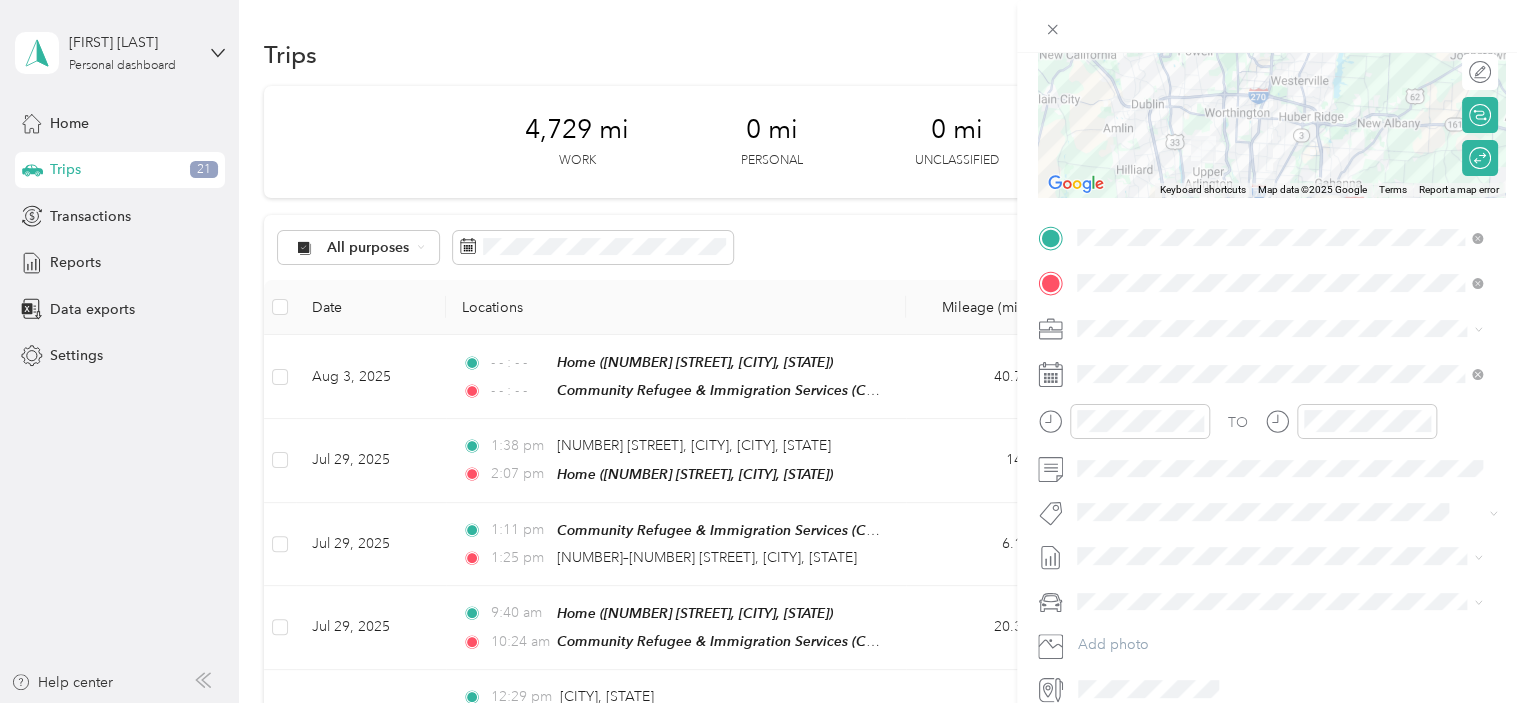 click on "Health & Wellness" at bounding box center [1279, 502] 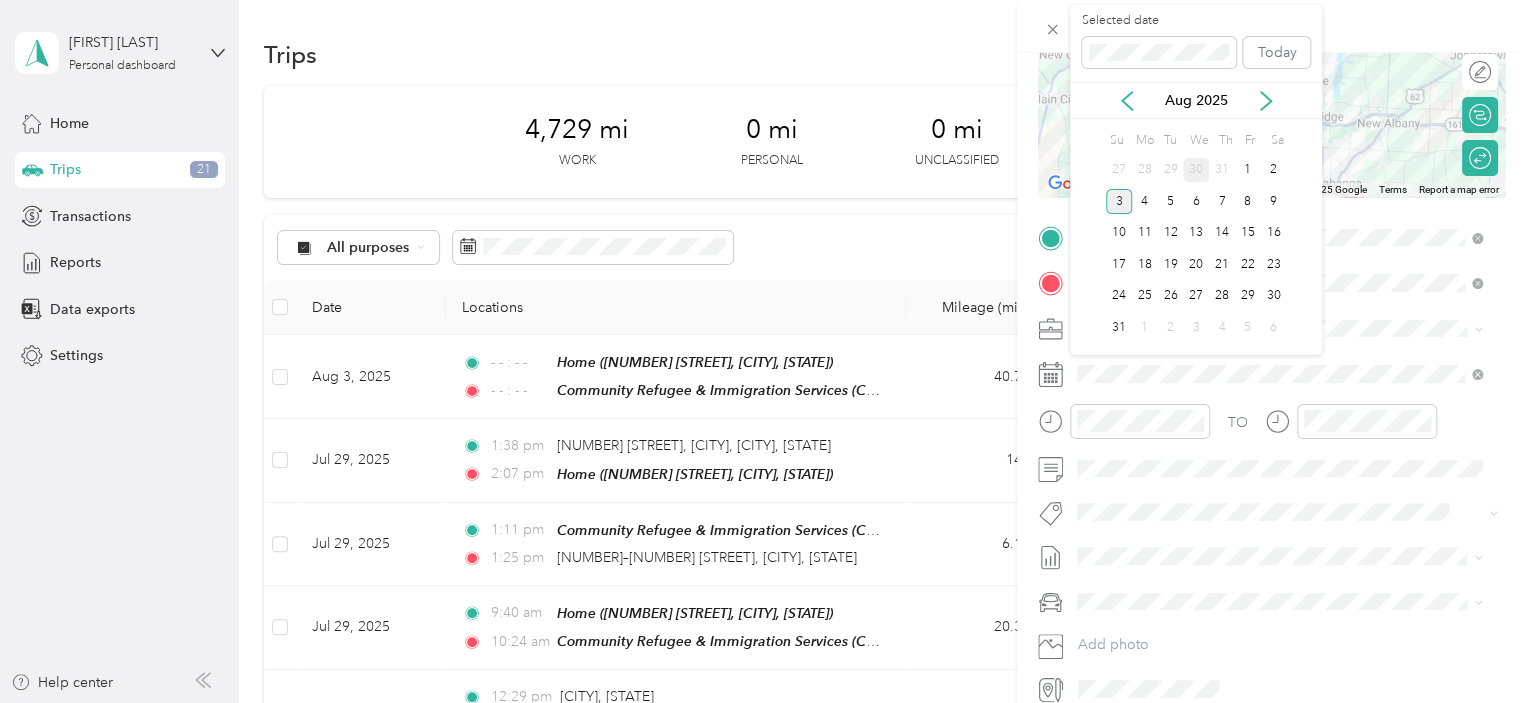 click on "30" at bounding box center [1196, 170] 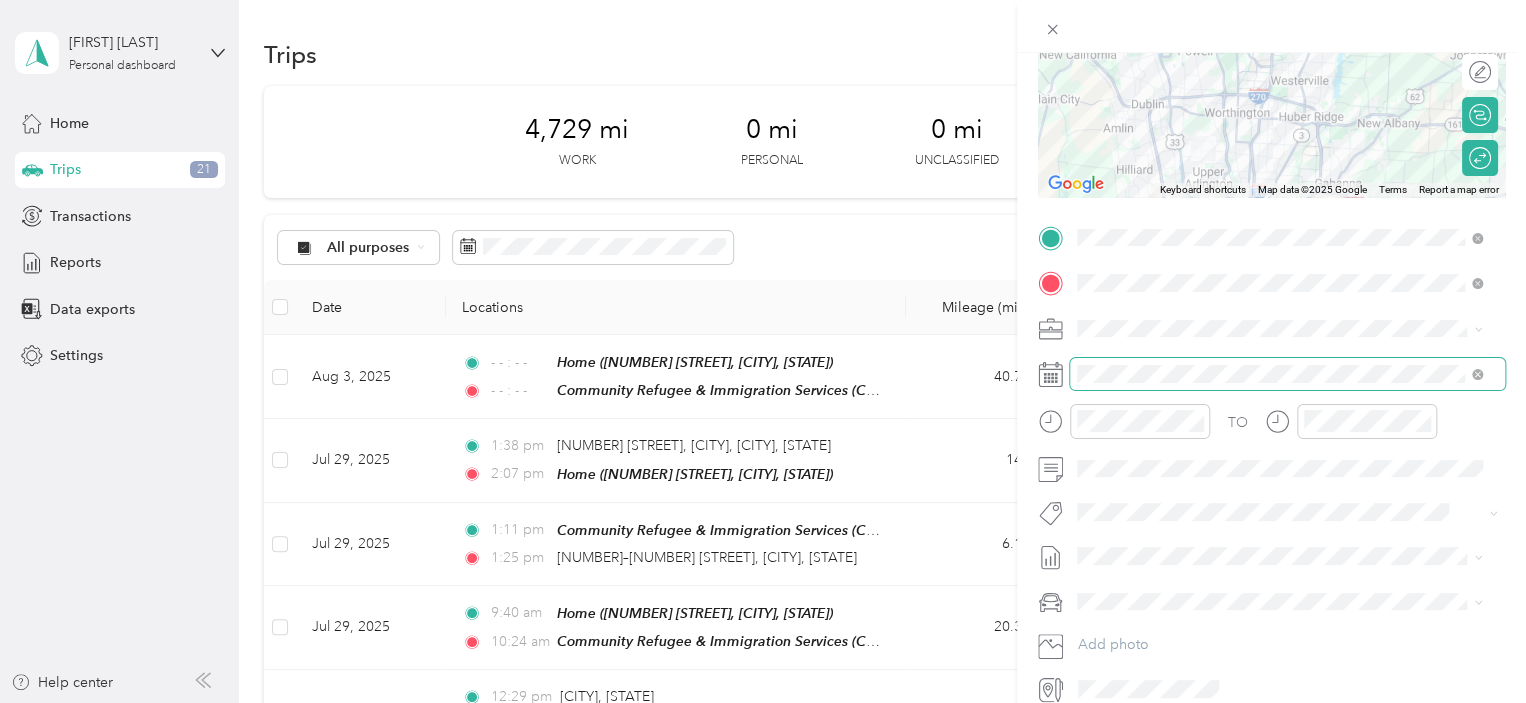 scroll, scrollTop: 0, scrollLeft: 0, axis: both 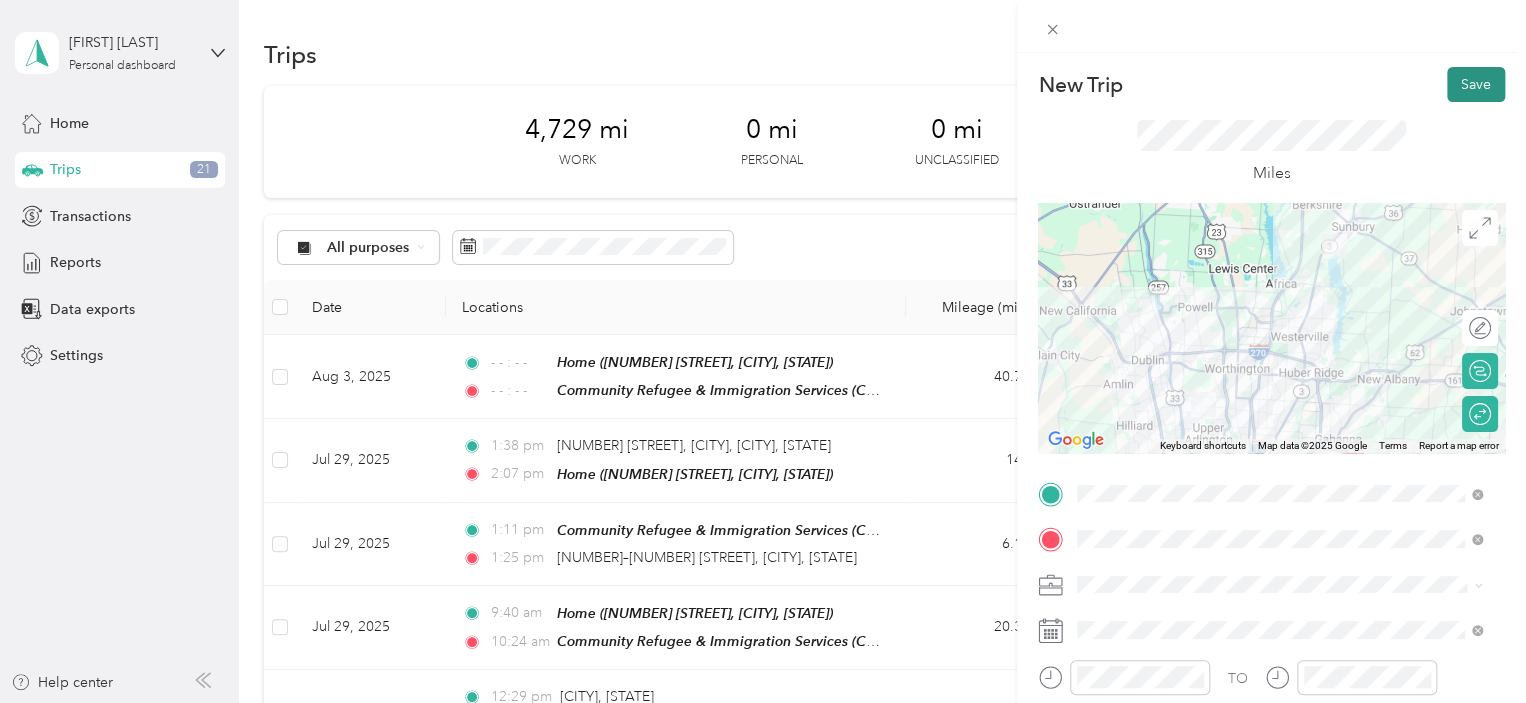 click on "Save" at bounding box center (1476, 84) 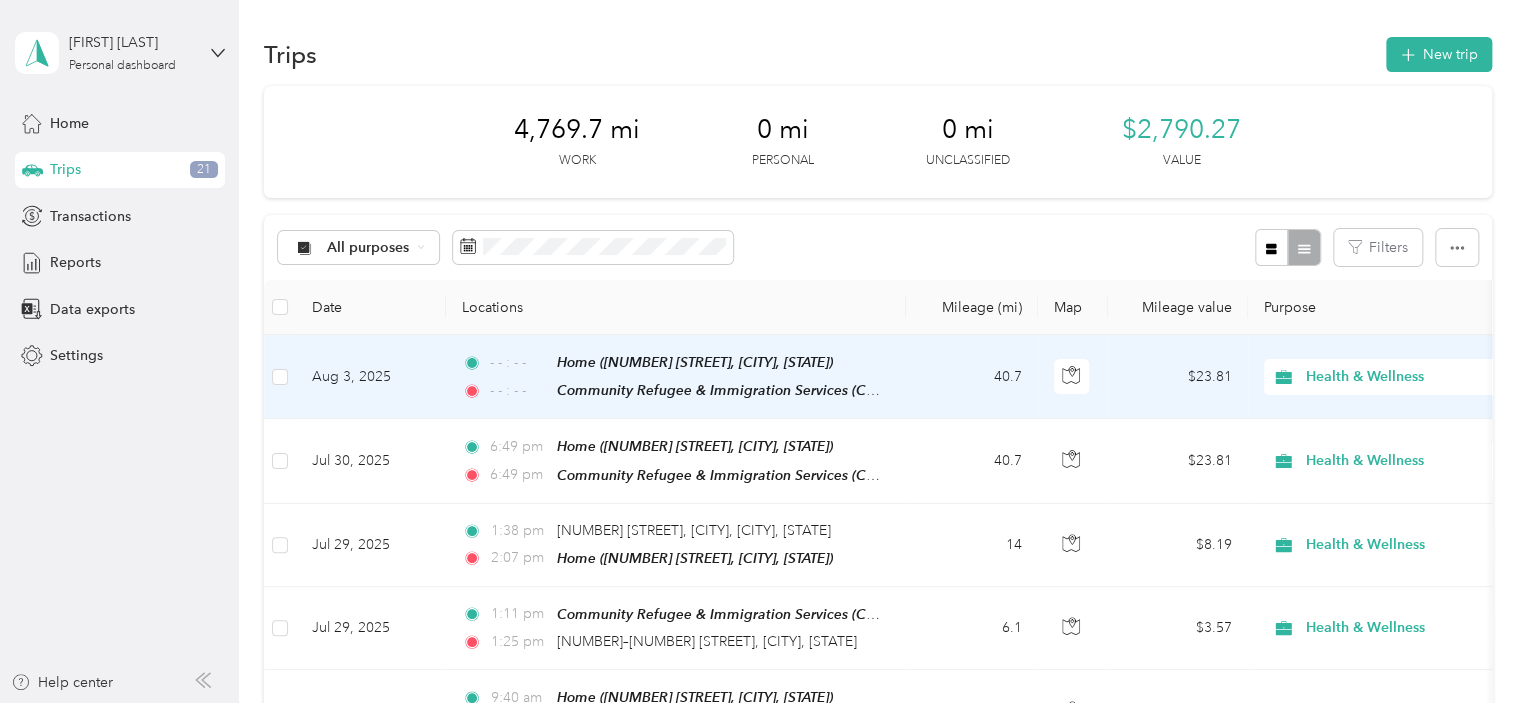 click at bounding box center (280, 377) 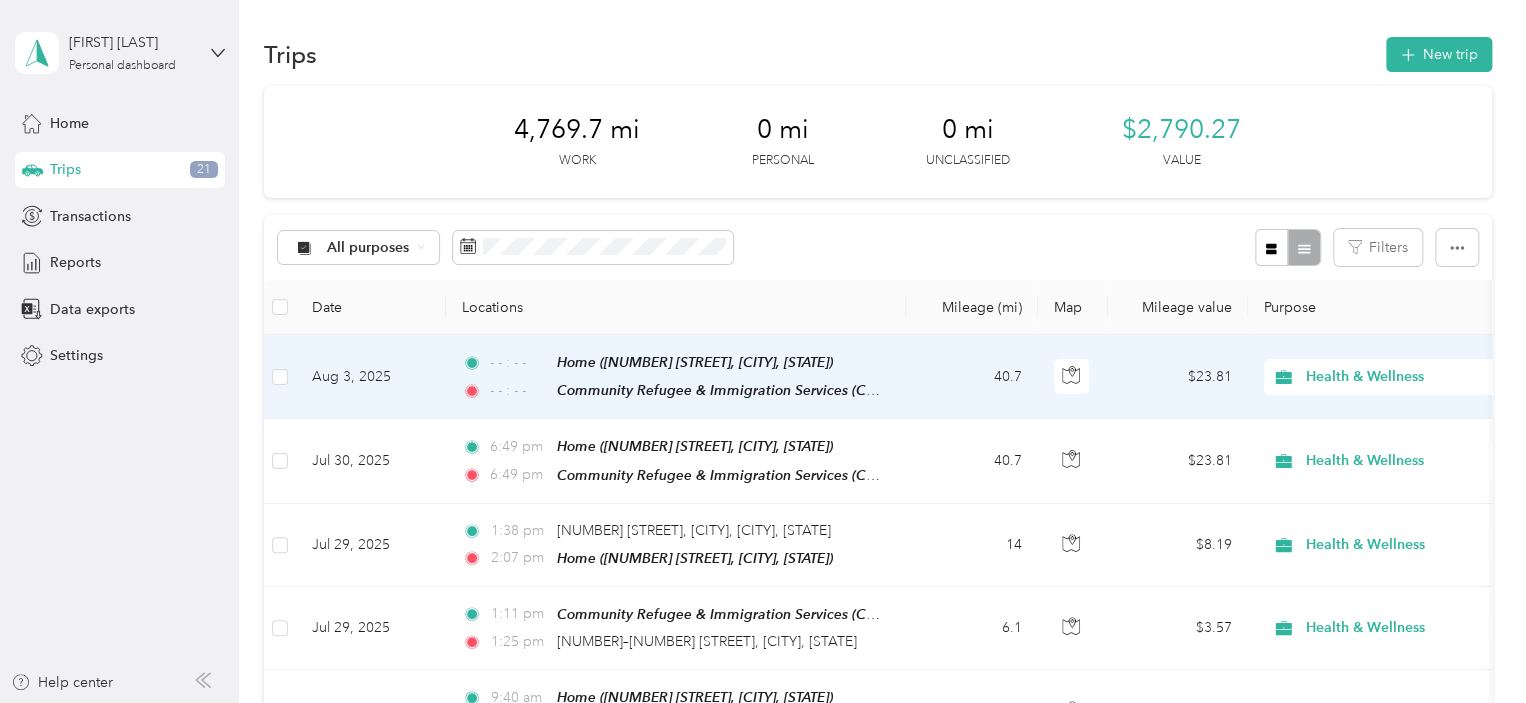 click at bounding box center [763, 351] 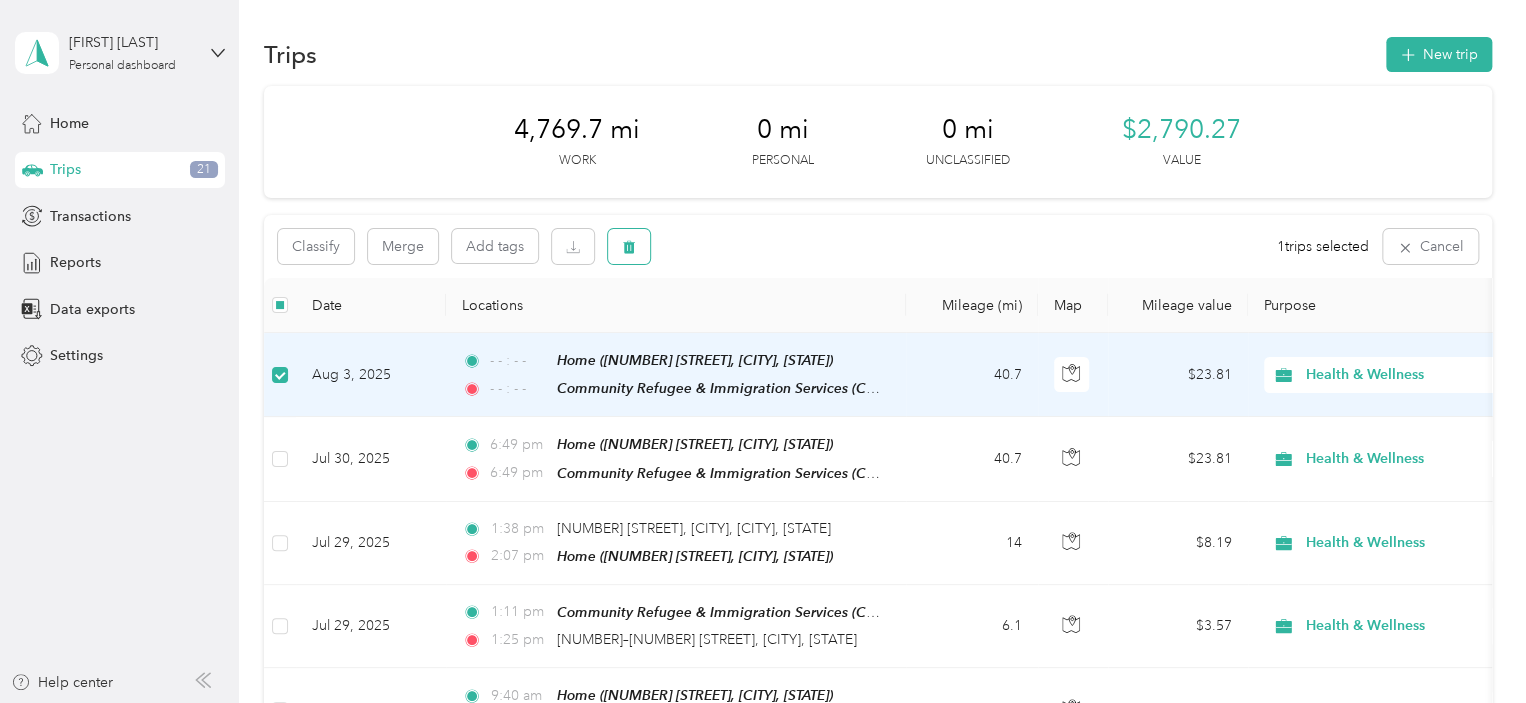 click at bounding box center [629, 246] 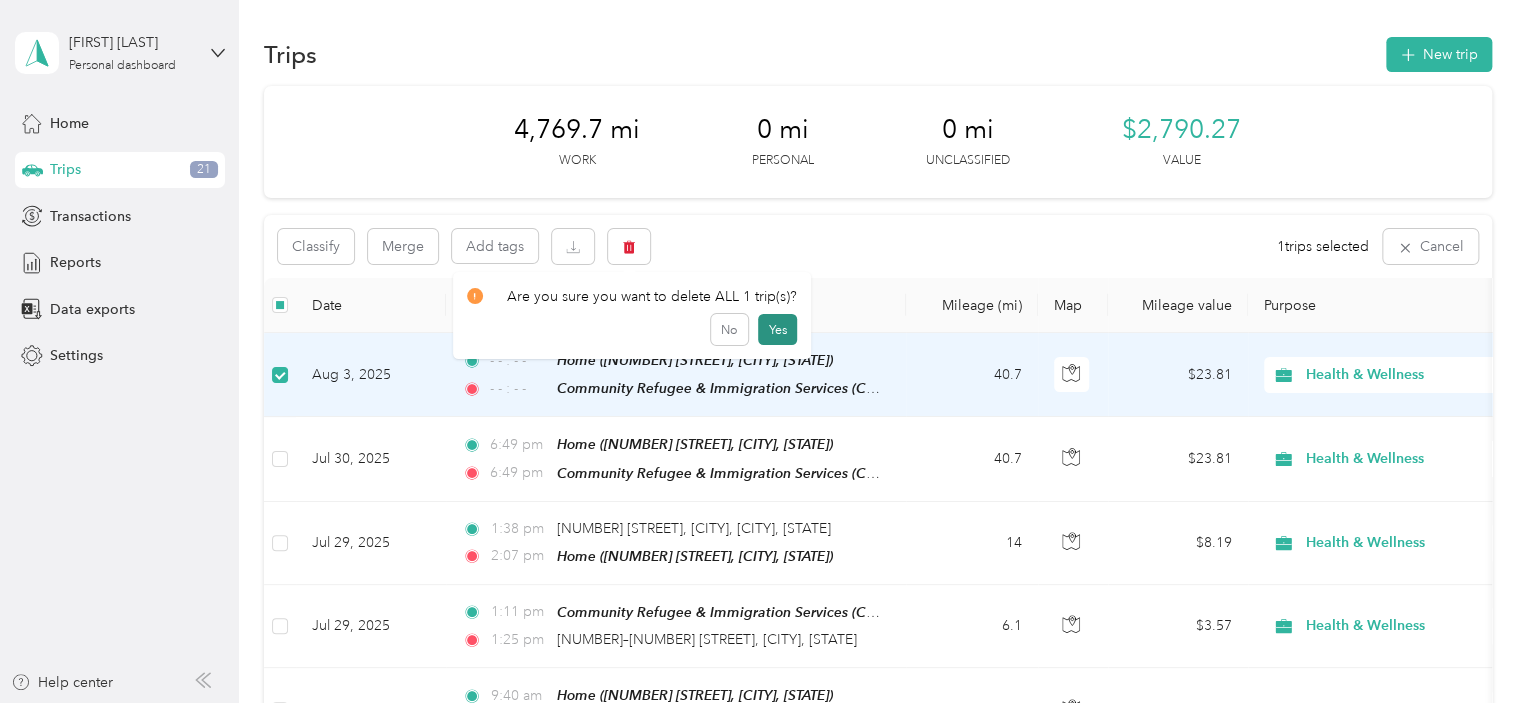 click on "Yes" at bounding box center [777, 330] 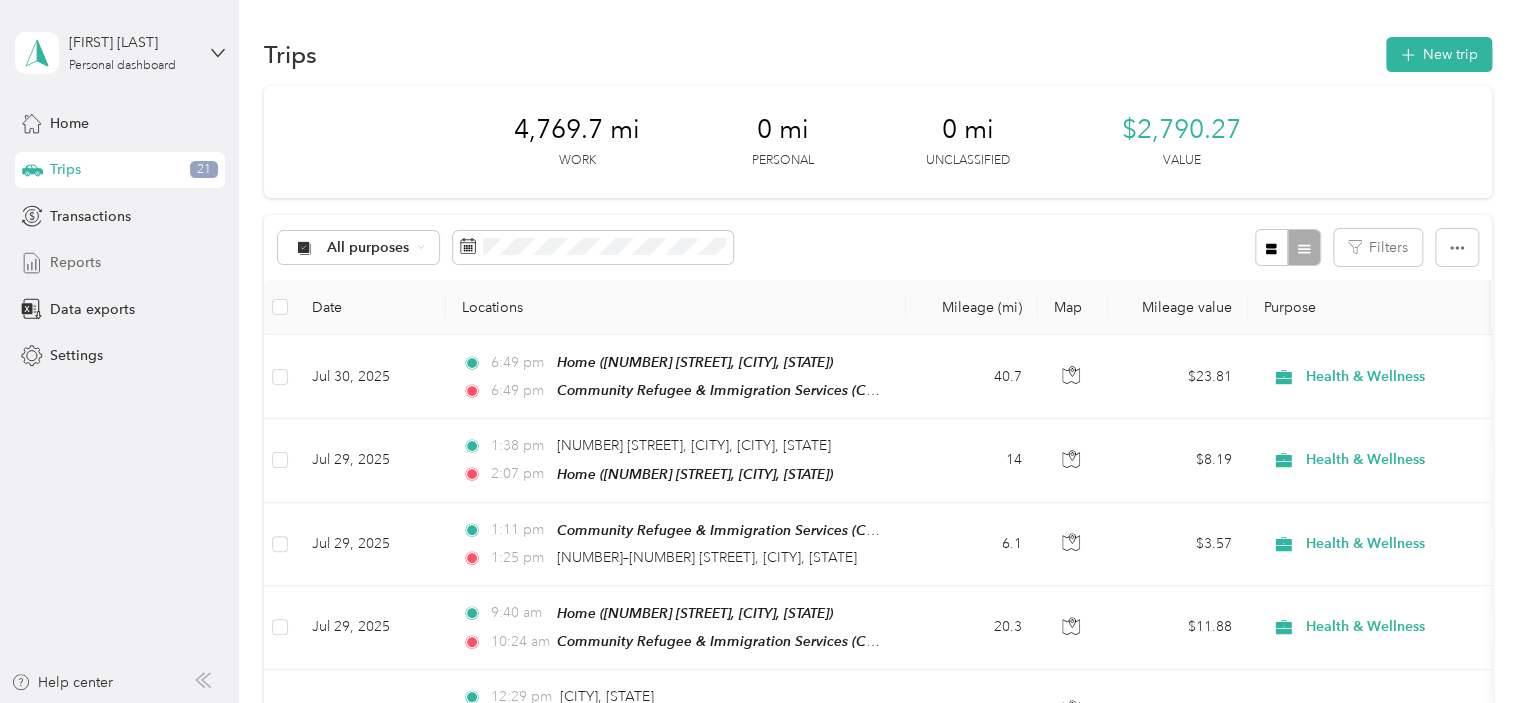 click on "Reports" at bounding box center (75, 262) 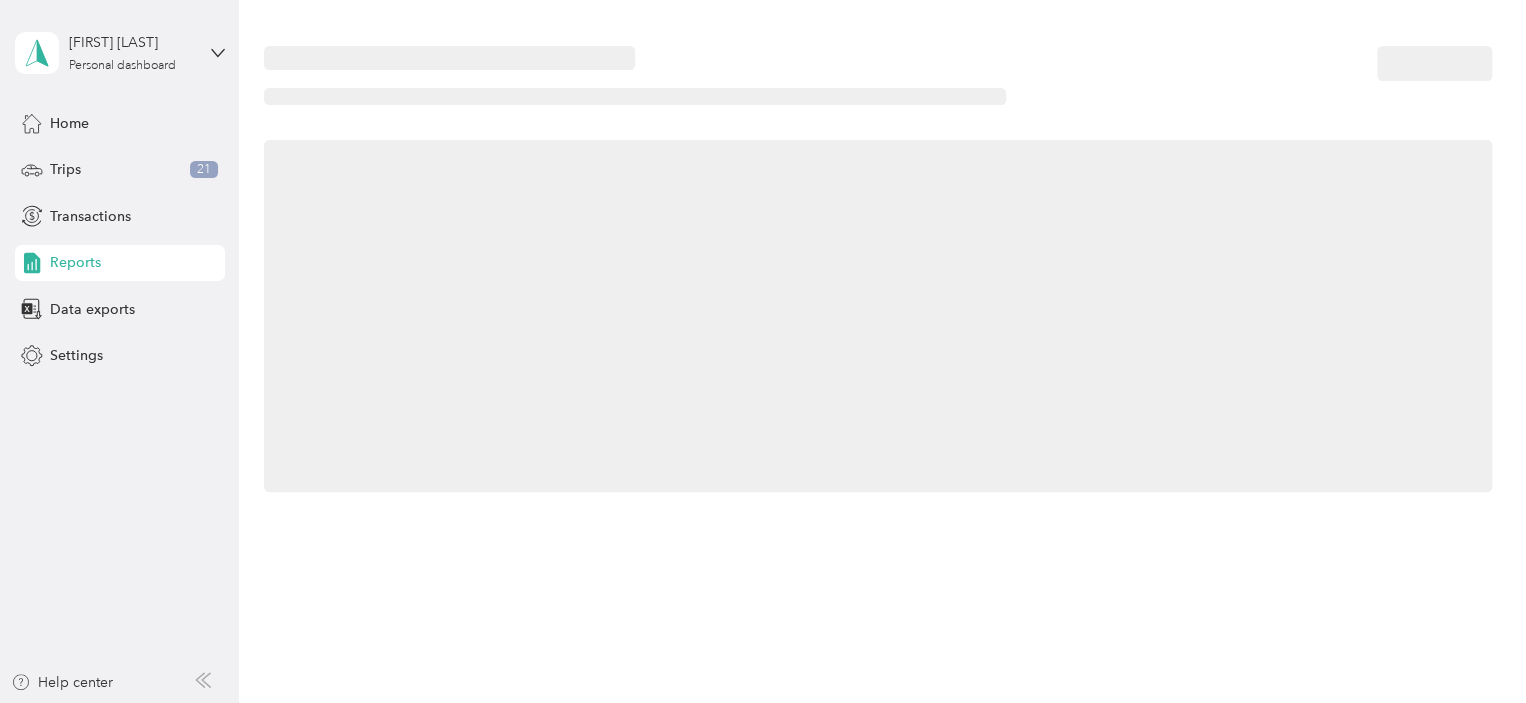 scroll, scrollTop: 0, scrollLeft: 0, axis: both 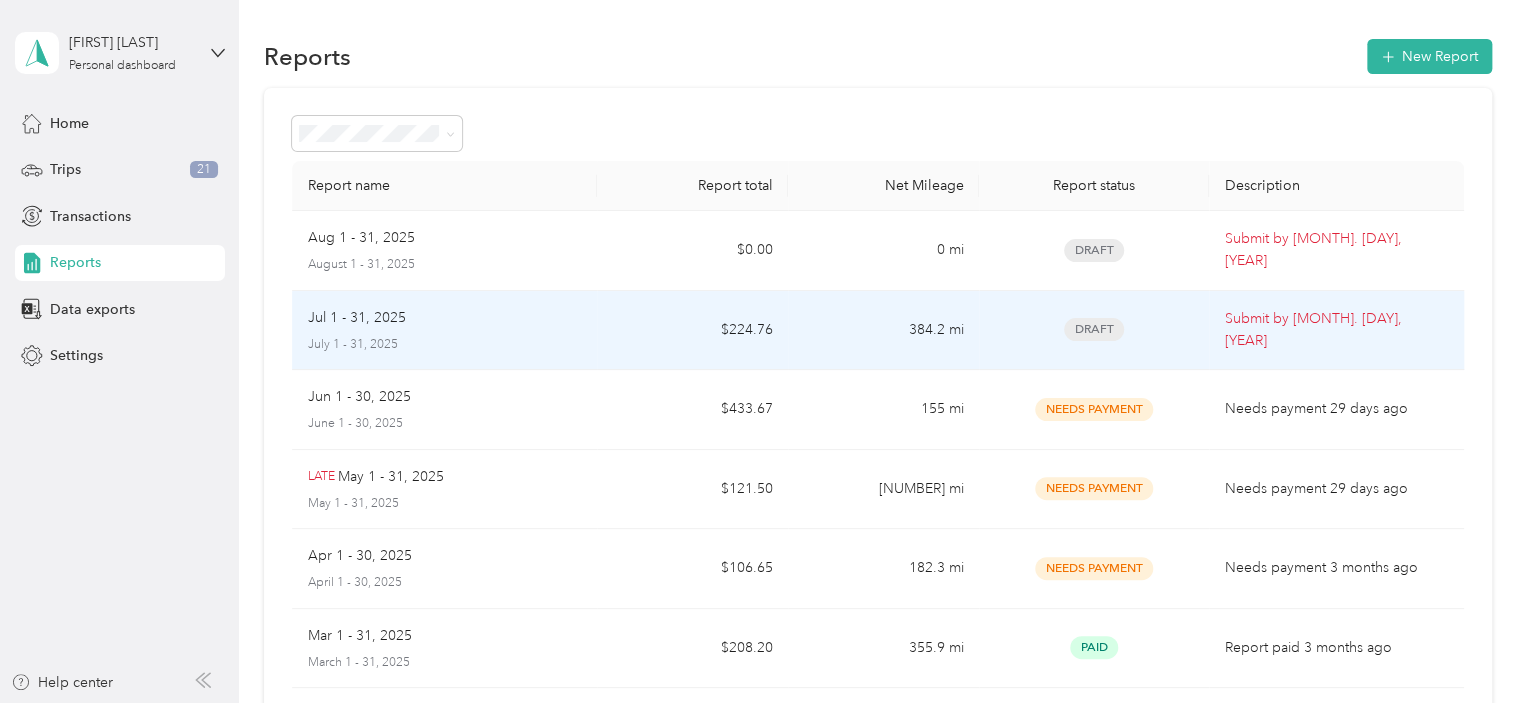 click on "Draft" at bounding box center [1094, 329] 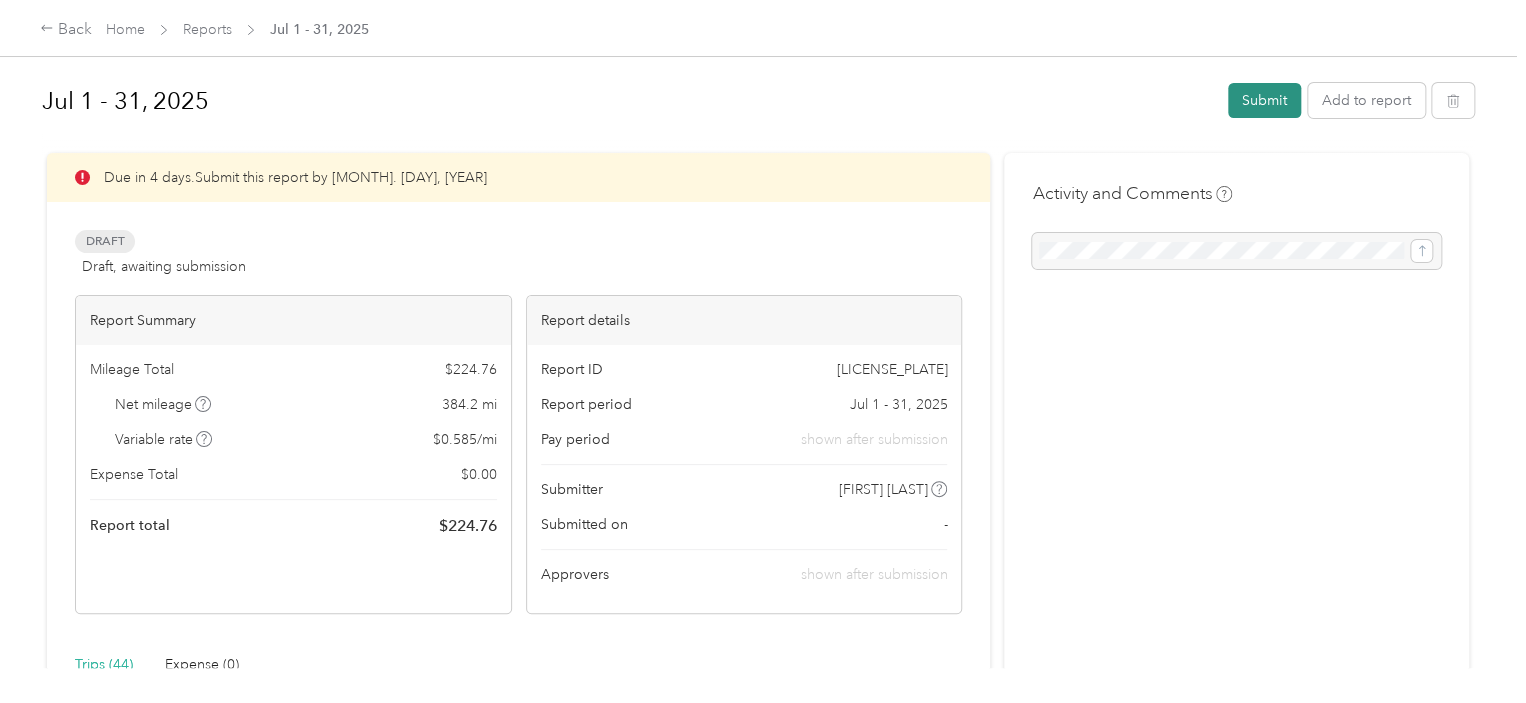 click on "Submit" at bounding box center [1264, 100] 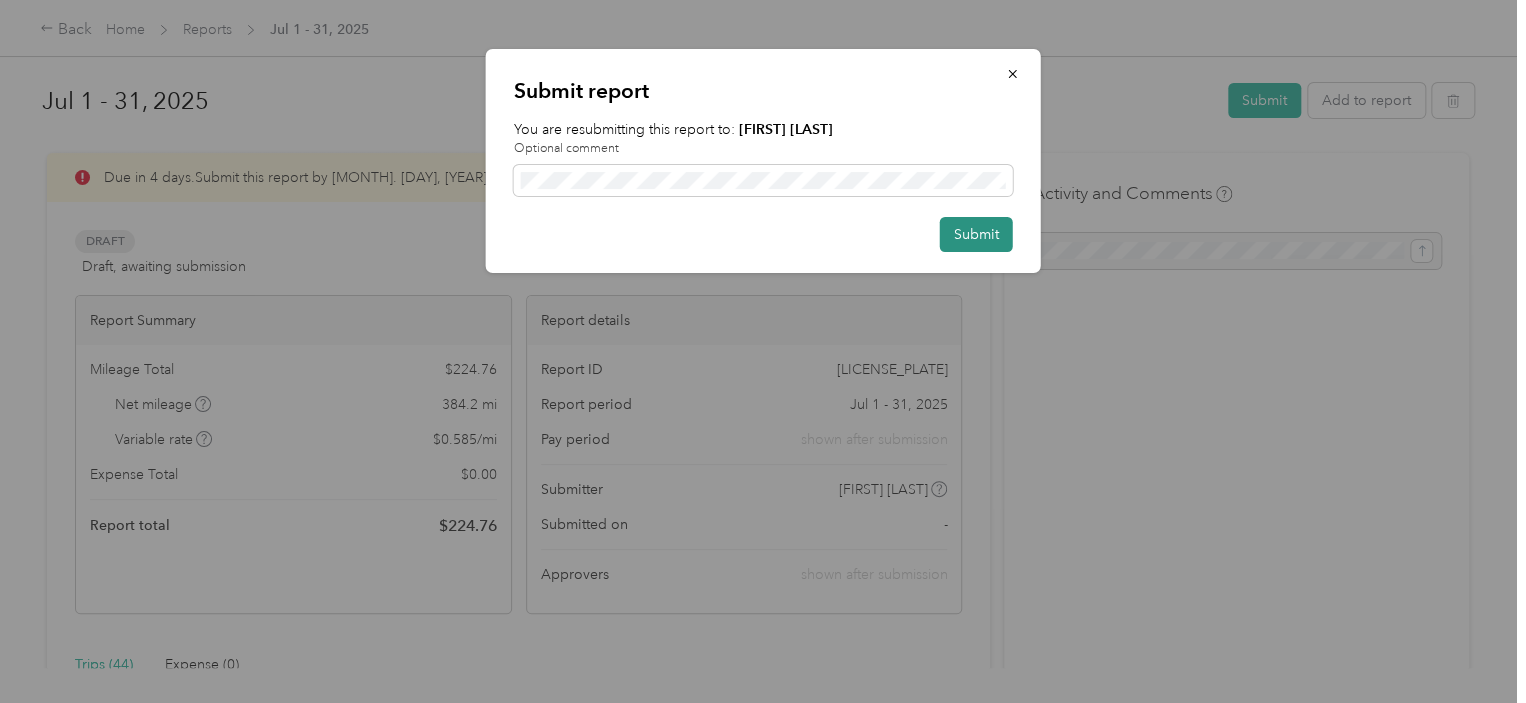 click on "Submit" at bounding box center [976, 234] 